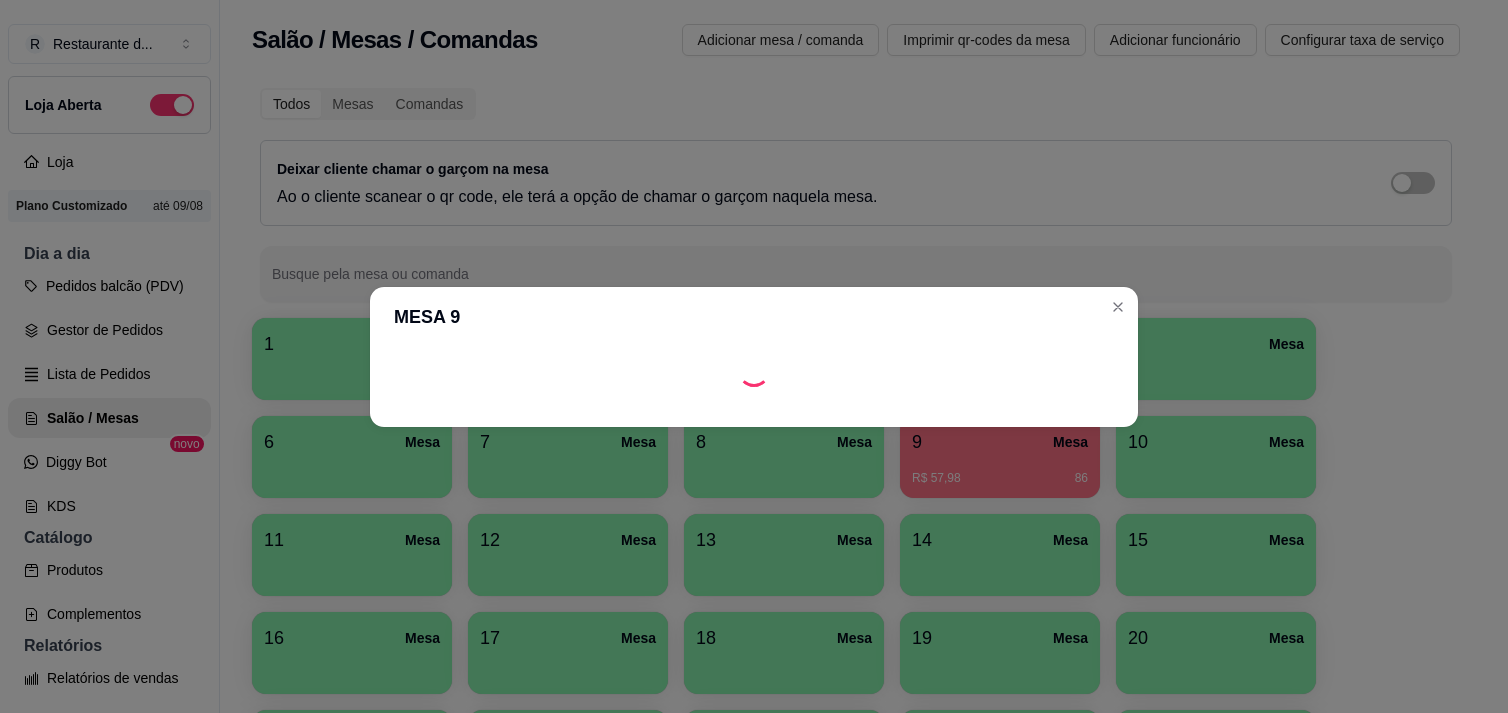 scroll, scrollTop: 0, scrollLeft: 0, axis: both 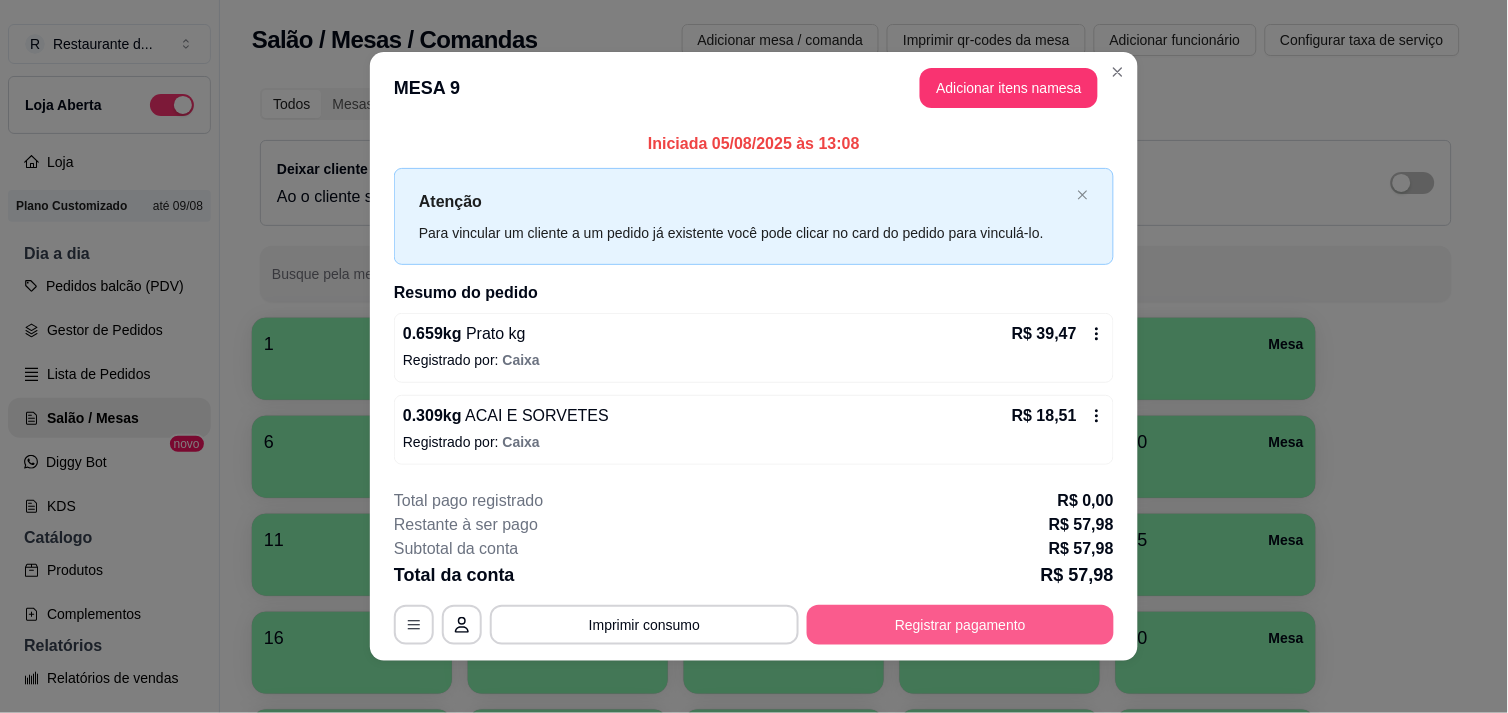 click on "Registrar pagamento" at bounding box center (960, 625) 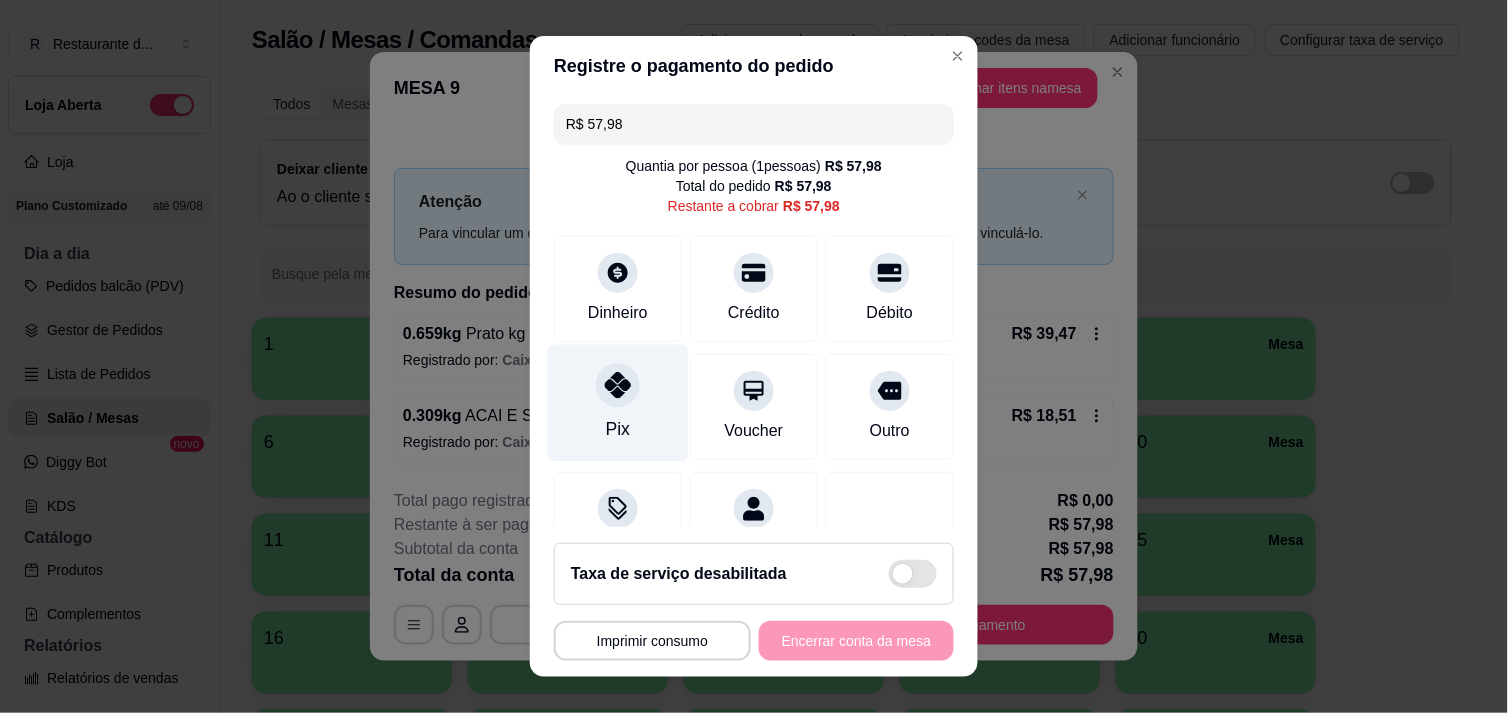 click at bounding box center [618, 385] 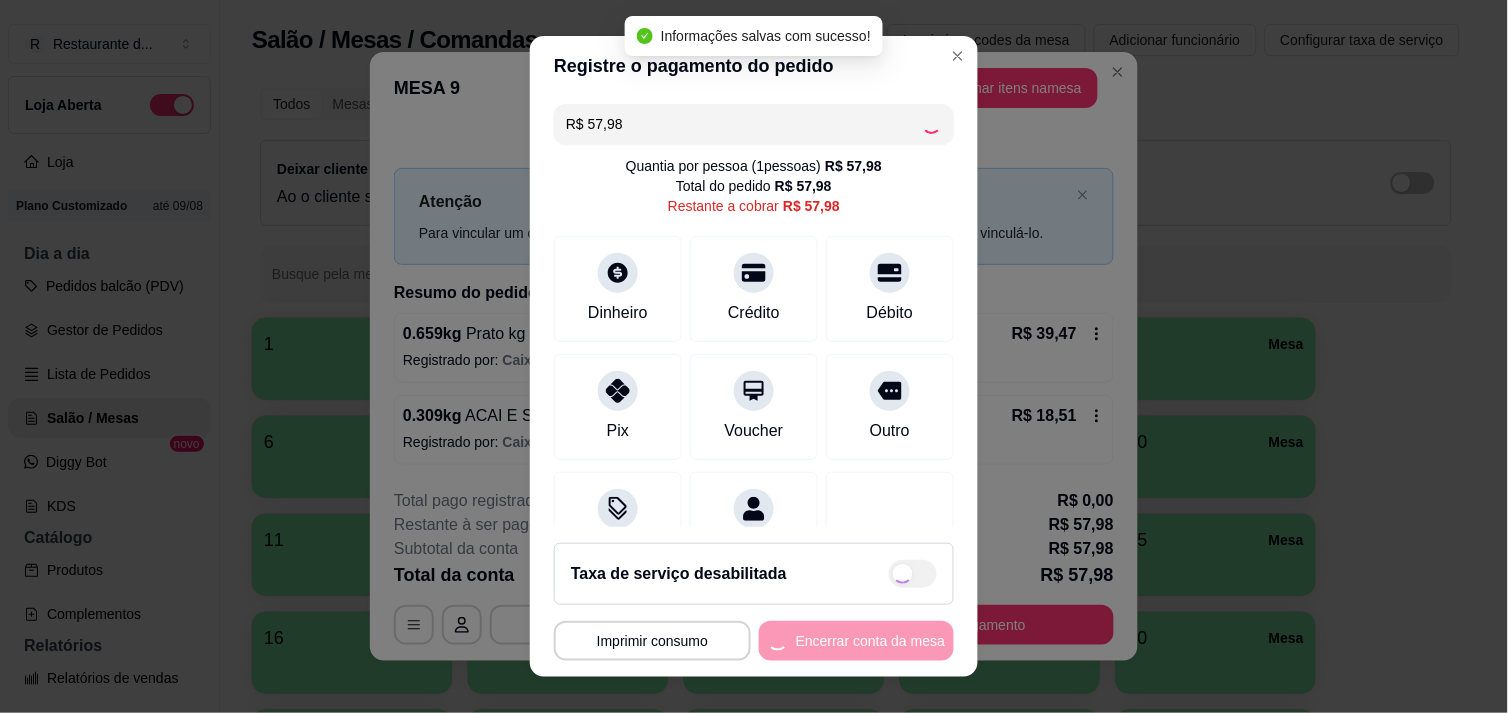 type on "R$ 0,00" 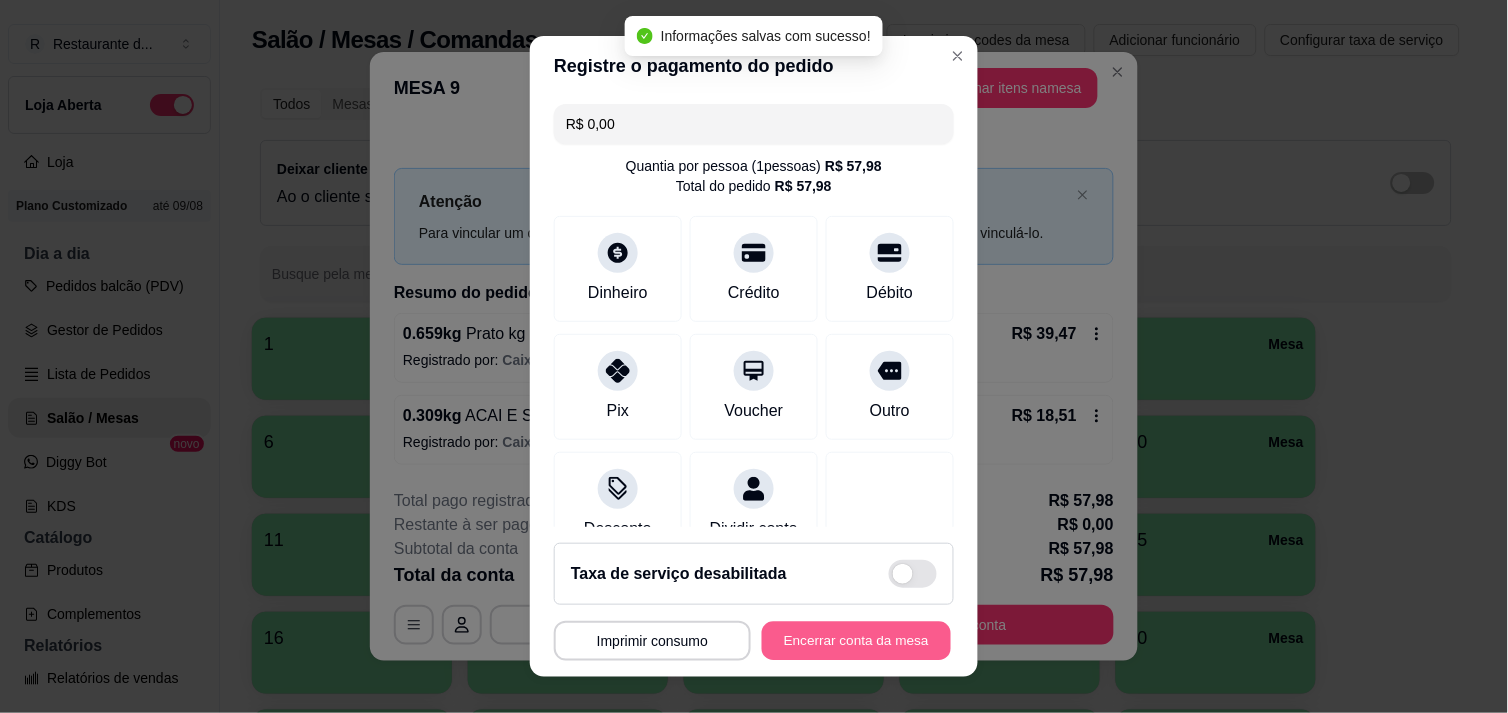 click on "Encerrar conta da mesa" at bounding box center [856, 641] 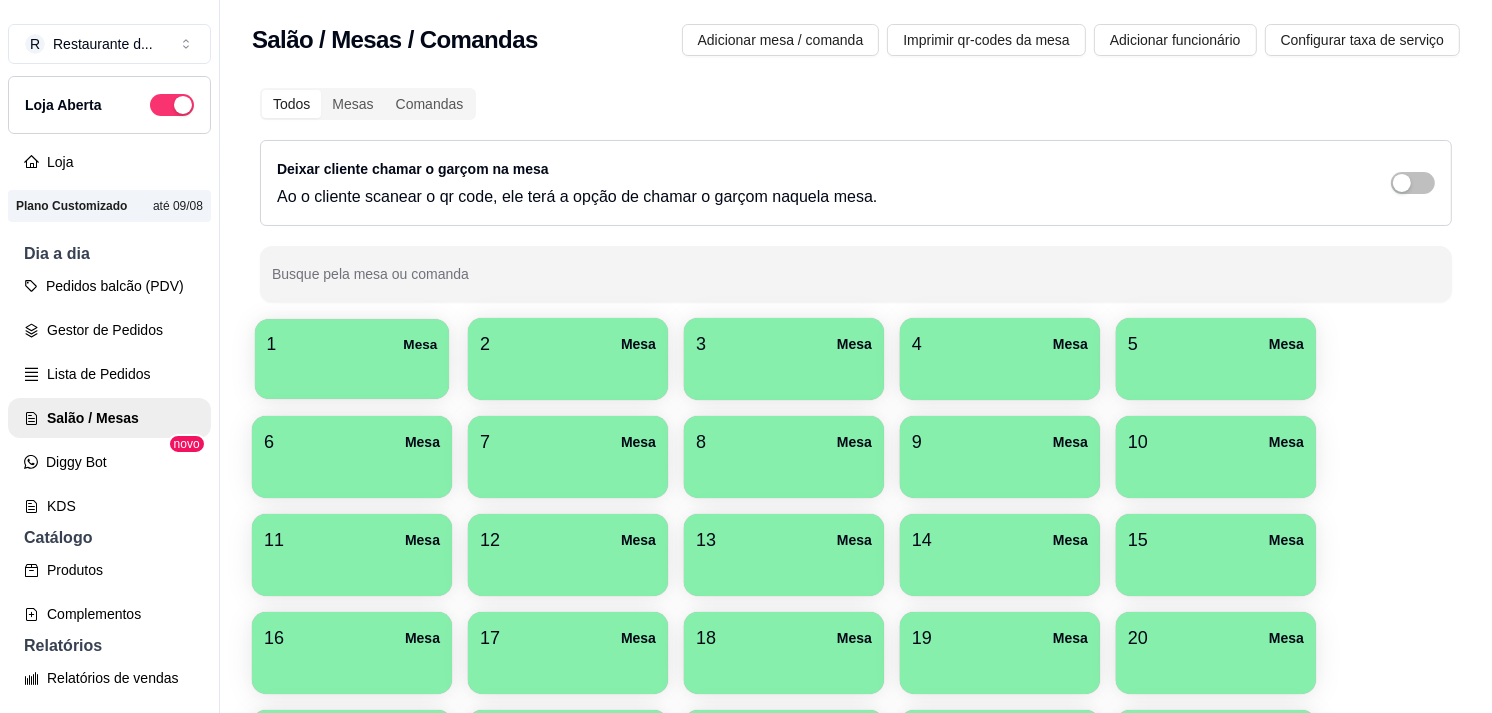 click on "1 Mesa" at bounding box center [352, 359] 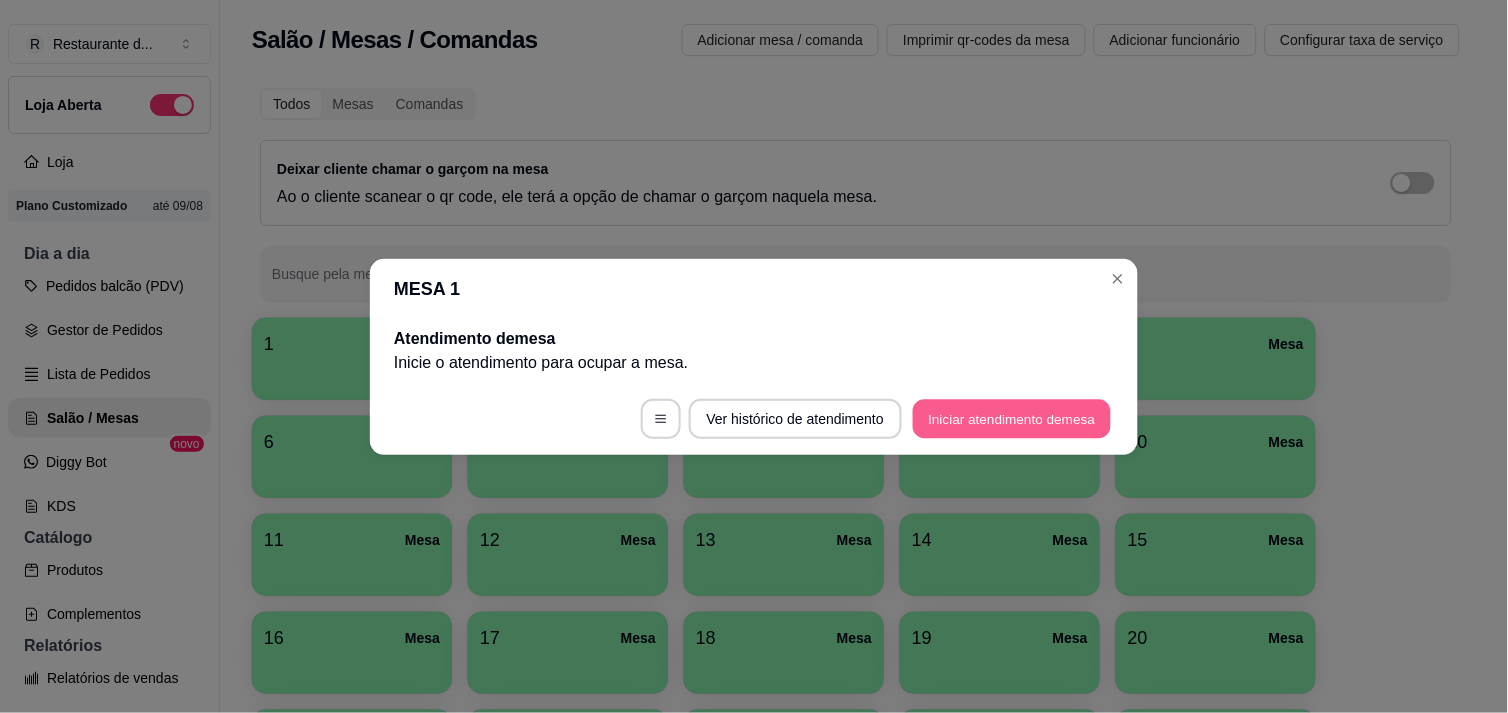 click on "Iniciar atendimento de  mesa" at bounding box center [1012, 418] 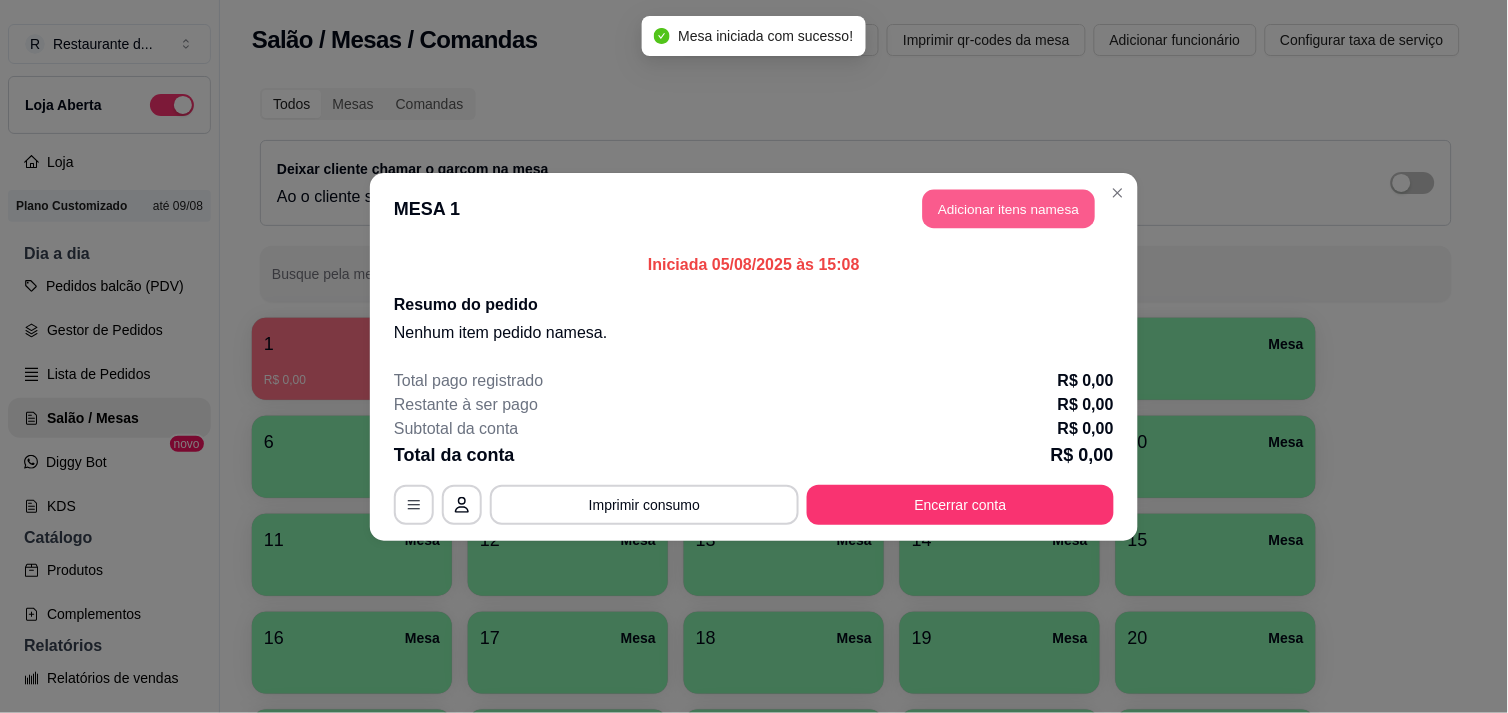 click on "Adicionar itens na  mesa" at bounding box center [1009, 208] 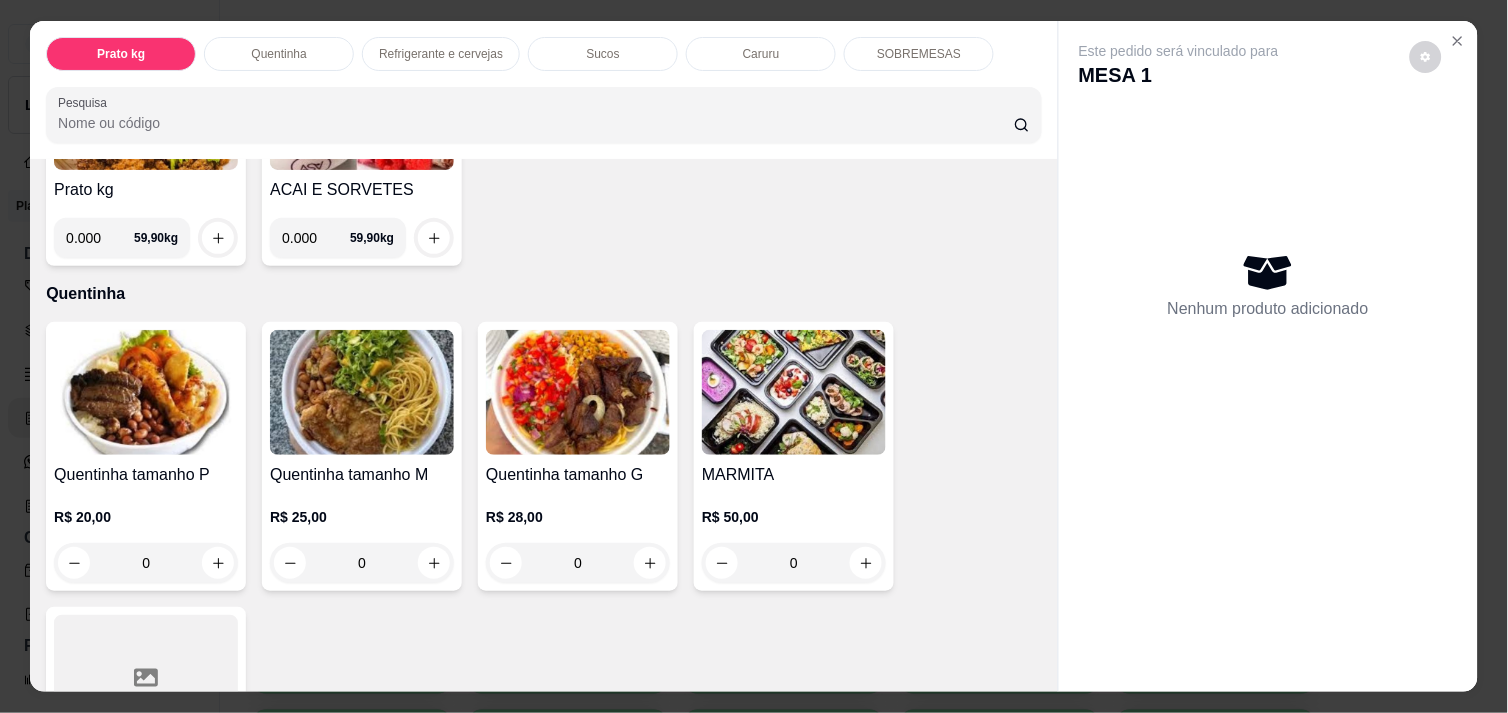 scroll, scrollTop: 266, scrollLeft: 0, axis: vertical 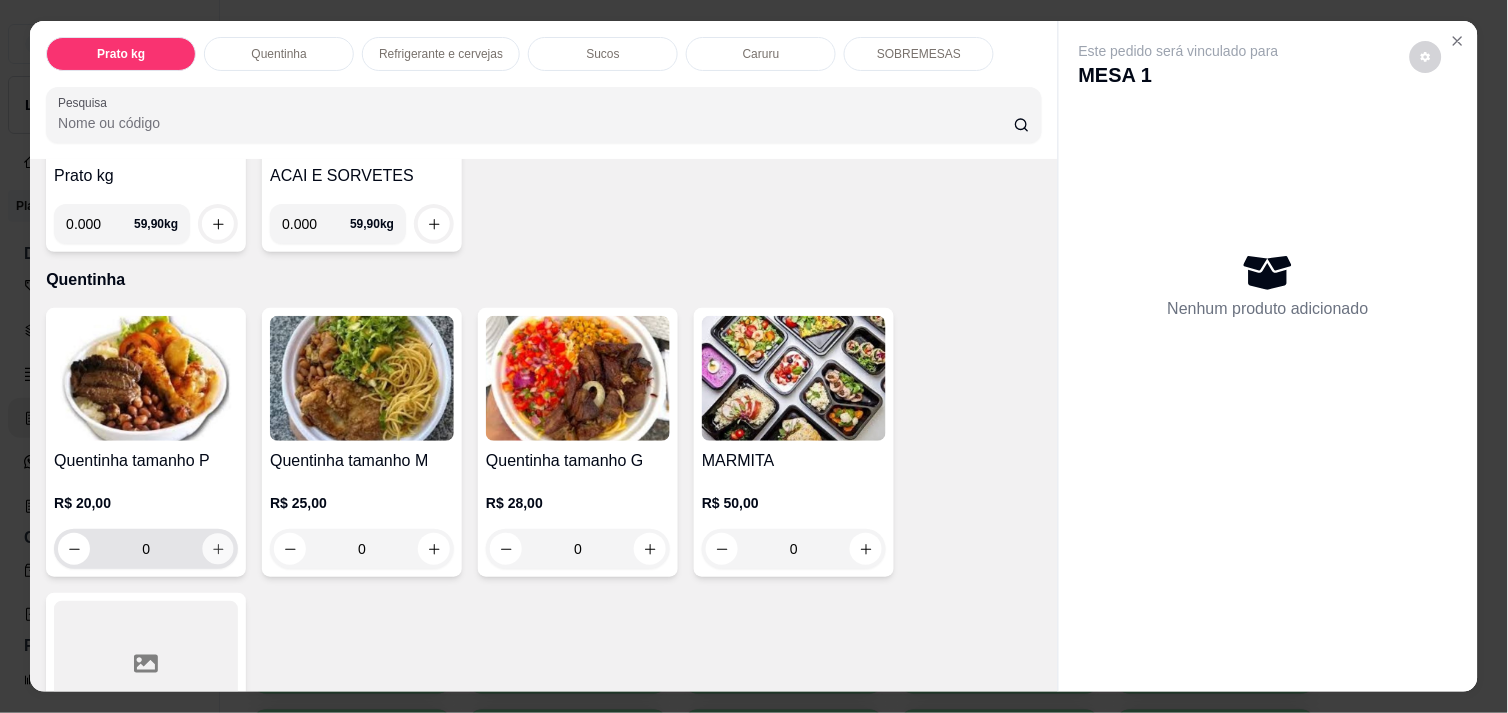 click at bounding box center [218, 549] 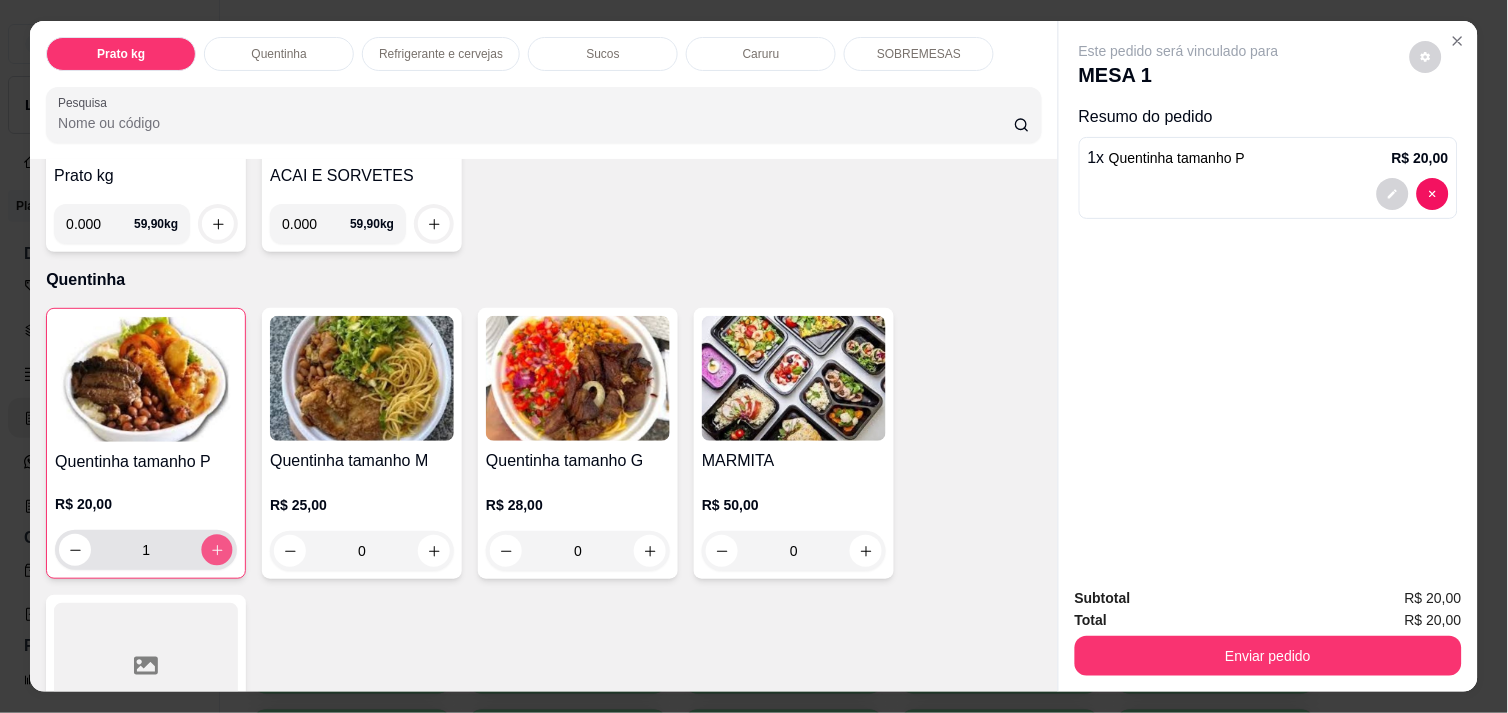 click at bounding box center [217, 550] 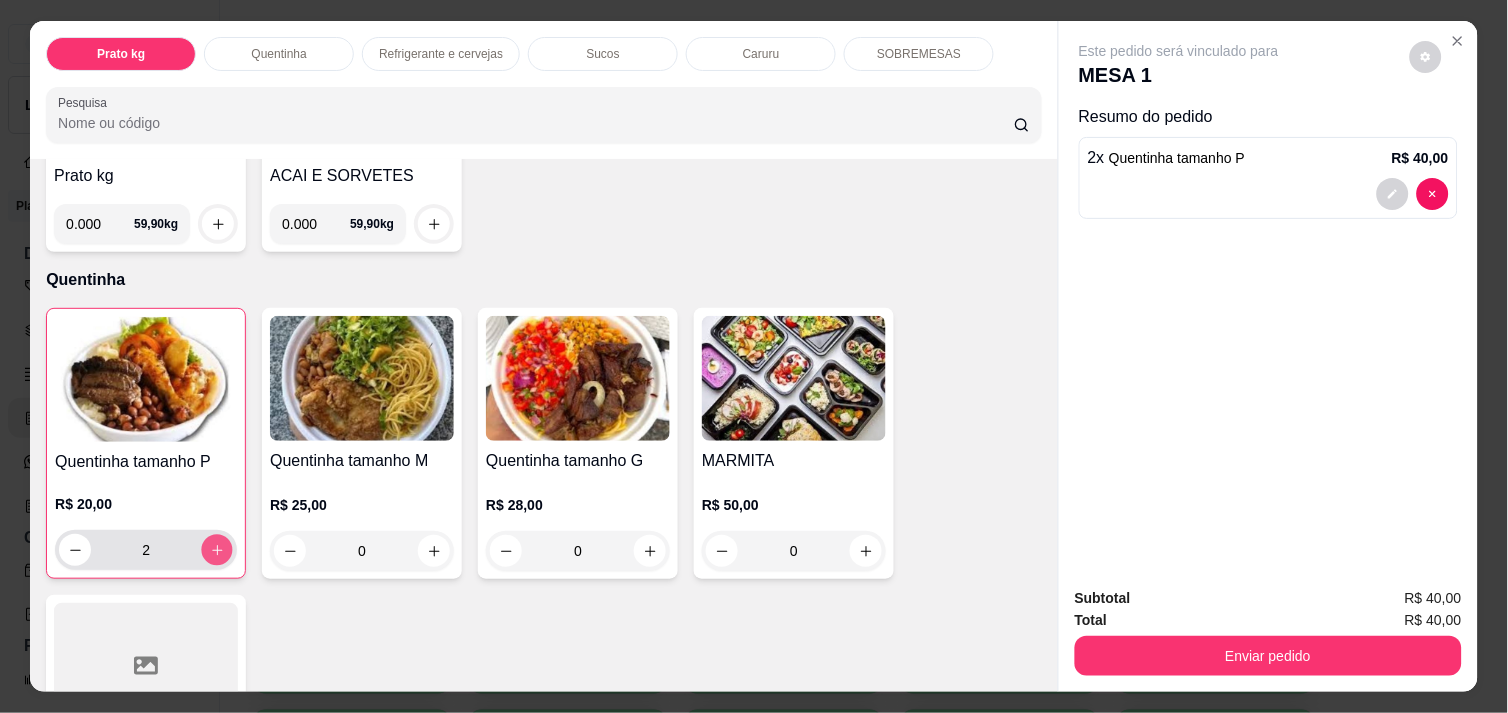 click at bounding box center (217, 550) 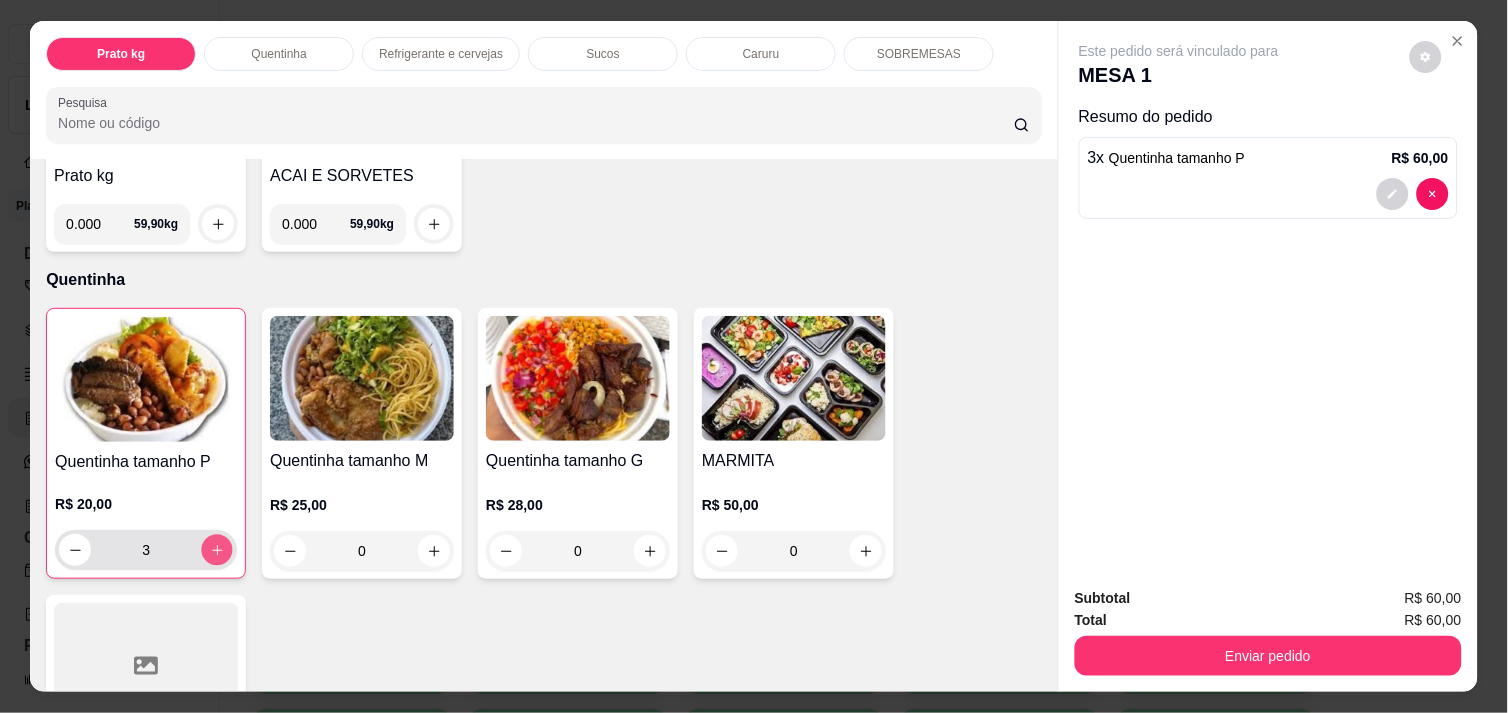 click at bounding box center (217, 550) 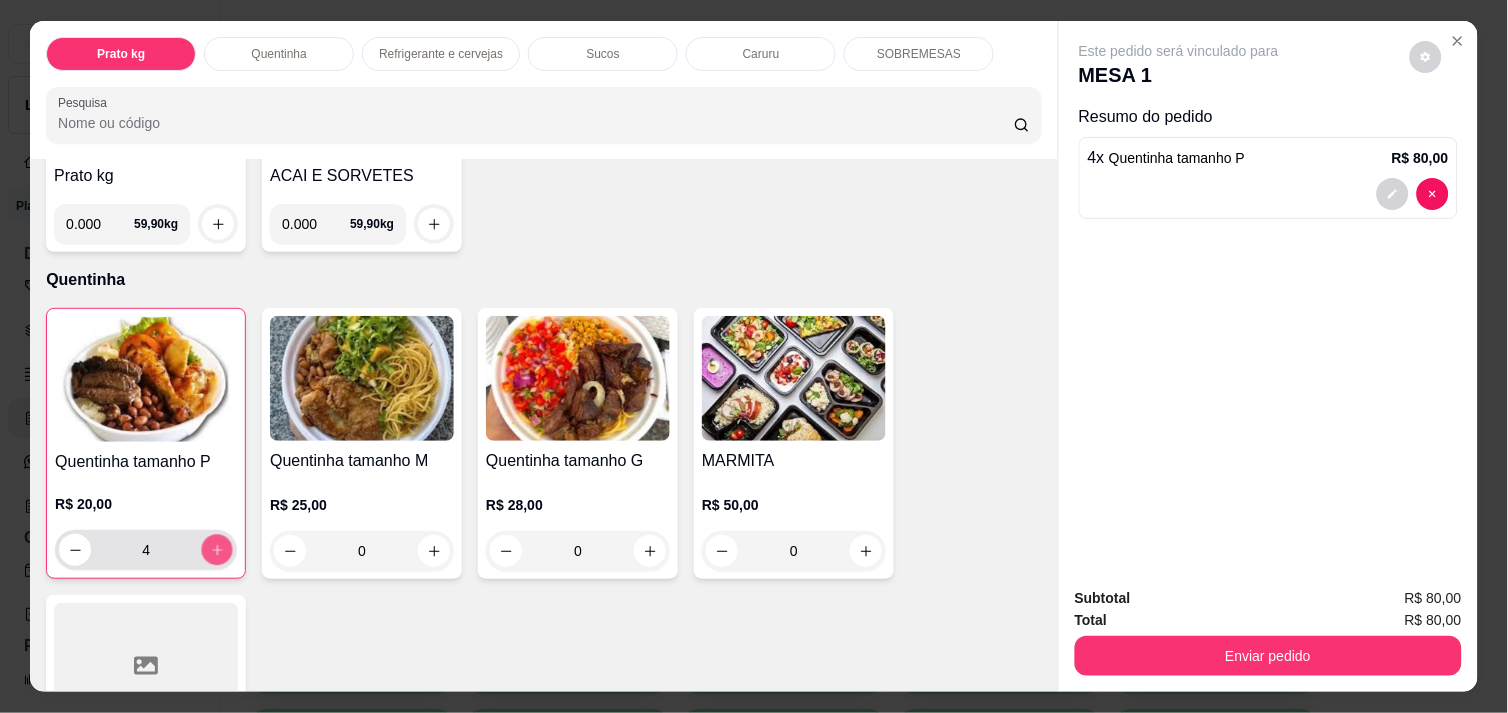 click at bounding box center (217, 550) 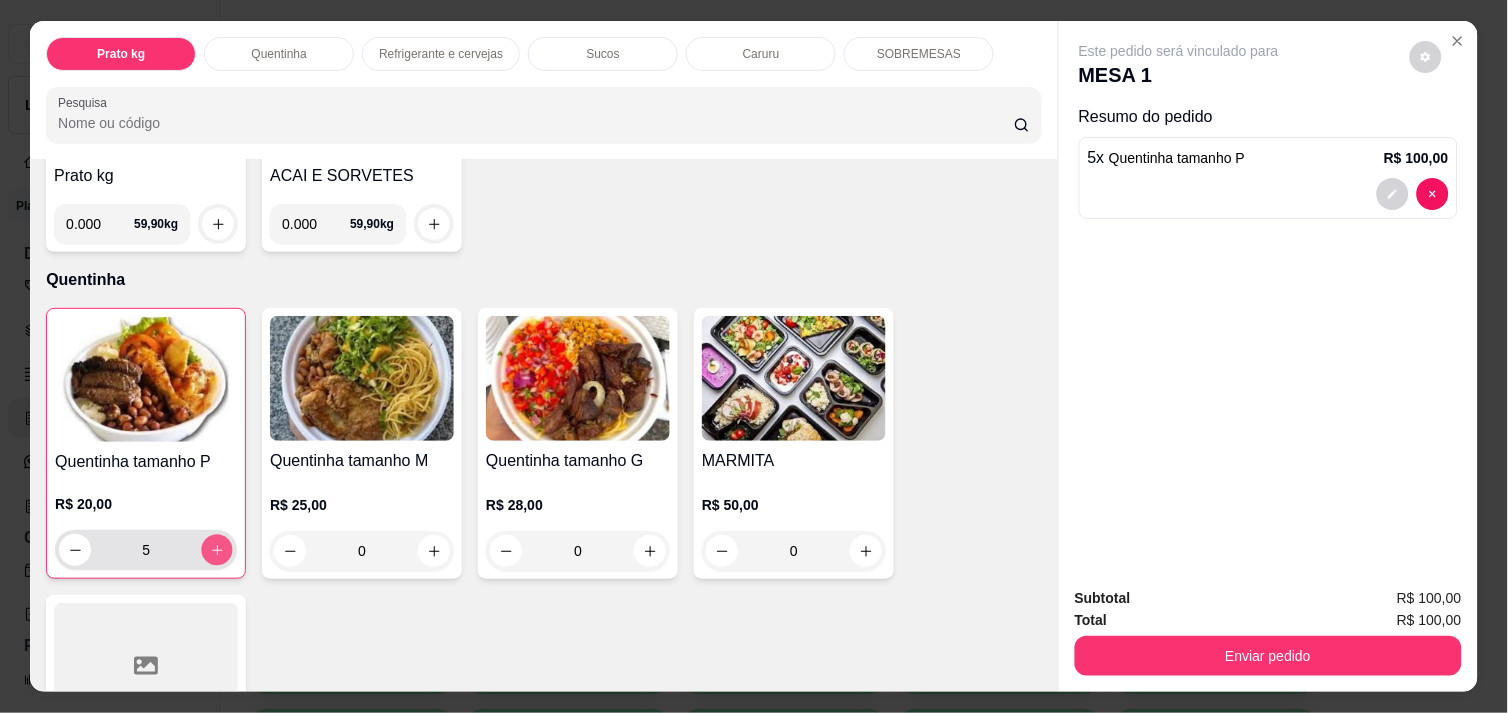 click at bounding box center (217, 550) 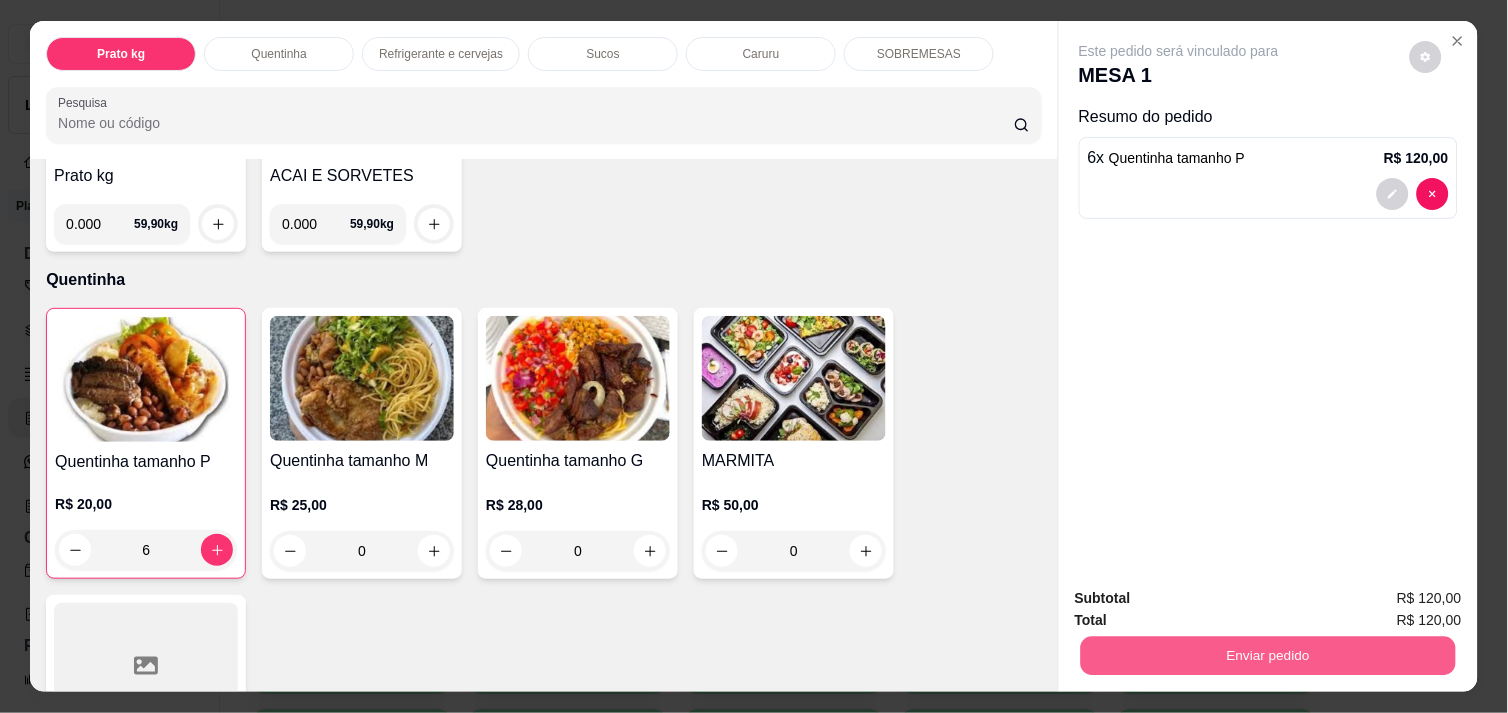 click on "Enviar pedido" at bounding box center (1268, 655) 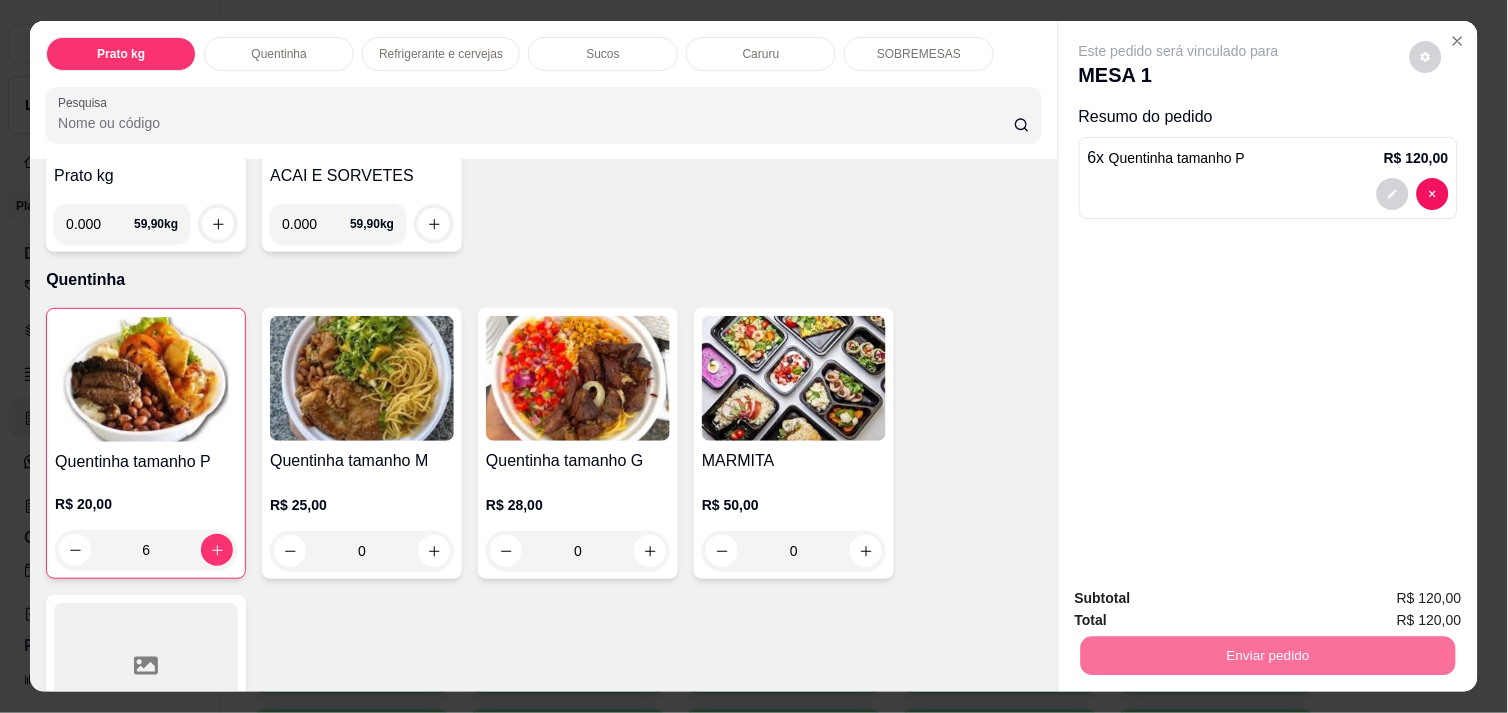 click on "Não registrar e enviar pedido" at bounding box center [1202, 598] 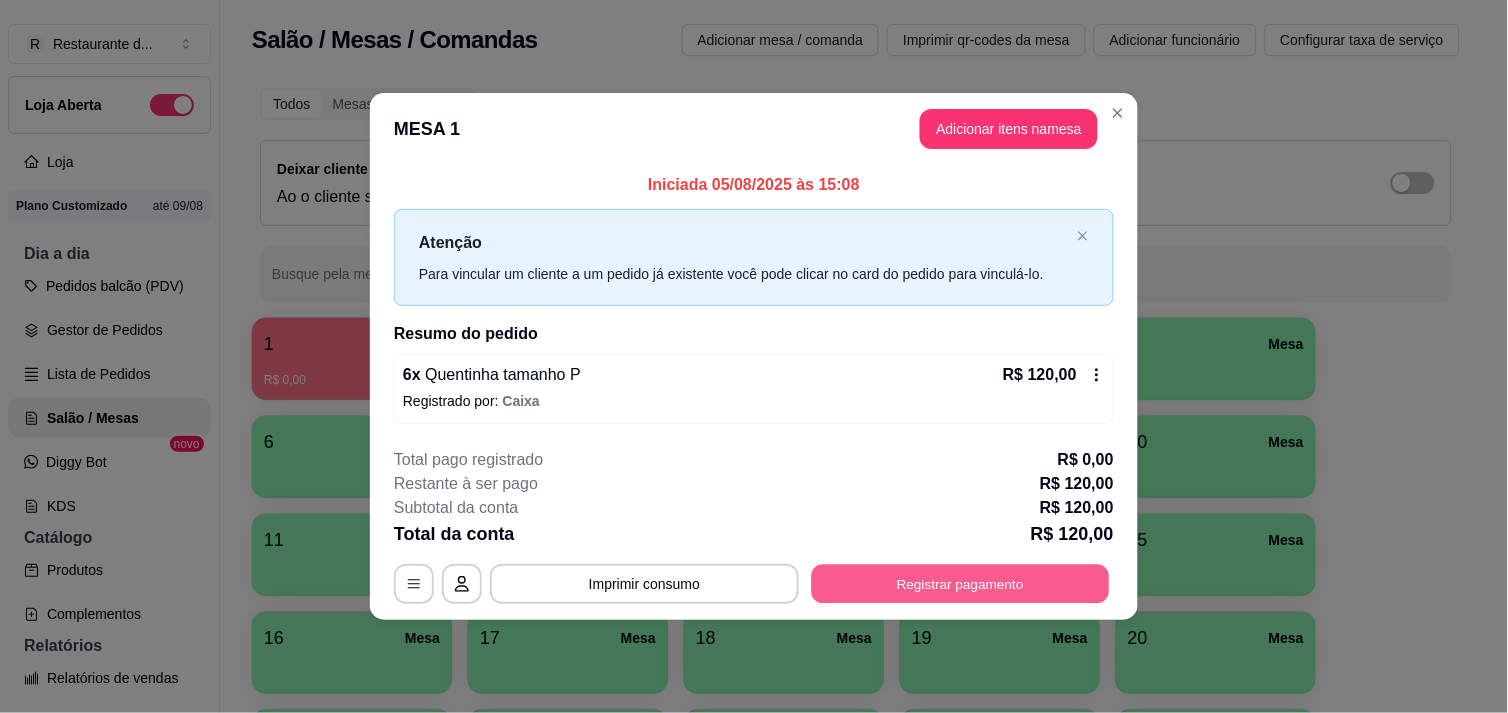 click on "Registrar pagamento" at bounding box center (961, 584) 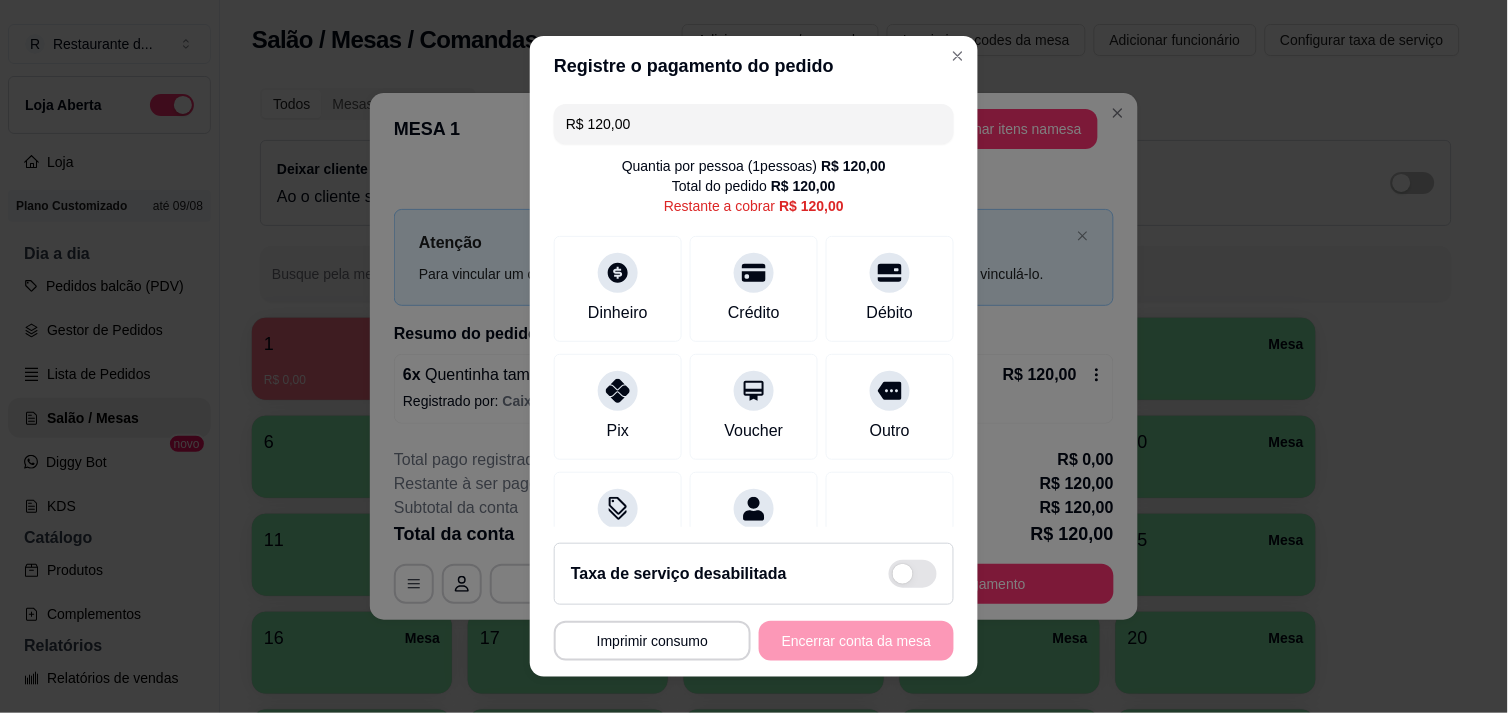 click on "R$ 120,00" at bounding box center (754, 124) 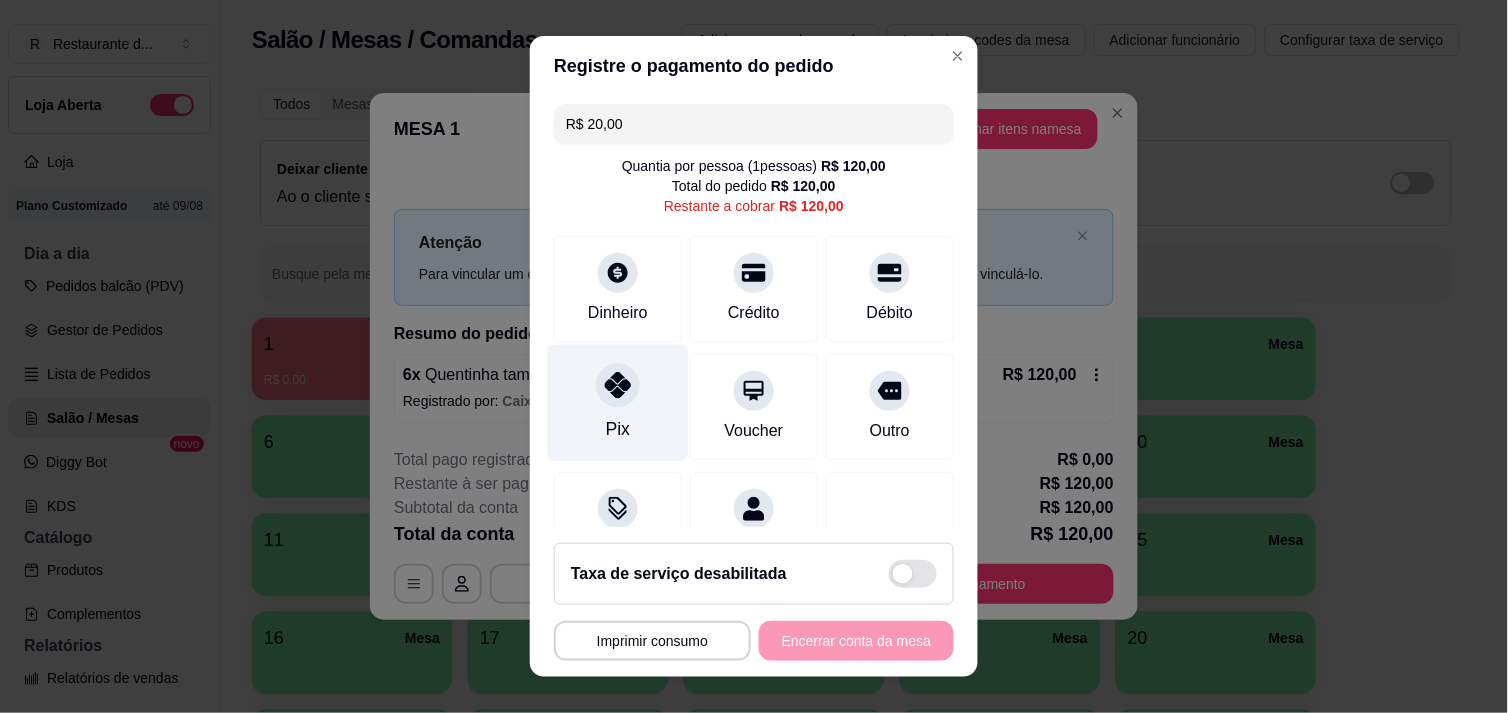 click 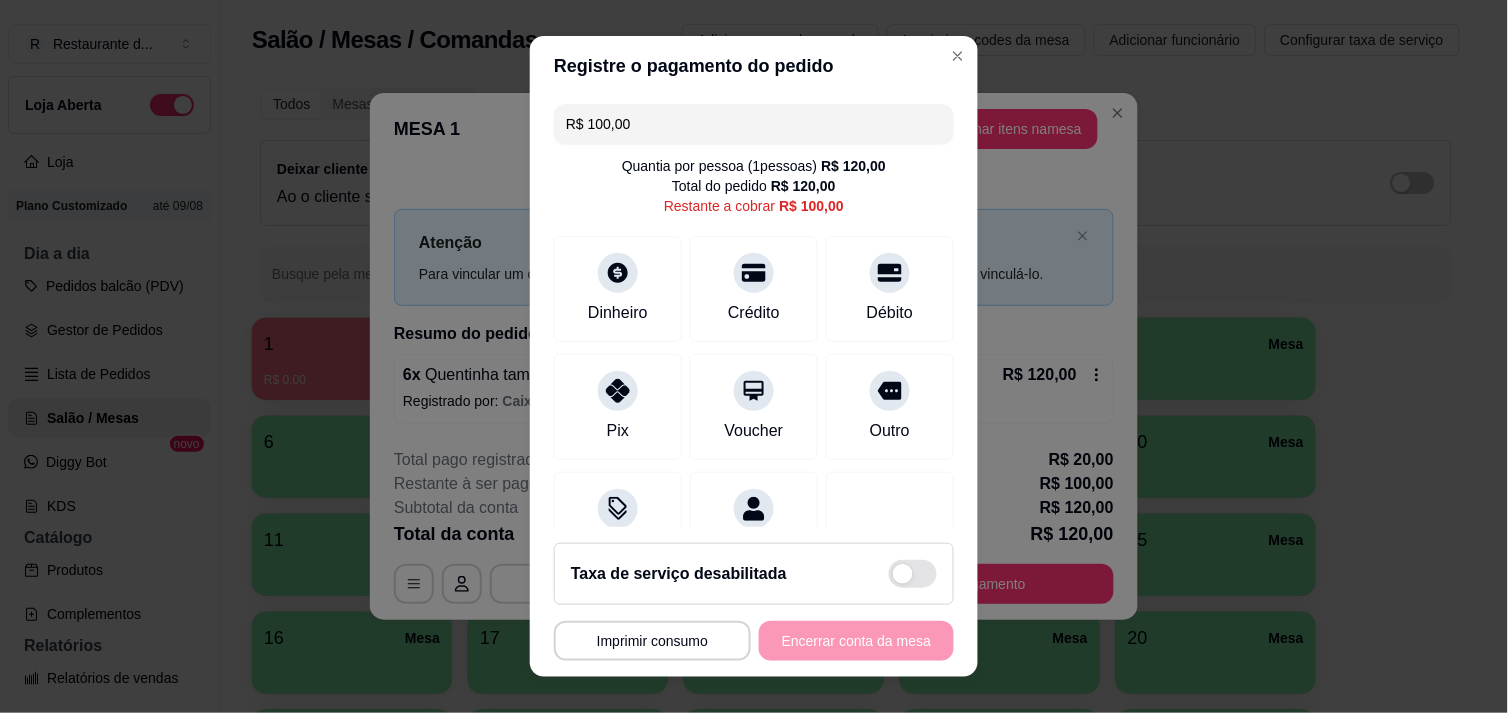 click on "R$ 100,00" at bounding box center [754, 124] 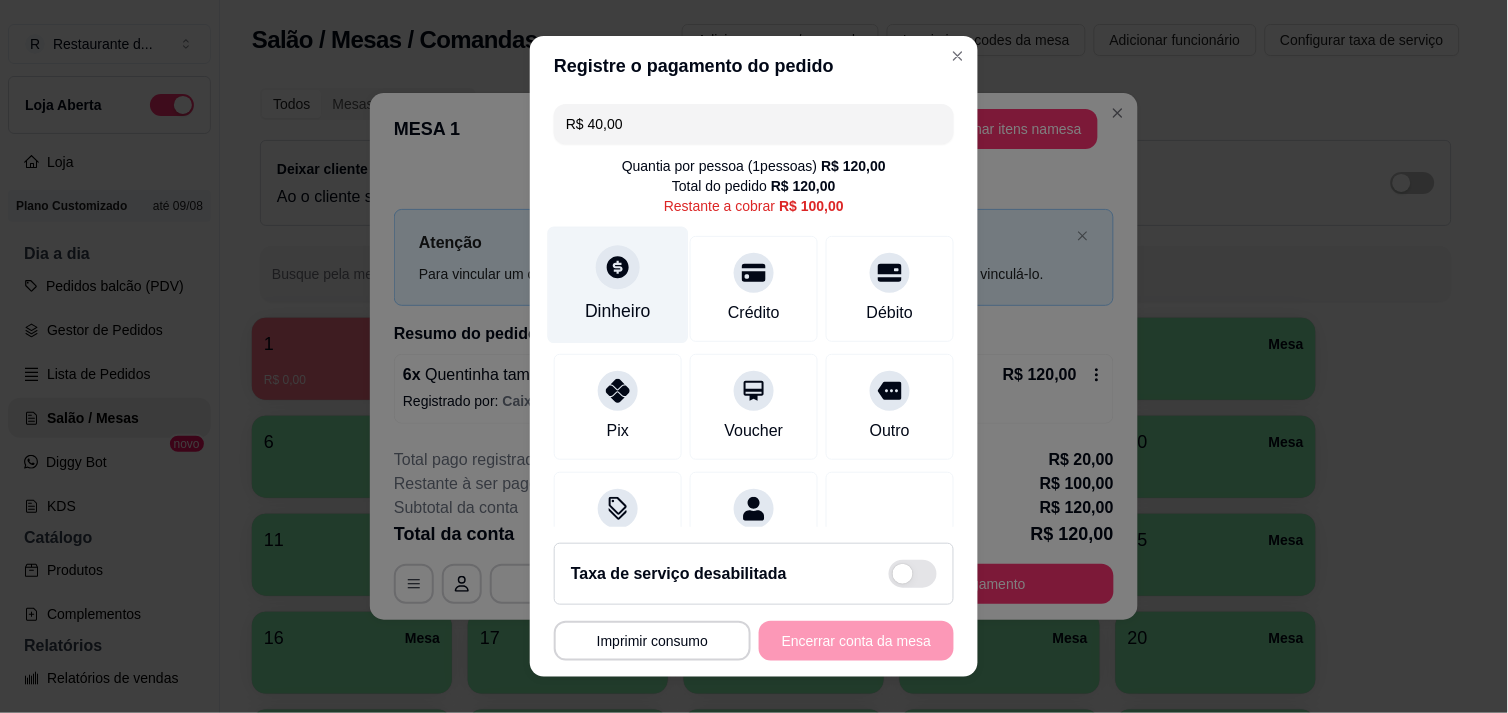 click on "Dinheiro" at bounding box center [618, 284] 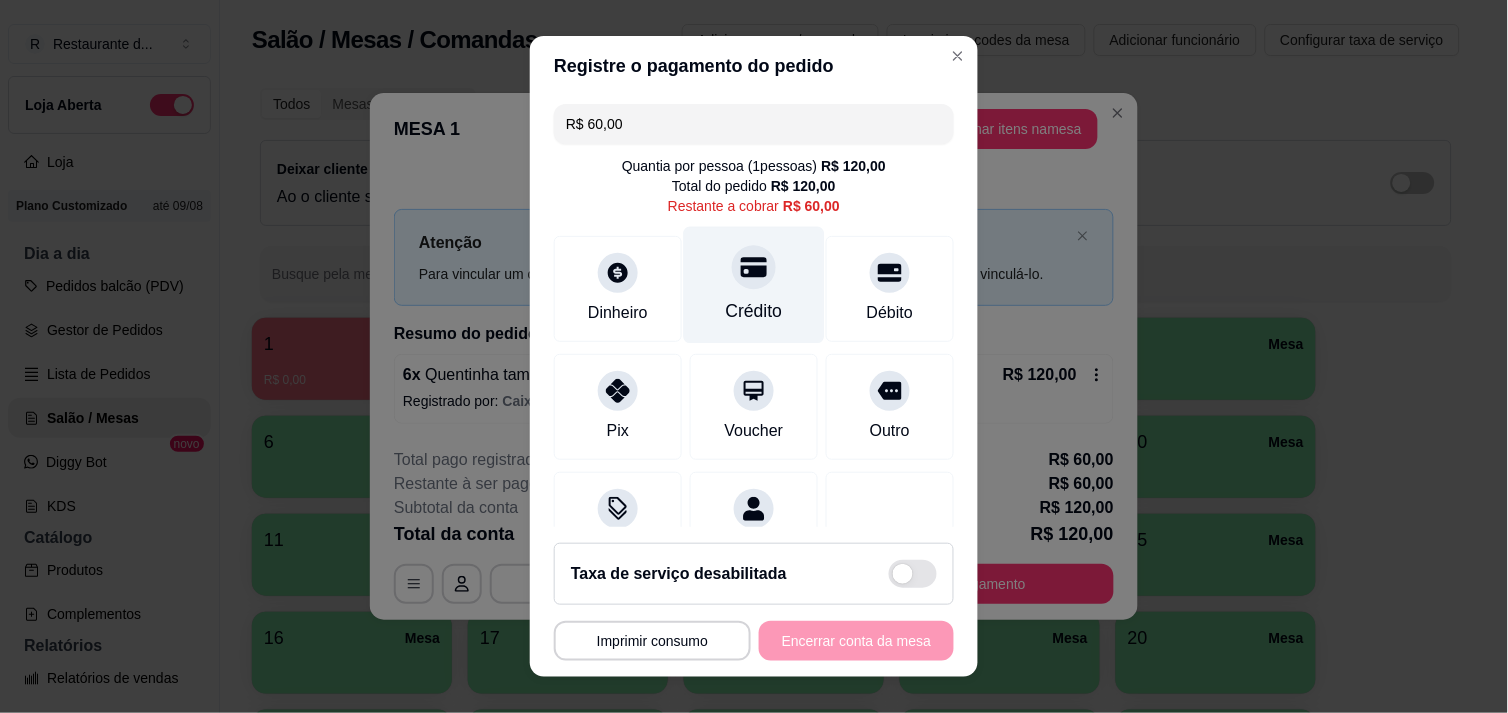 click on "Crédito" at bounding box center (754, 311) 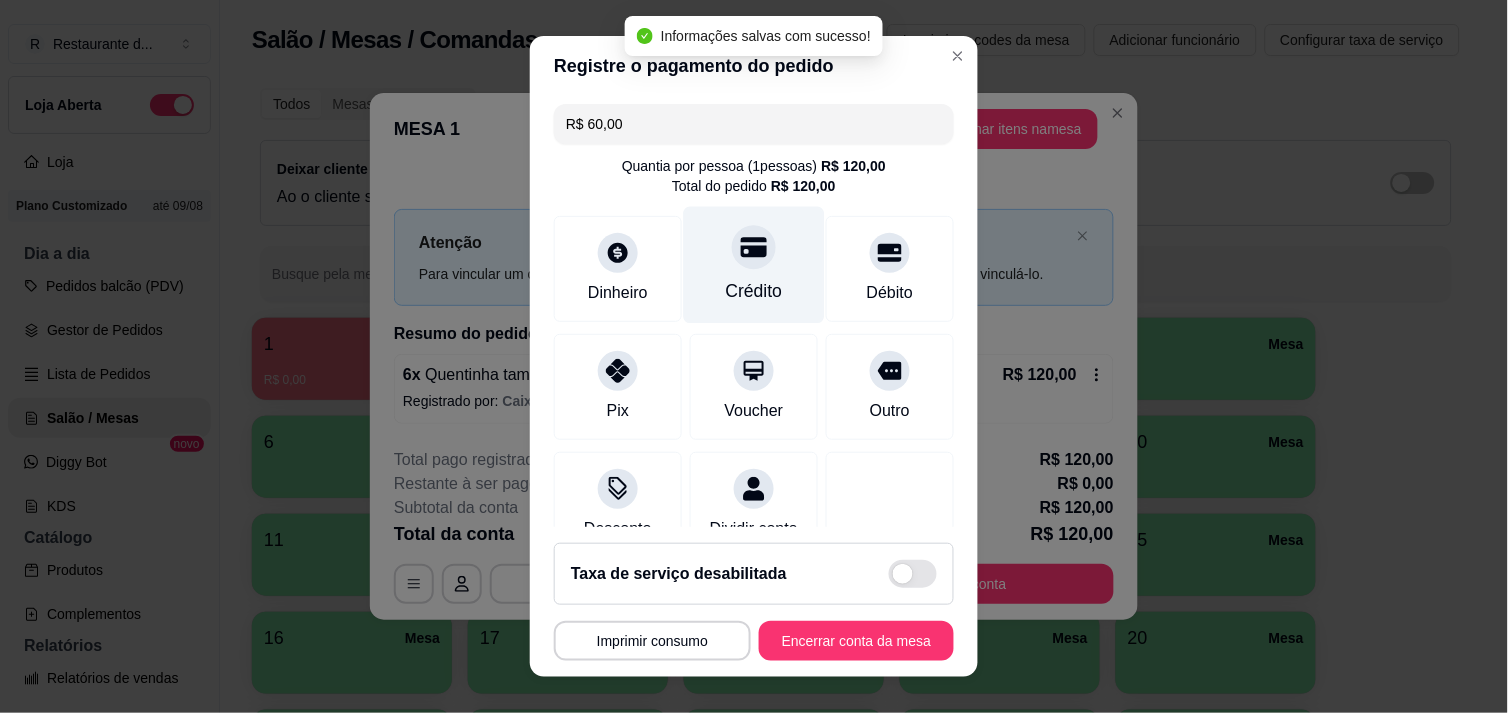 type on "R$ 0,00" 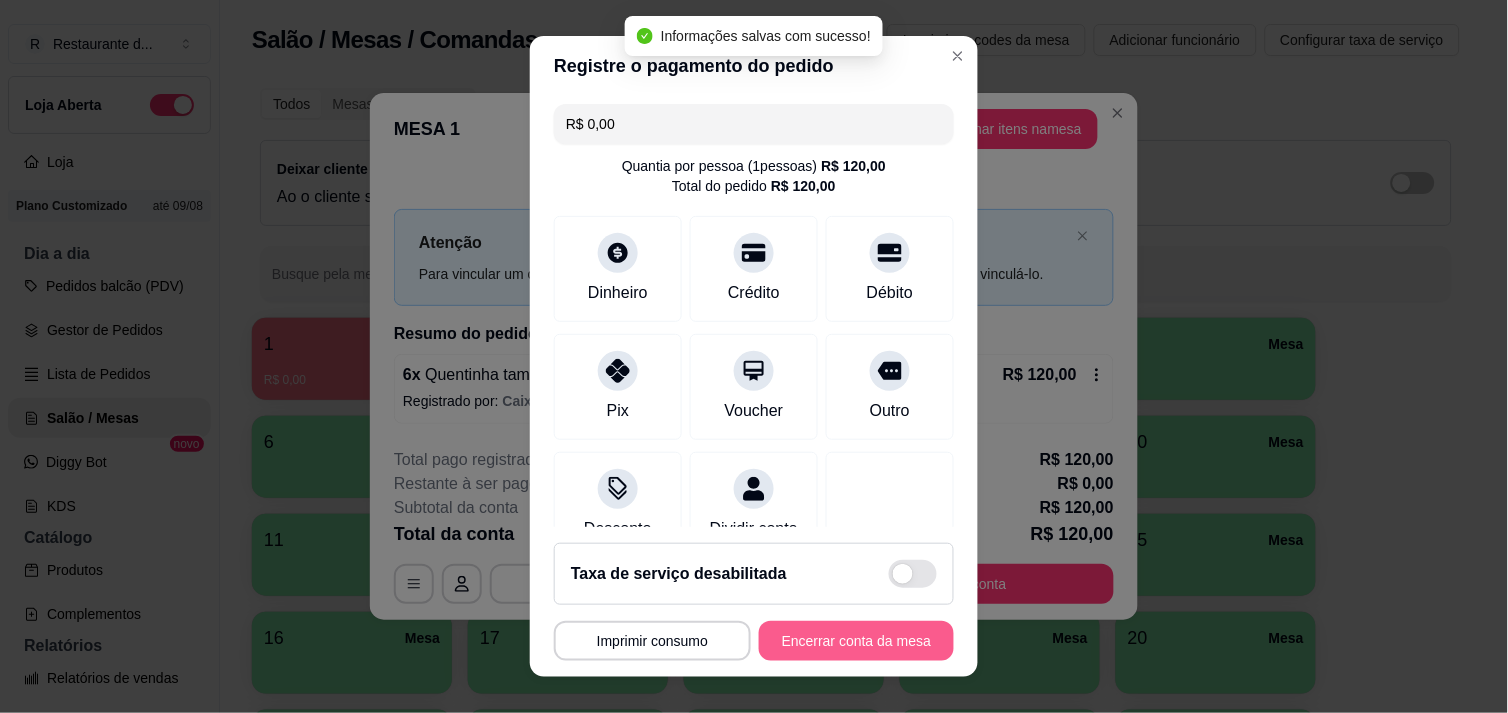click on "Encerrar conta da mesa" at bounding box center (856, 641) 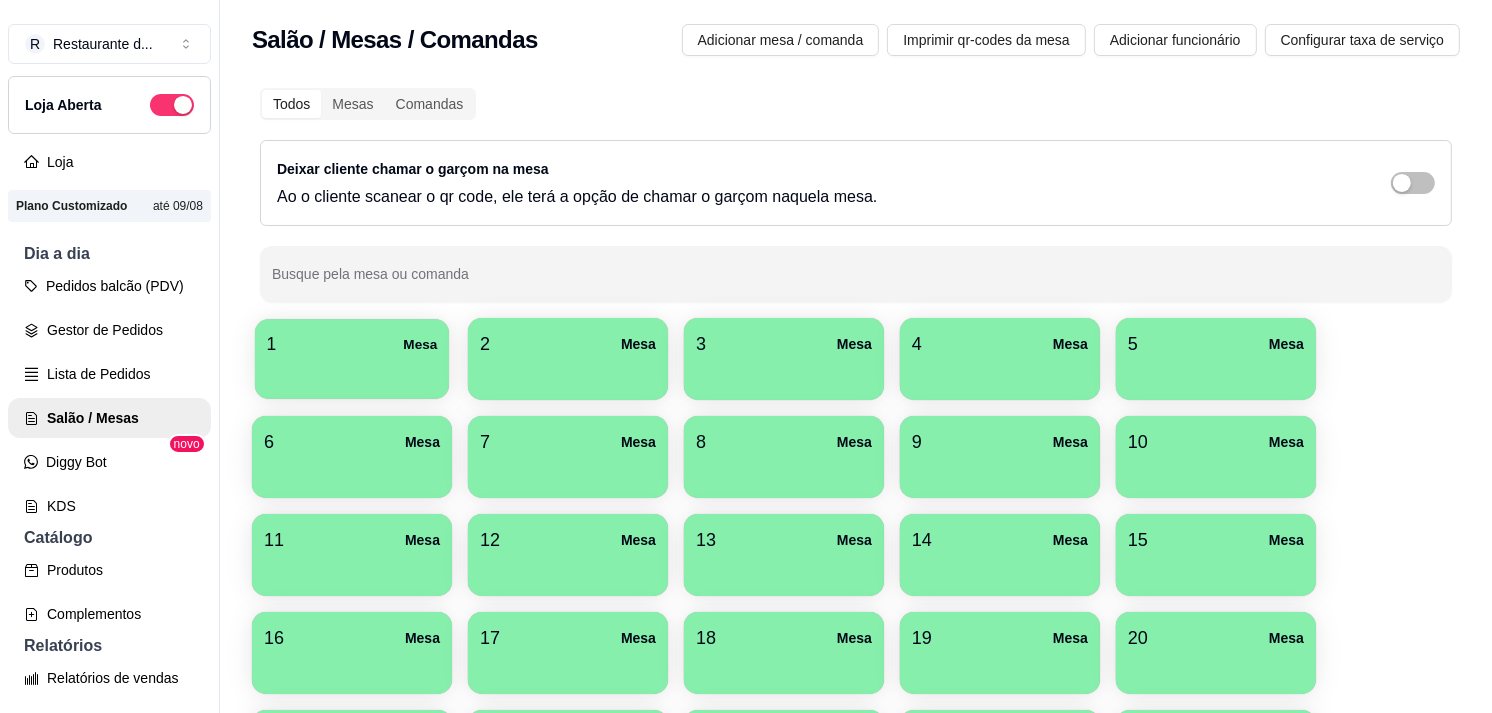 click at bounding box center (352, 372) 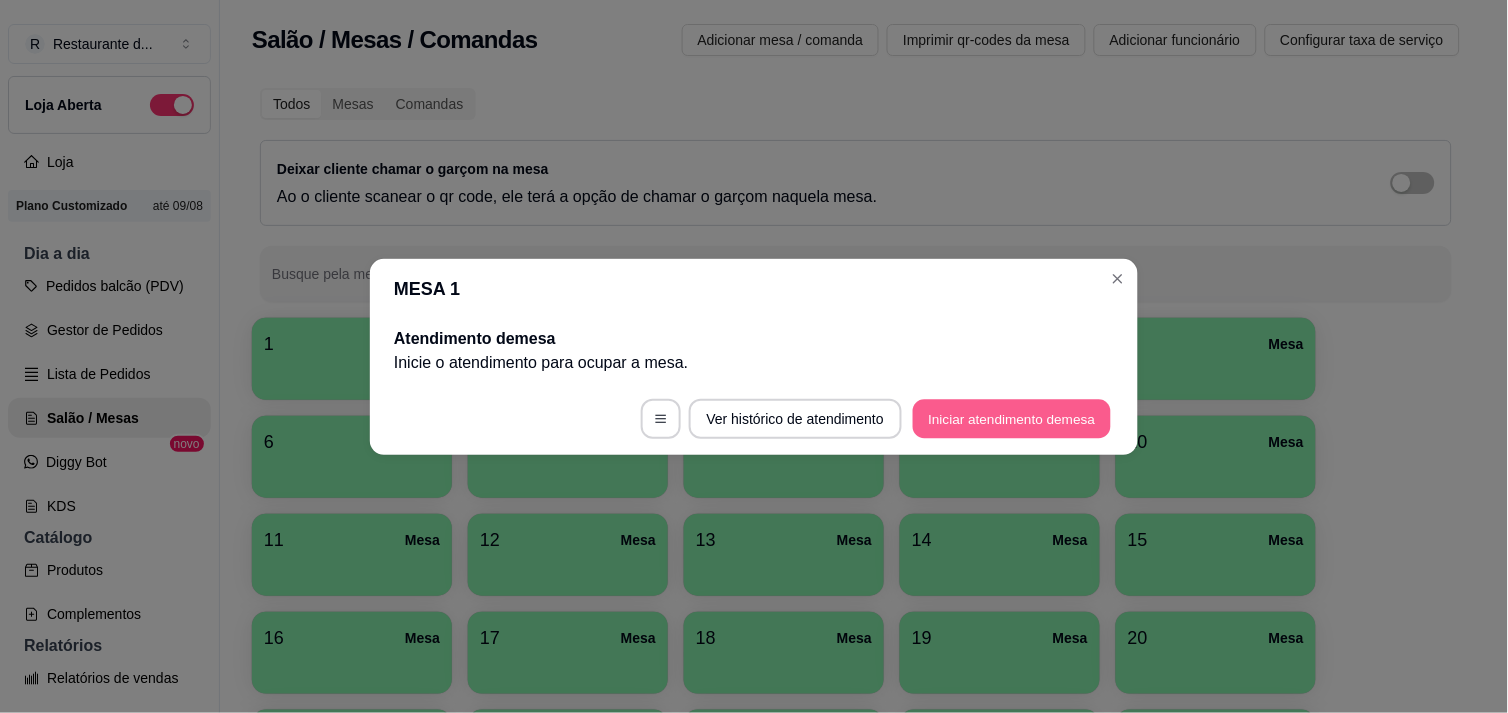 click on "Iniciar atendimento de  mesa" at bounding box center (1012, 418) 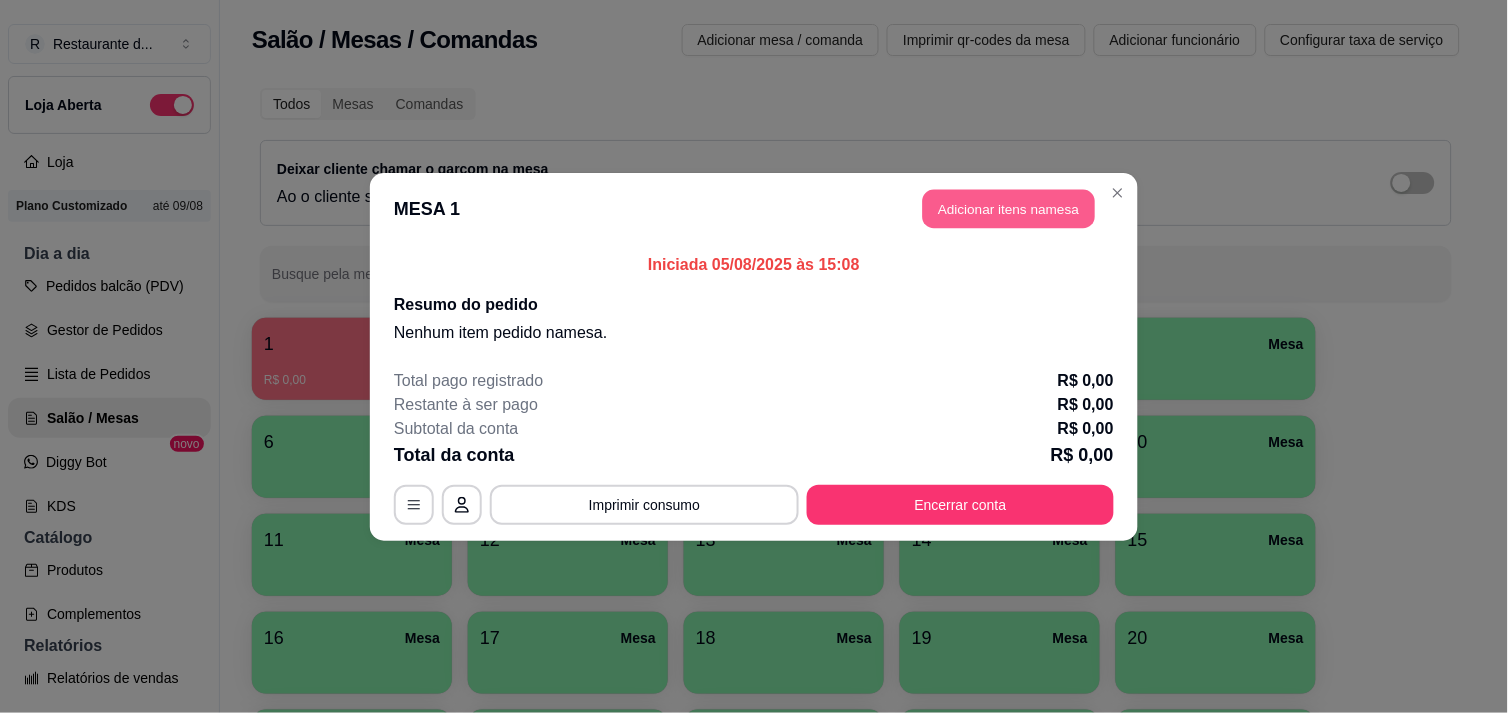 click on "Adicionar itens na  mesa" at bounding box center [1009, 208] 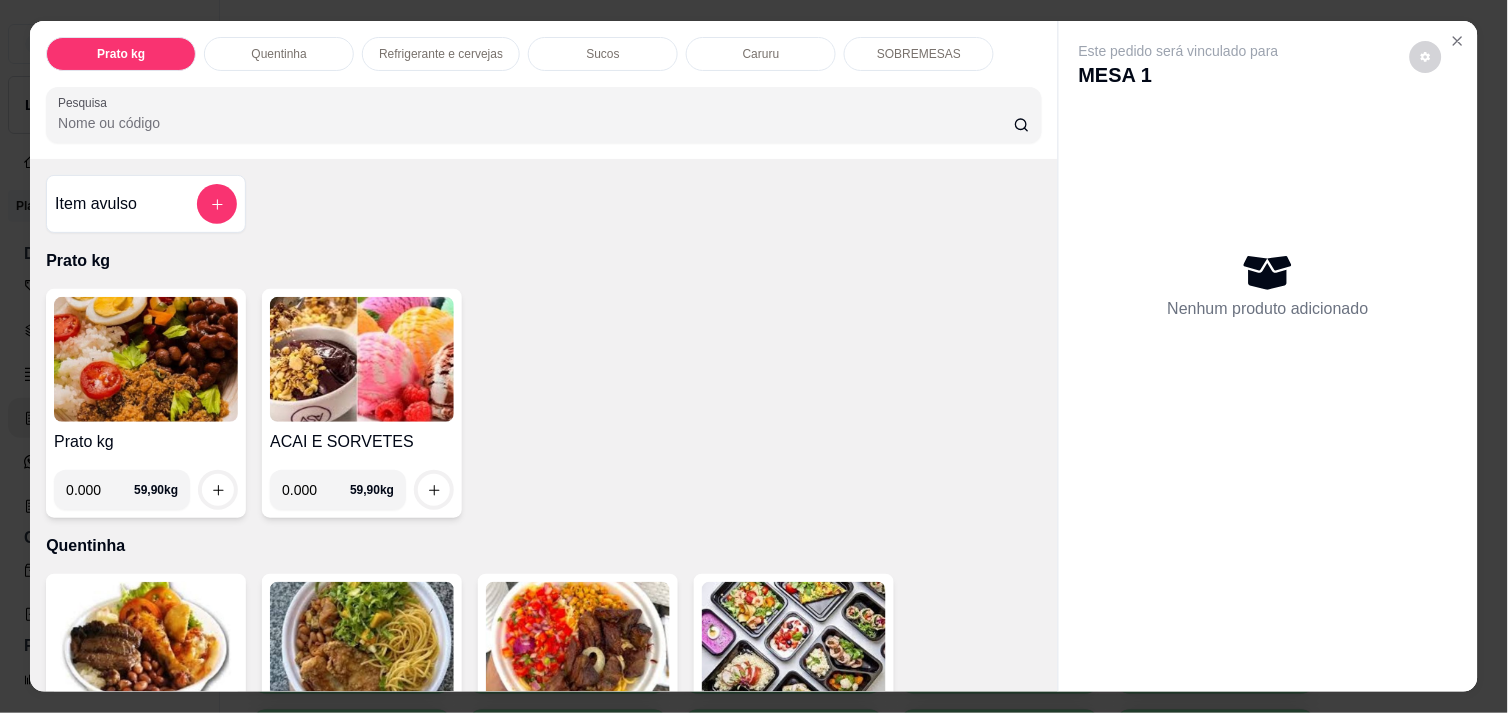 click at bounding box center (1268, 676) 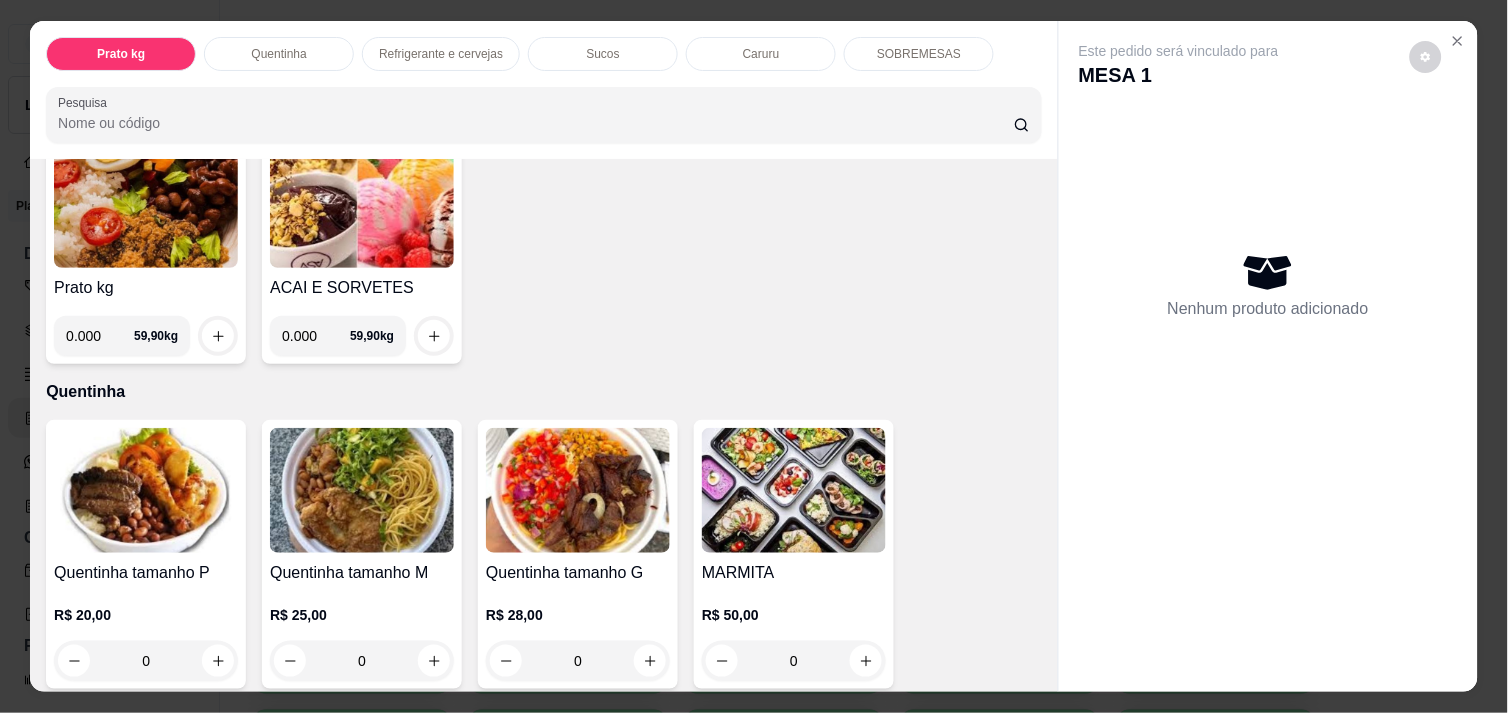 scroll, scrollTop: 222, scrollLeft: 0, axis: vertical 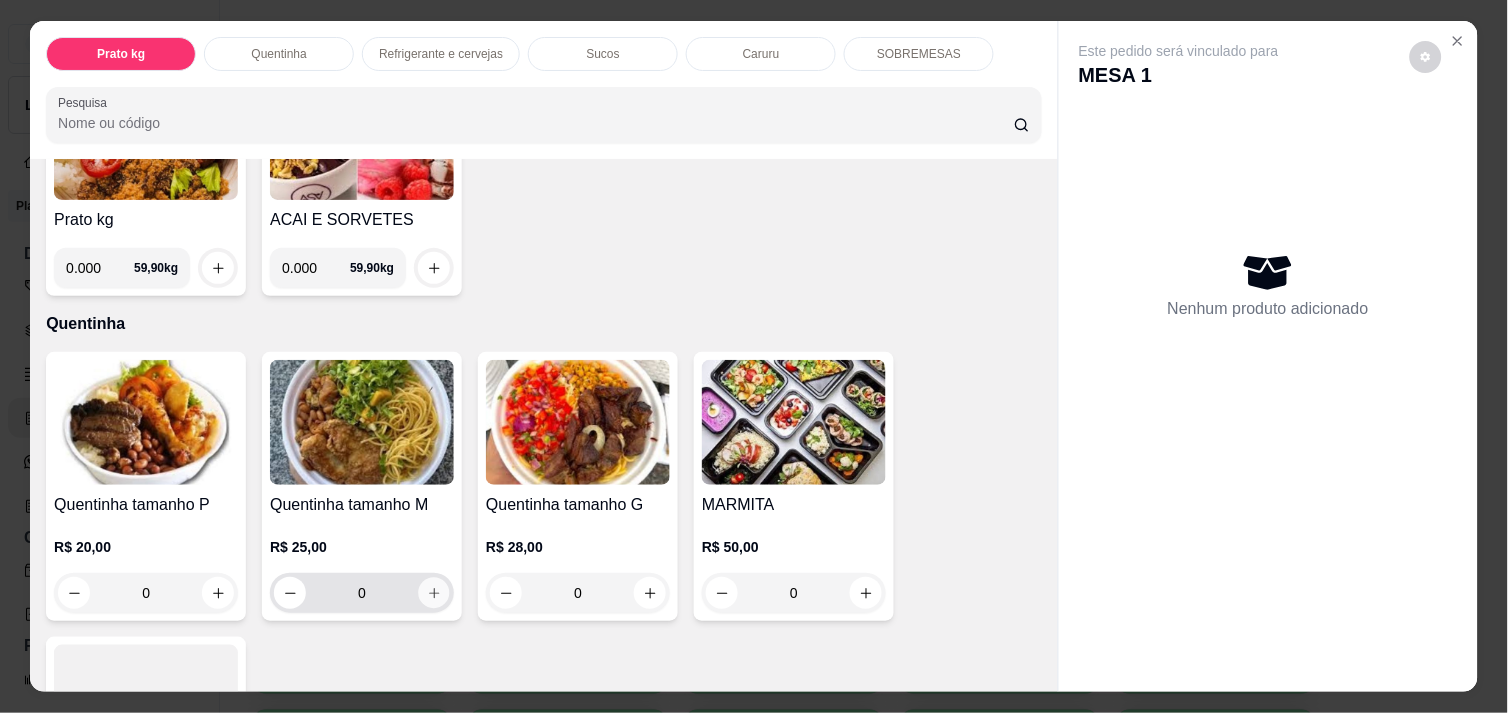 click at bounding box center [434, 593] 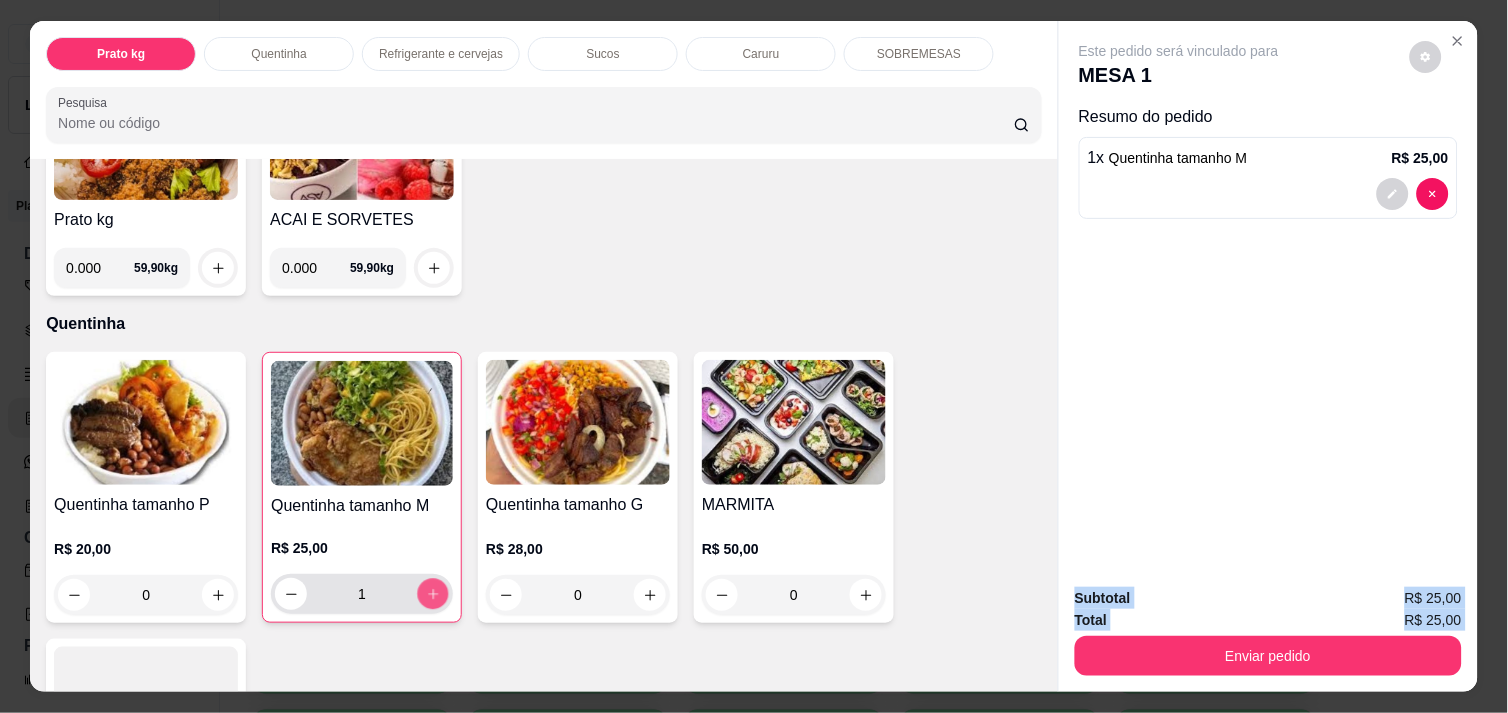 click at bounding box center (433, 594) 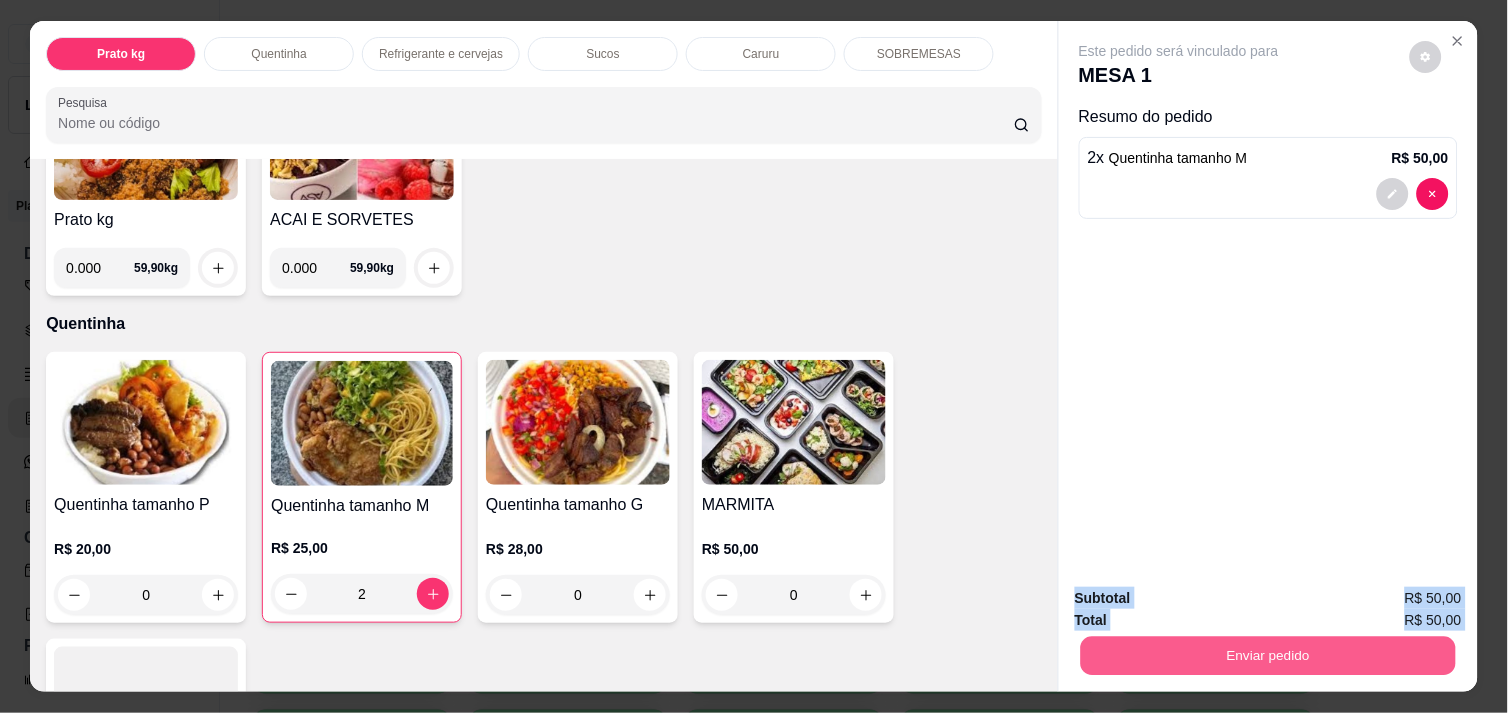 click on "Enviar pedido" at bounding box center [1268, 655] 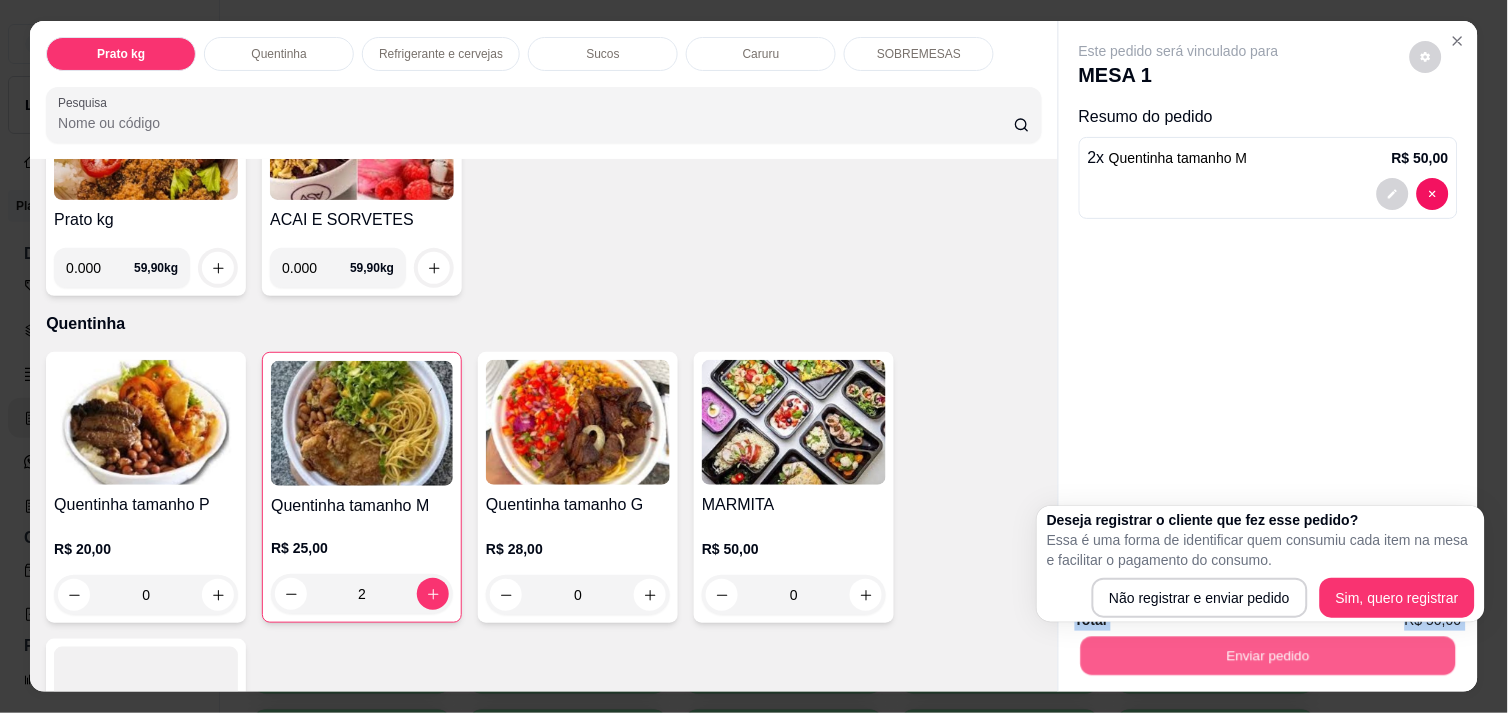 click on "Enviar pedido" at bounding box center (1268, 655) 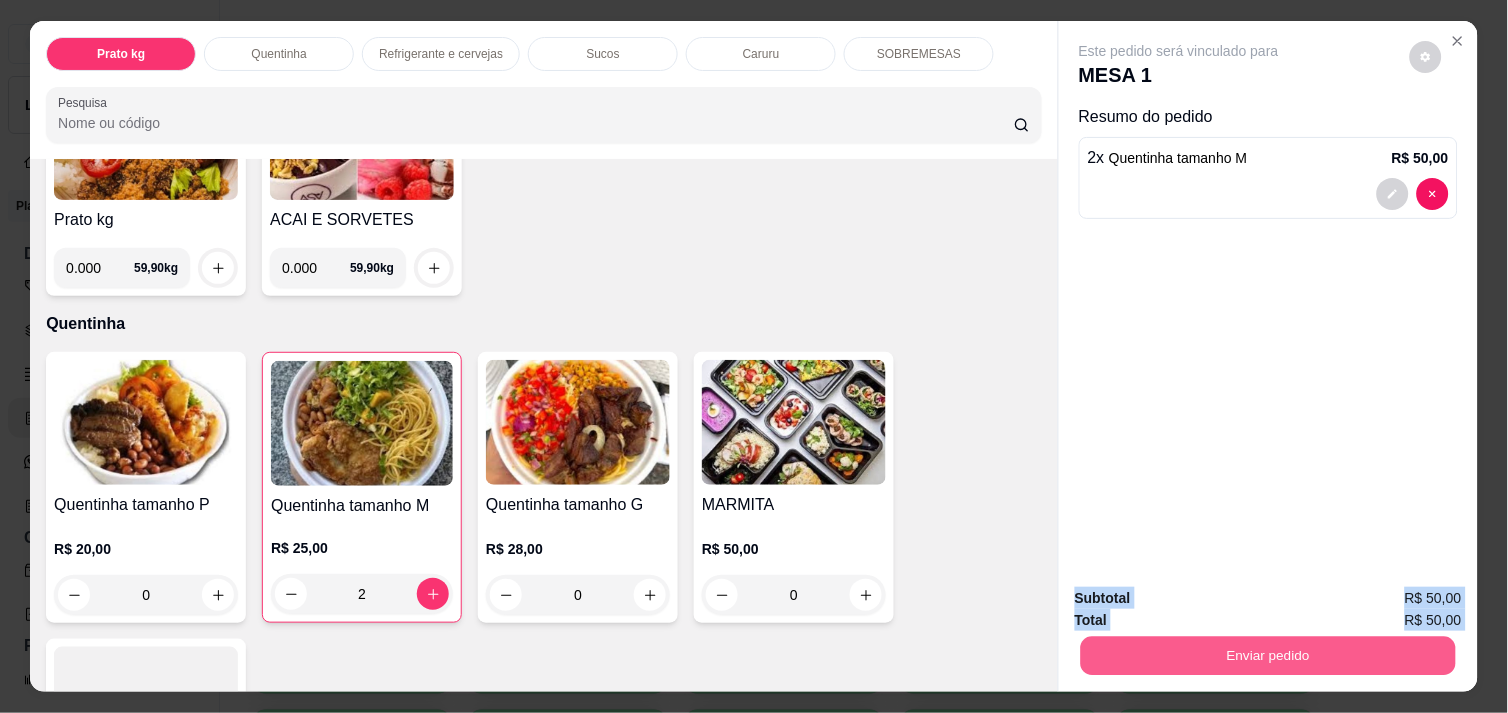 click on "Enviar pedido" at bounding box center [1268, 655] 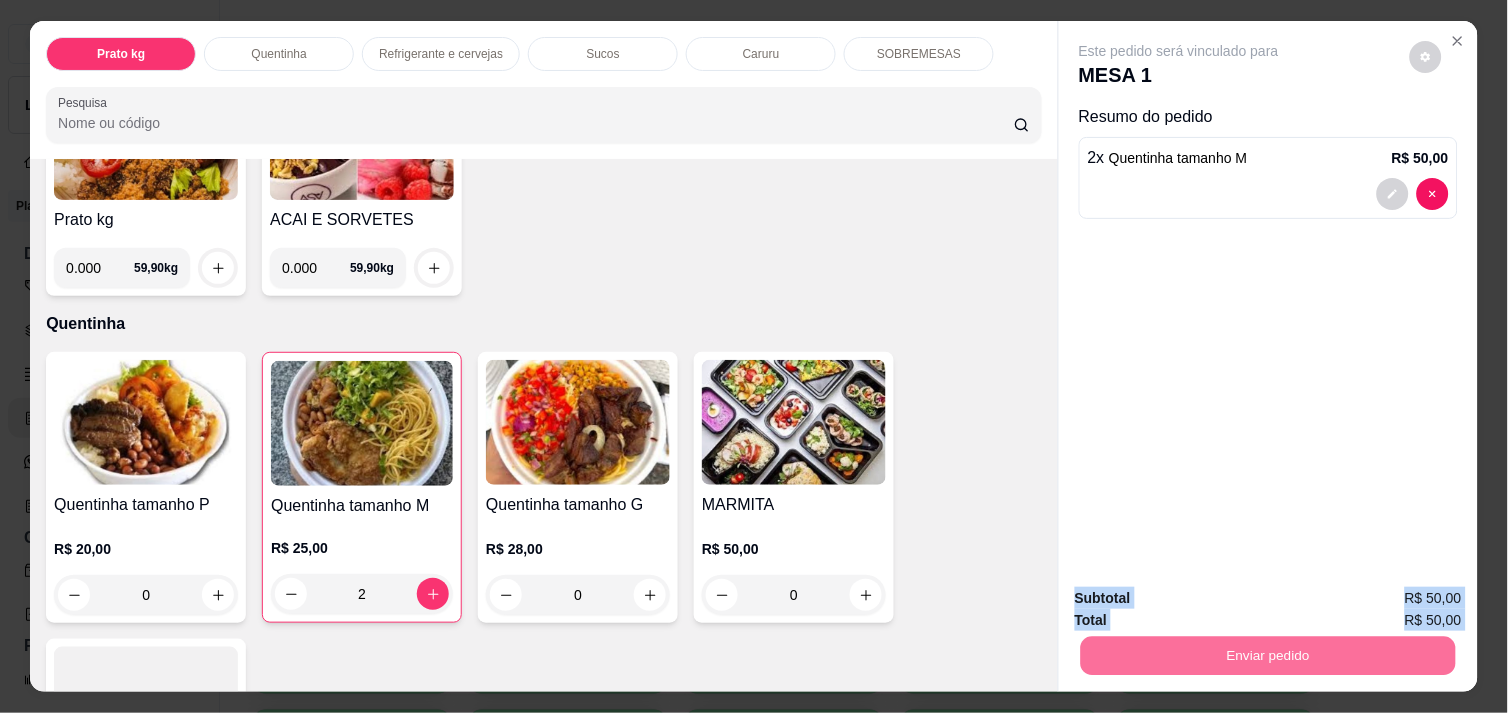 click on "Não registrar e enviar pedido" at bounding box center (1202, 598) 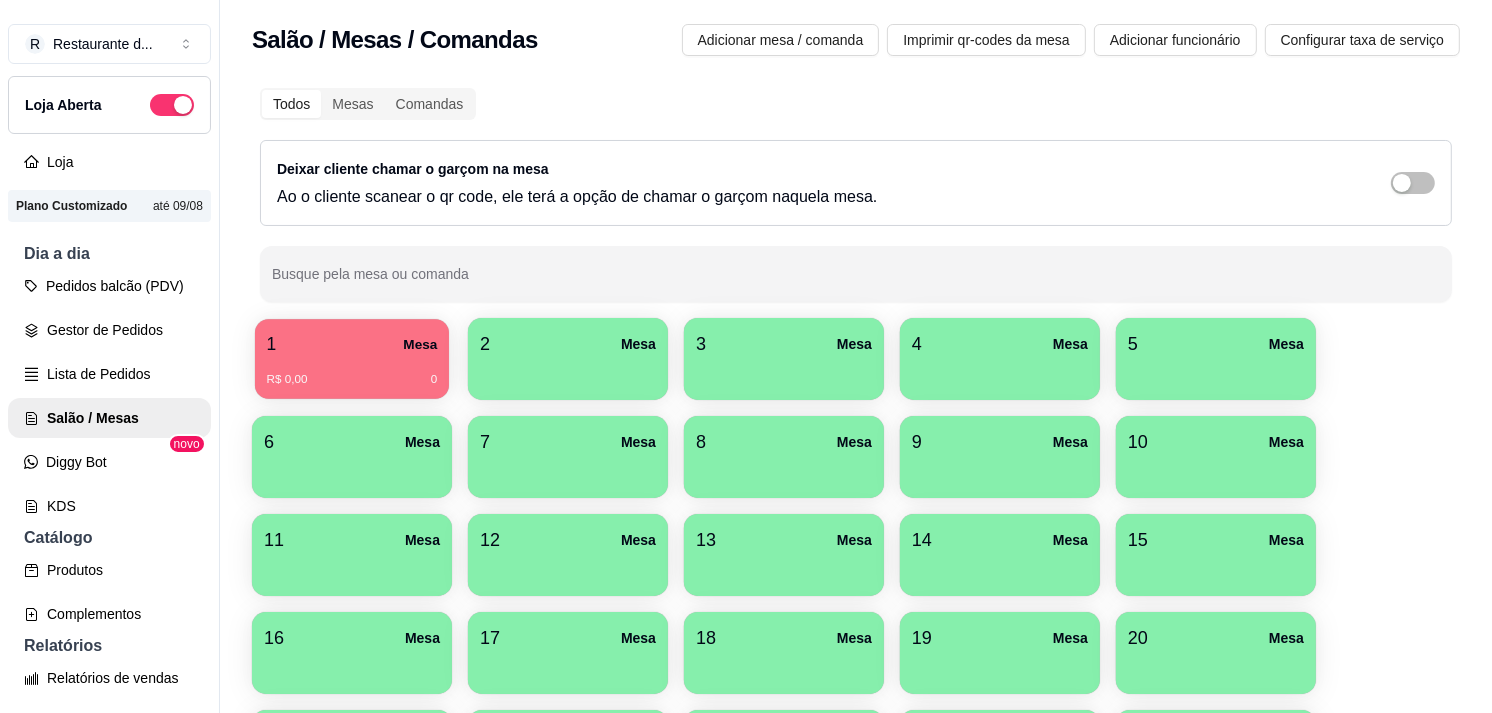 click on "R$ 0,00 0" at bounding box center (352, 380) 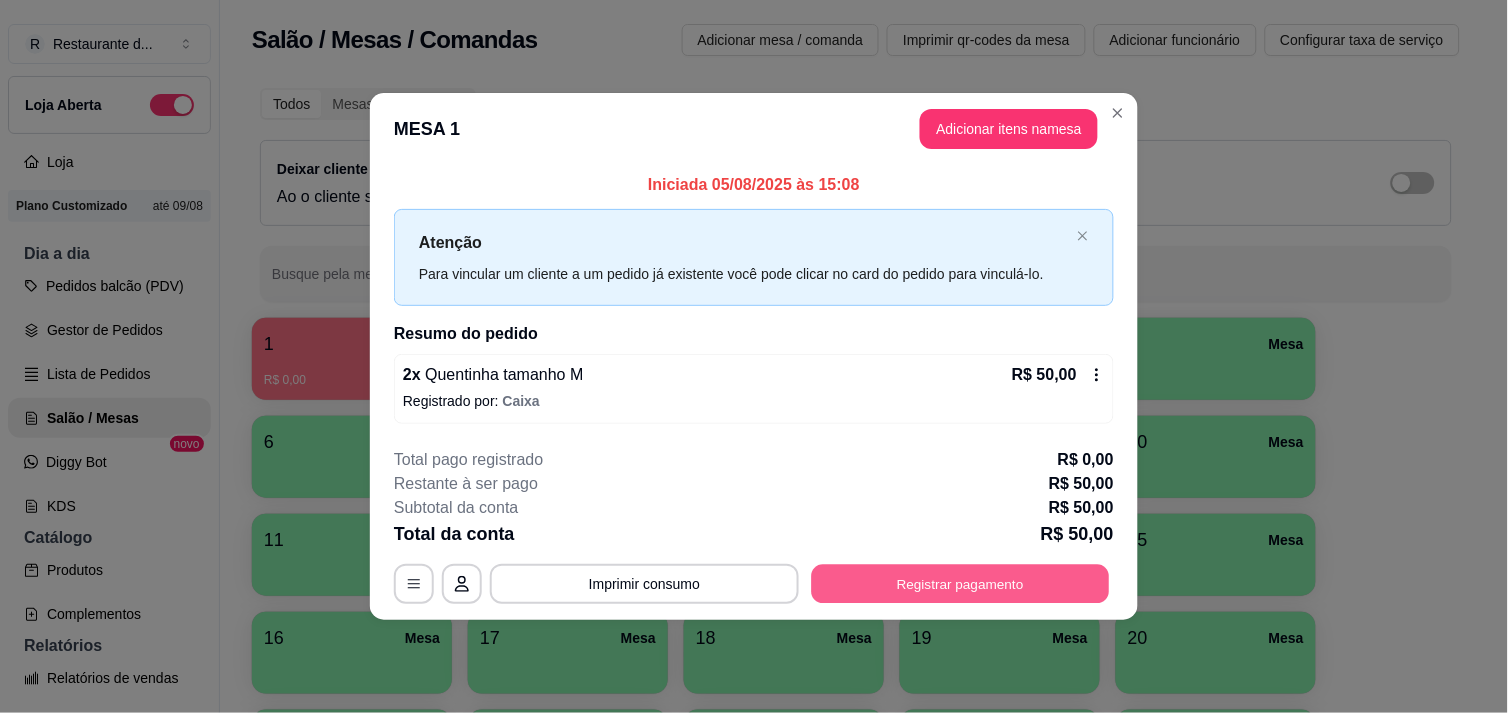 click on "Registrar pagamento" at bounding box center (961, 584) 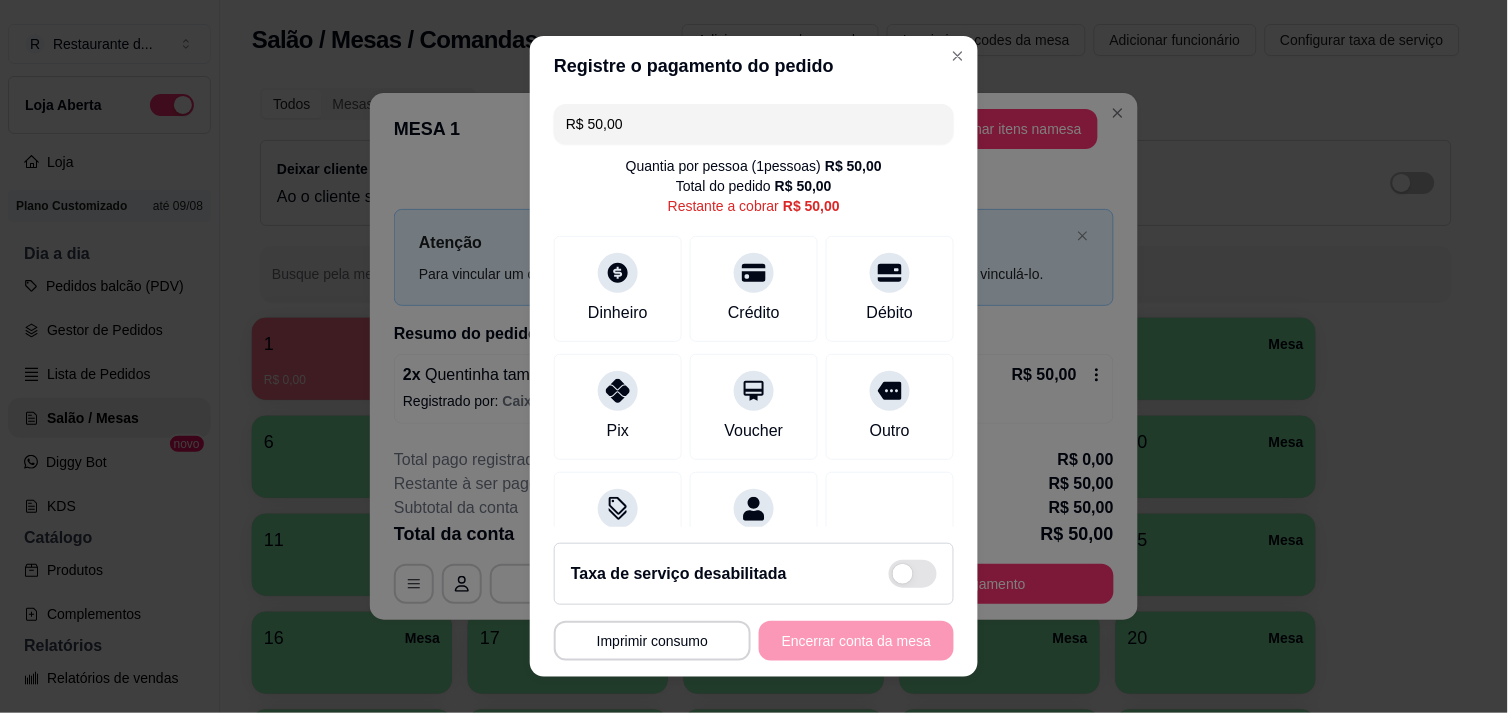 click on "R$ 50,00" at bounding box center [754, 124] 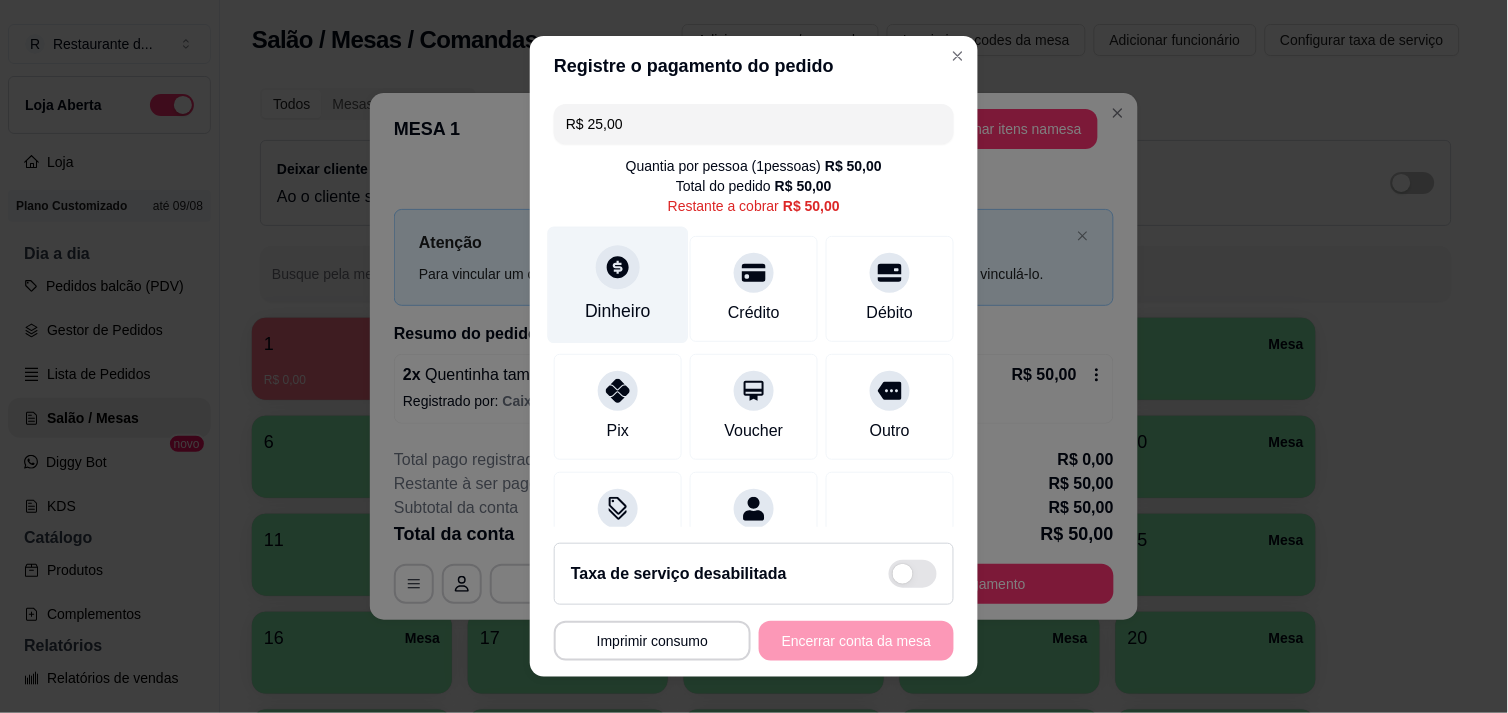 click on "Dinheiro" at bounding box center [618, 311] 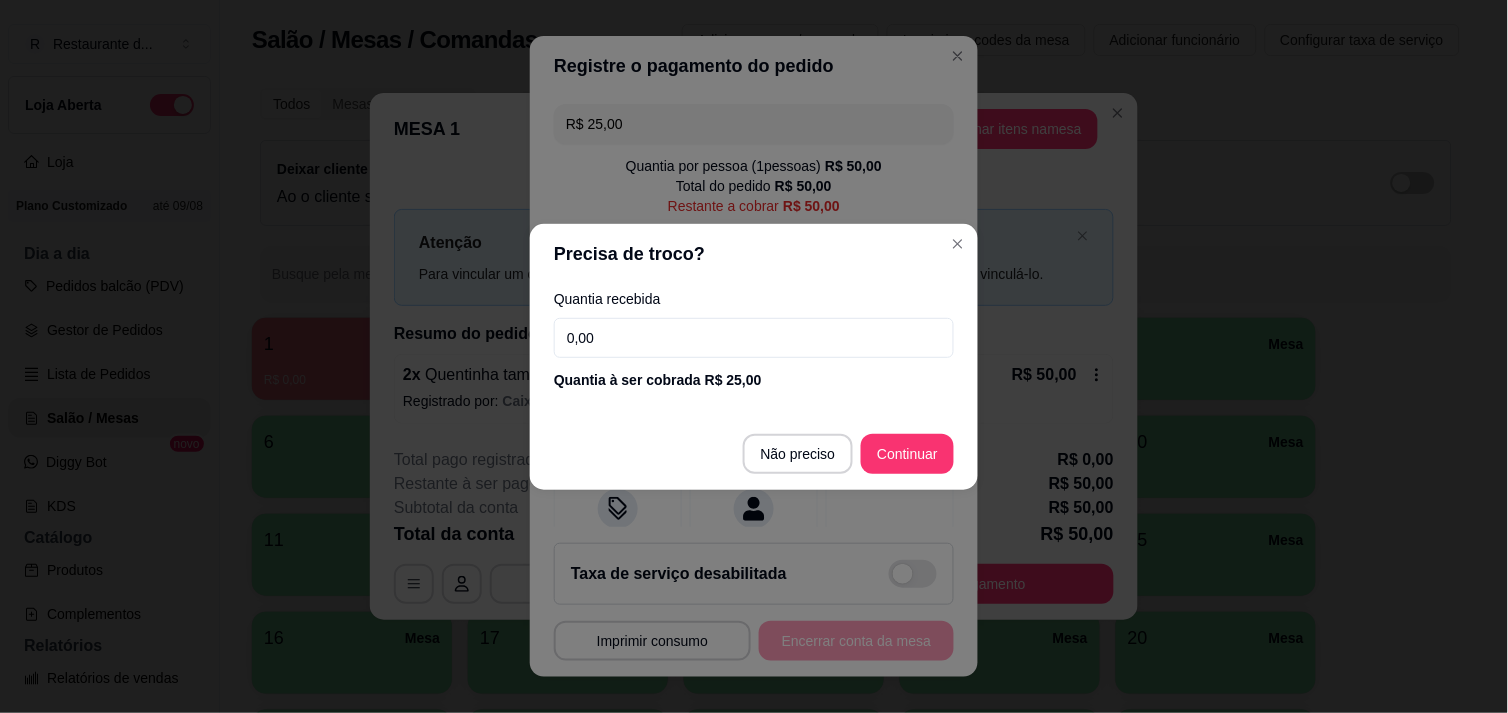 click on "Não preciso Continuar" at bounding box center [754, 454] 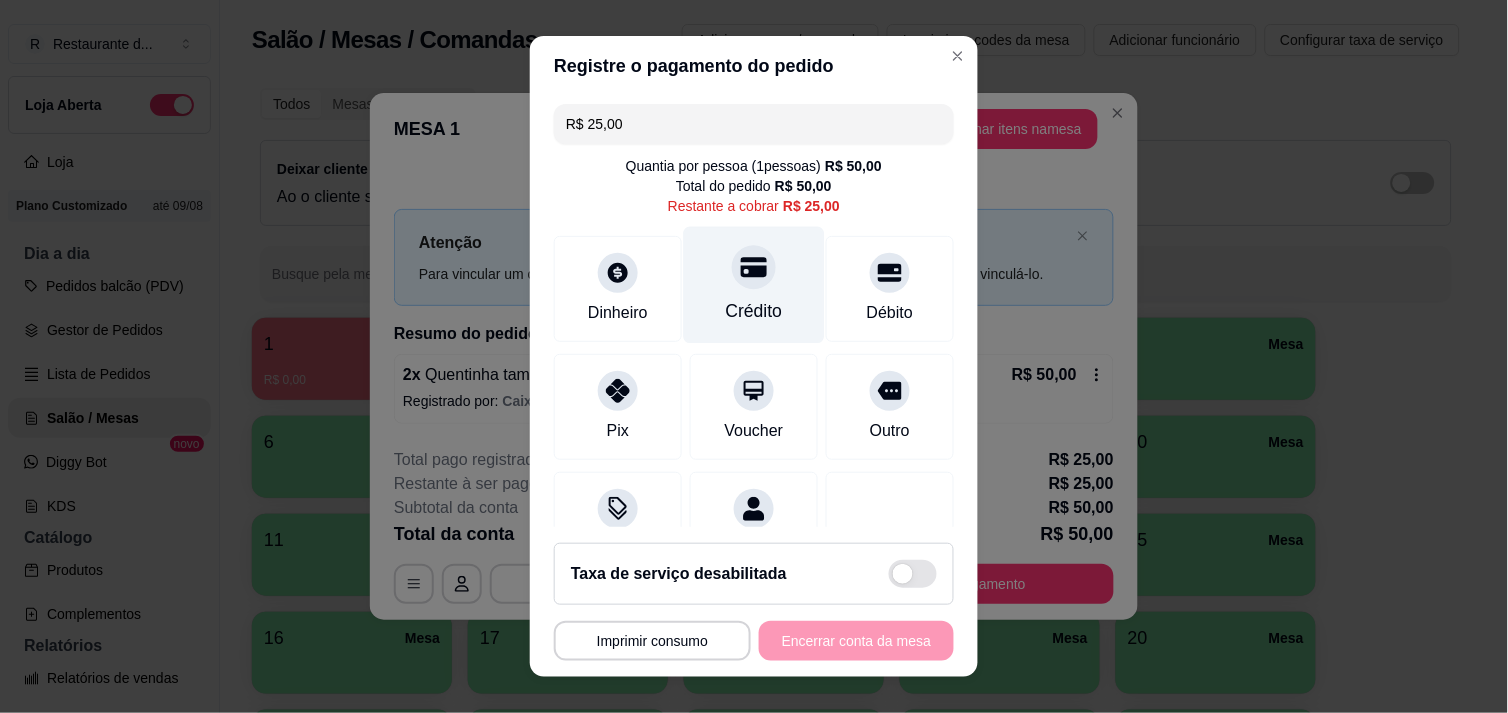 click on "Crédito" at bounding box center [754, 284] 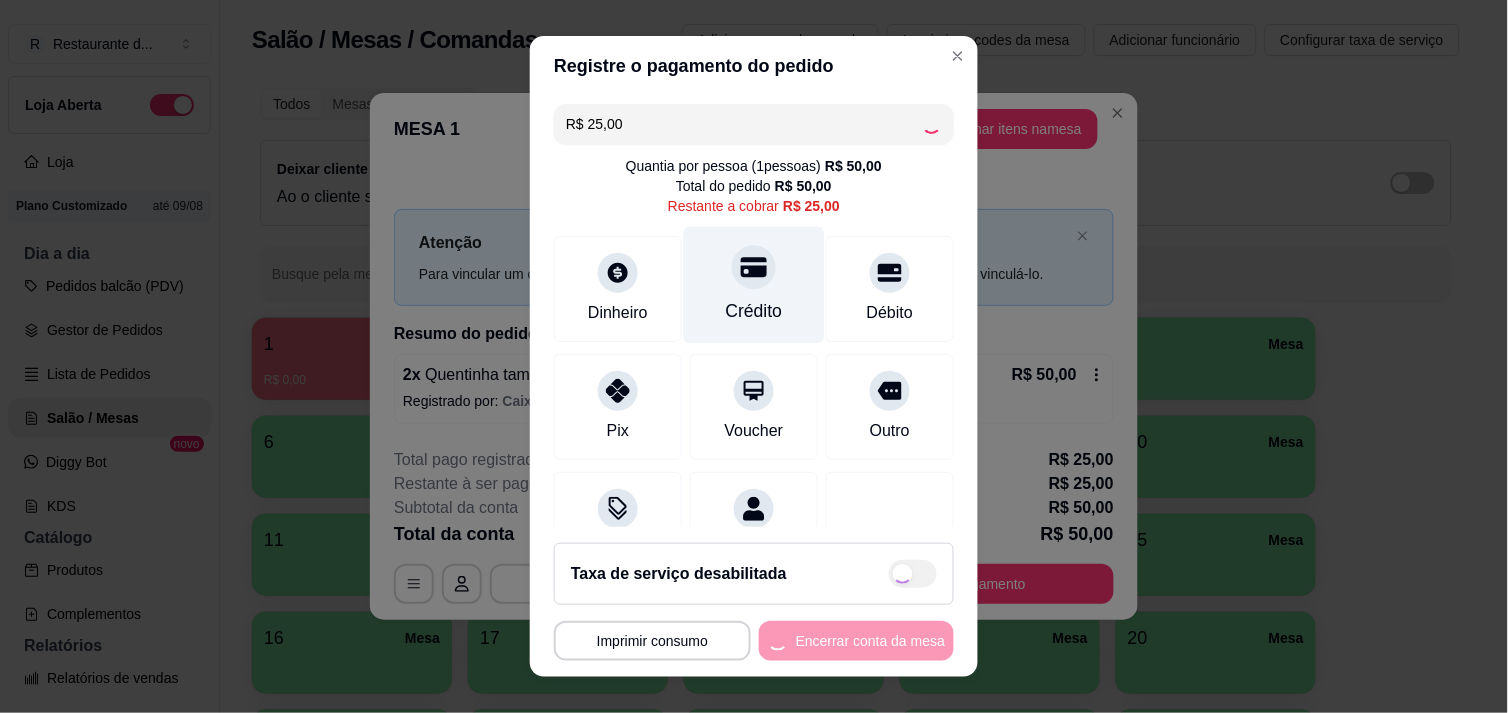type on "R$ 0,00" 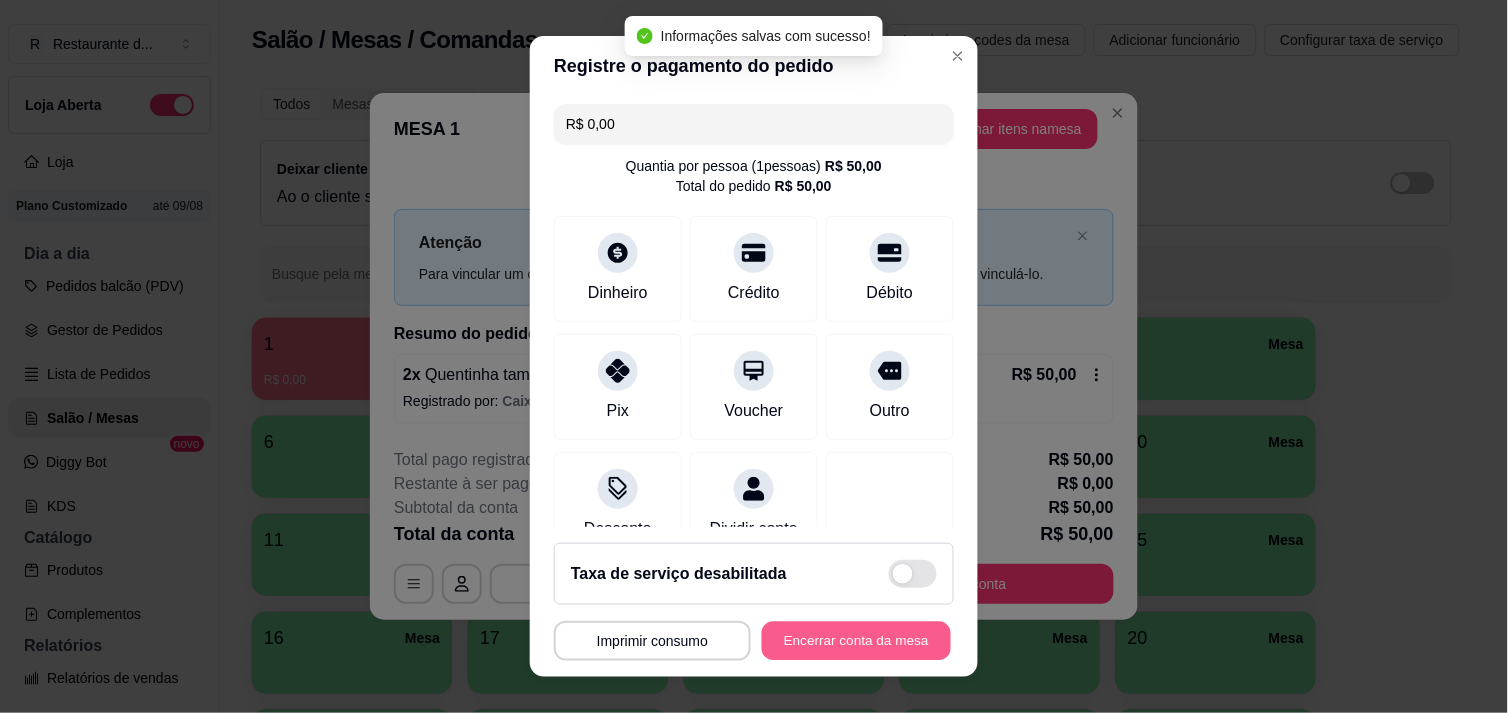 click on "Encerrar conta da mesa" at bounding box center (856, 641) 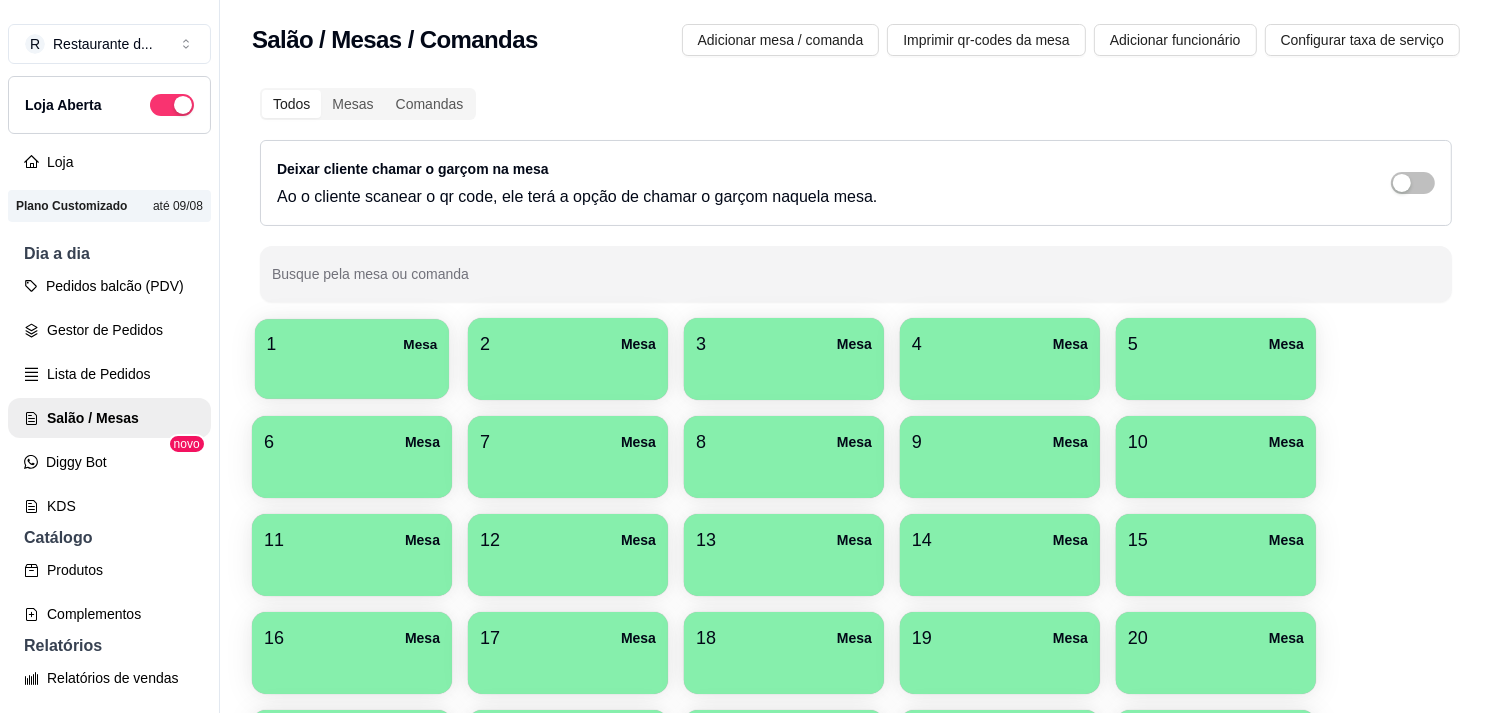 click on "1 Mesa" at bounding box center [352, 344] 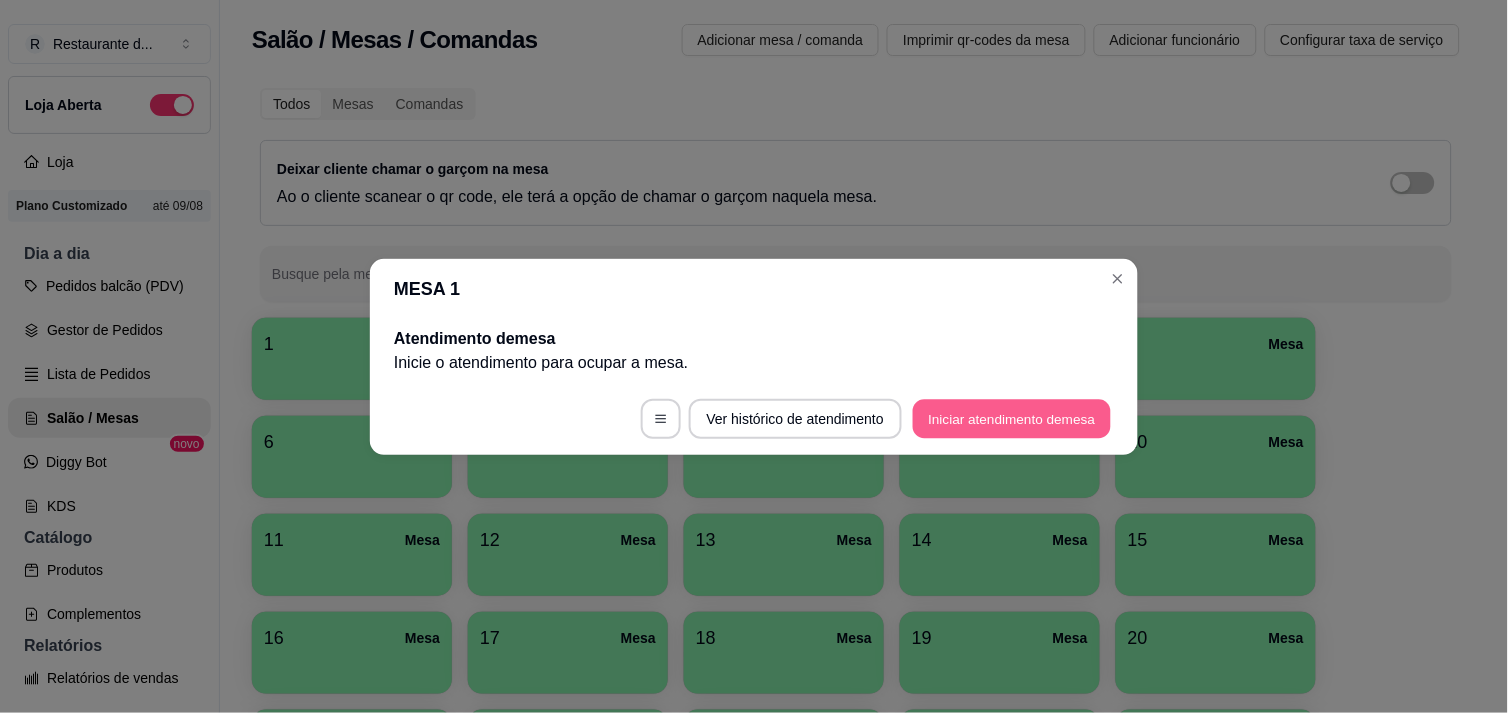 click on "Iniciar atendimento de  mesa" at bounding box center (1012, 418) 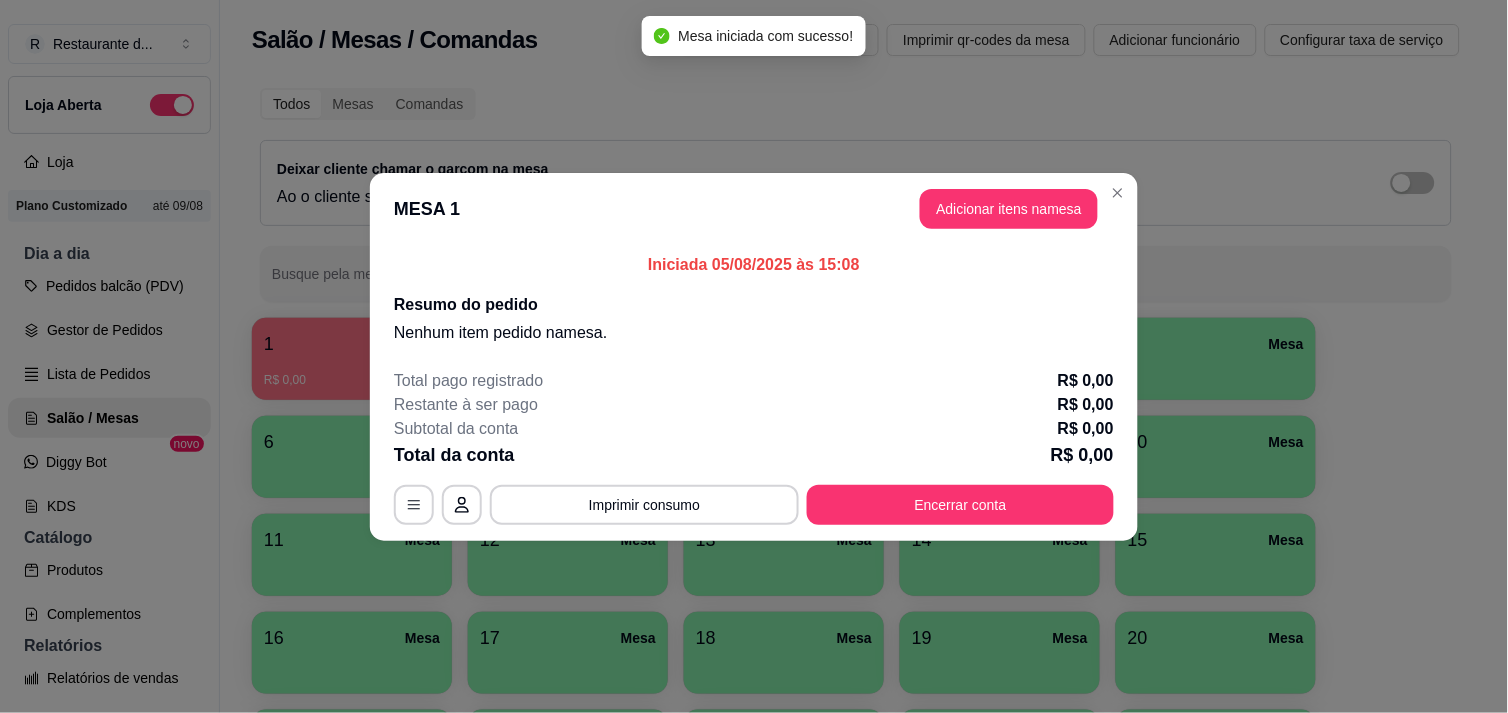 click on "Restante à ser pago R$ 0,00" at bounding box center [754, 405] 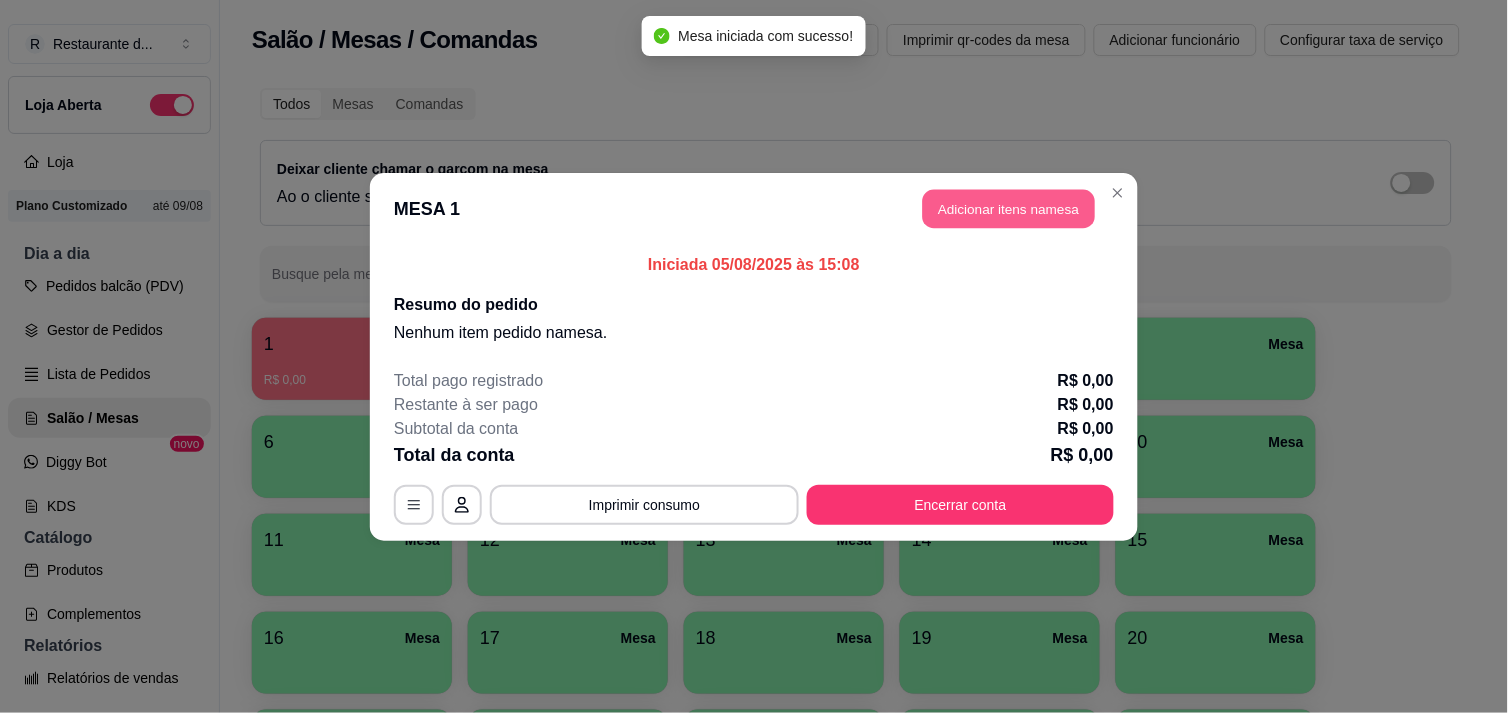 click on "Adicionar itens na  mesa" at bounding box center [1009, 208] 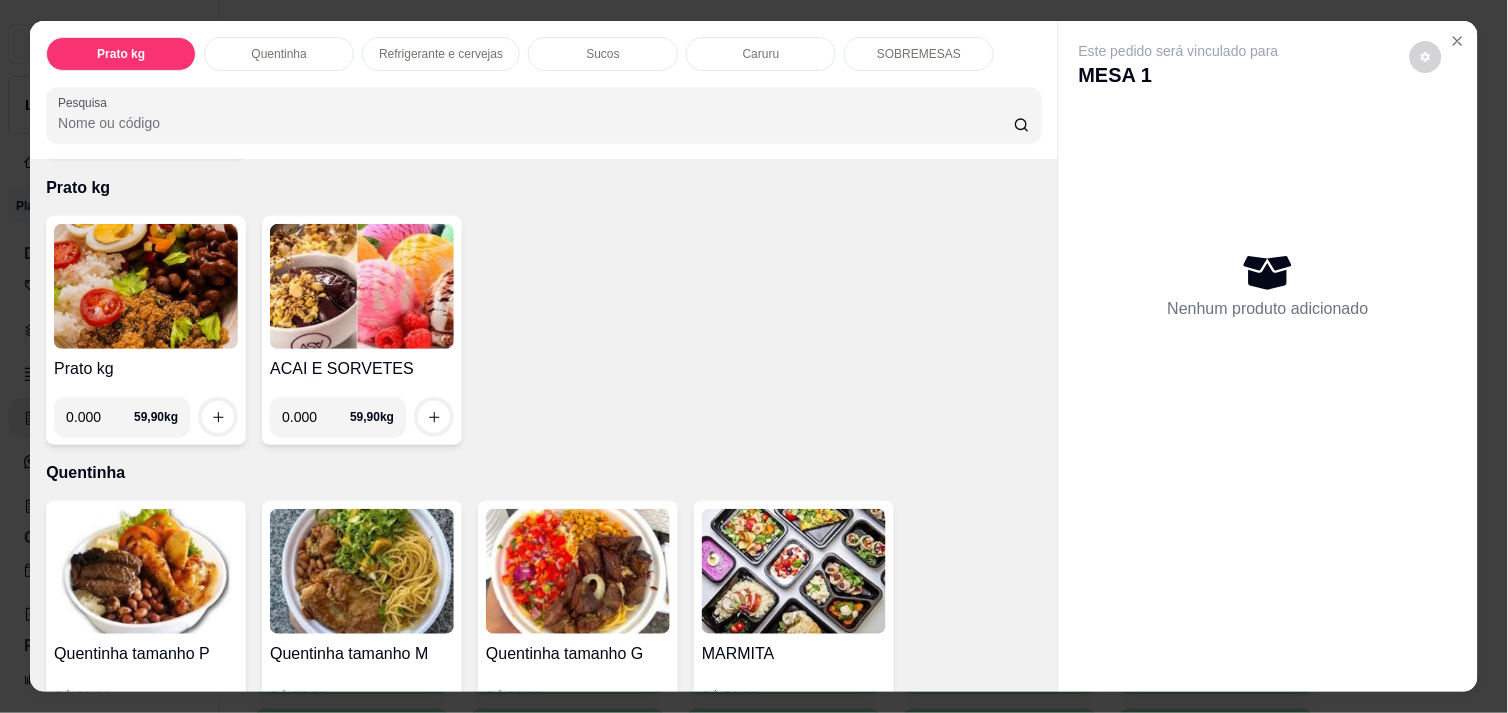 scroll, scrollTop: 88, scrollLeft: 0, axis: vertical 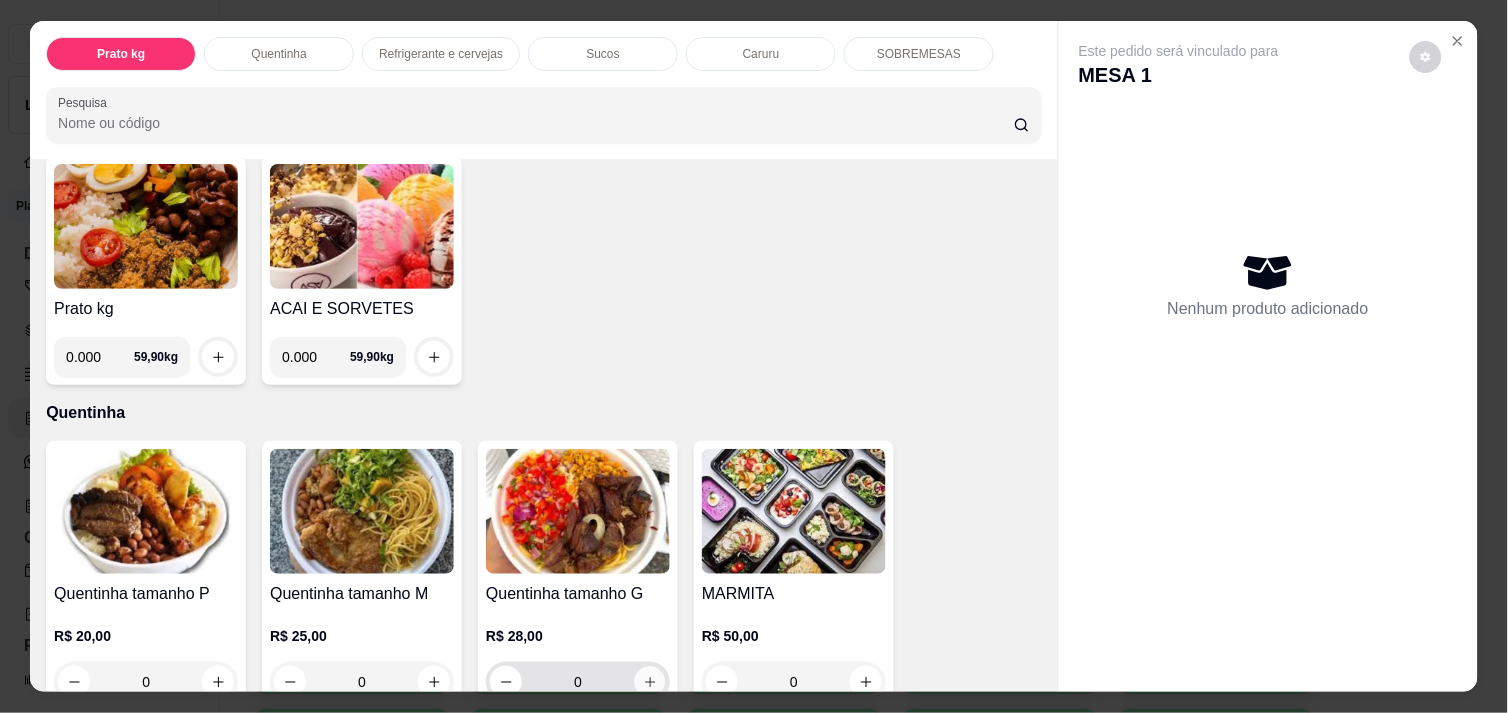 click at bounding box center [650, 682] 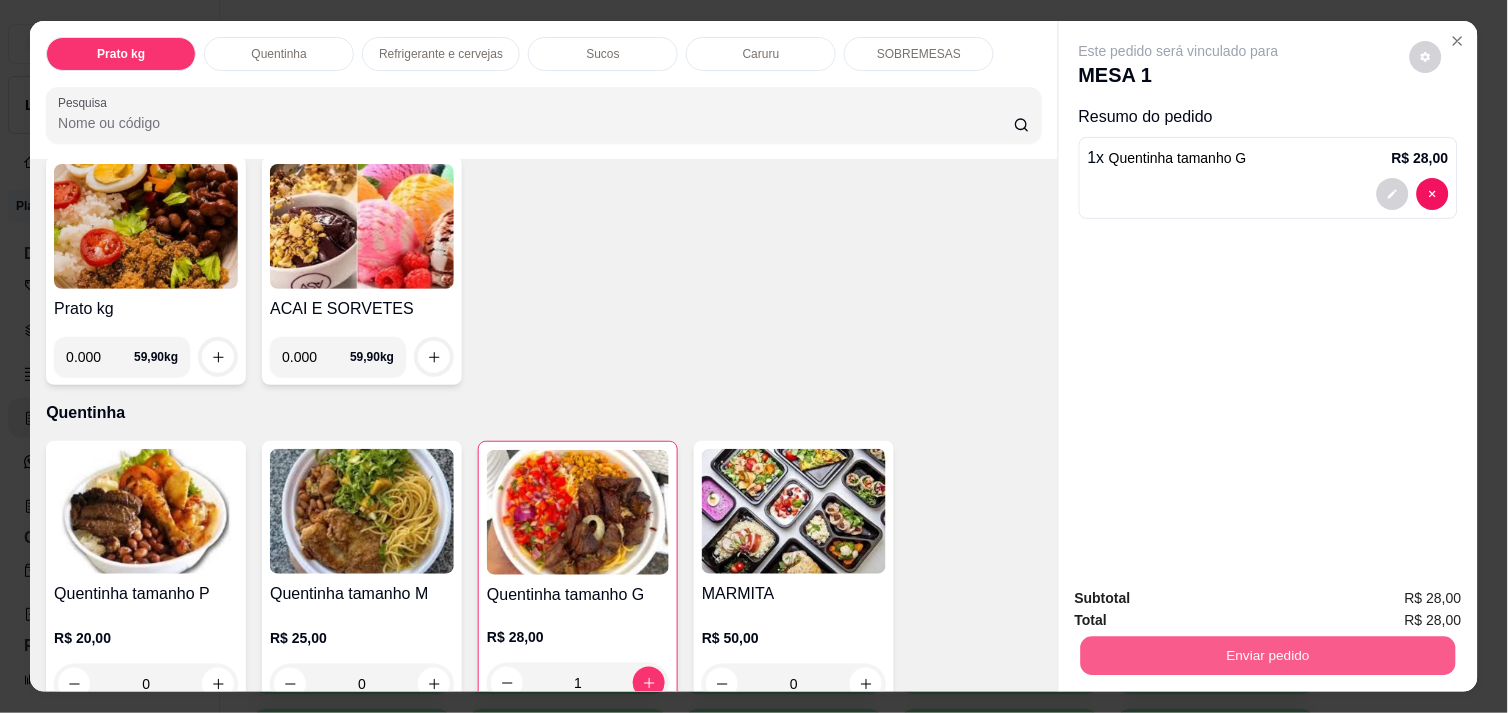 click on "Enviar pedido" at bounding box center (1268, 655) 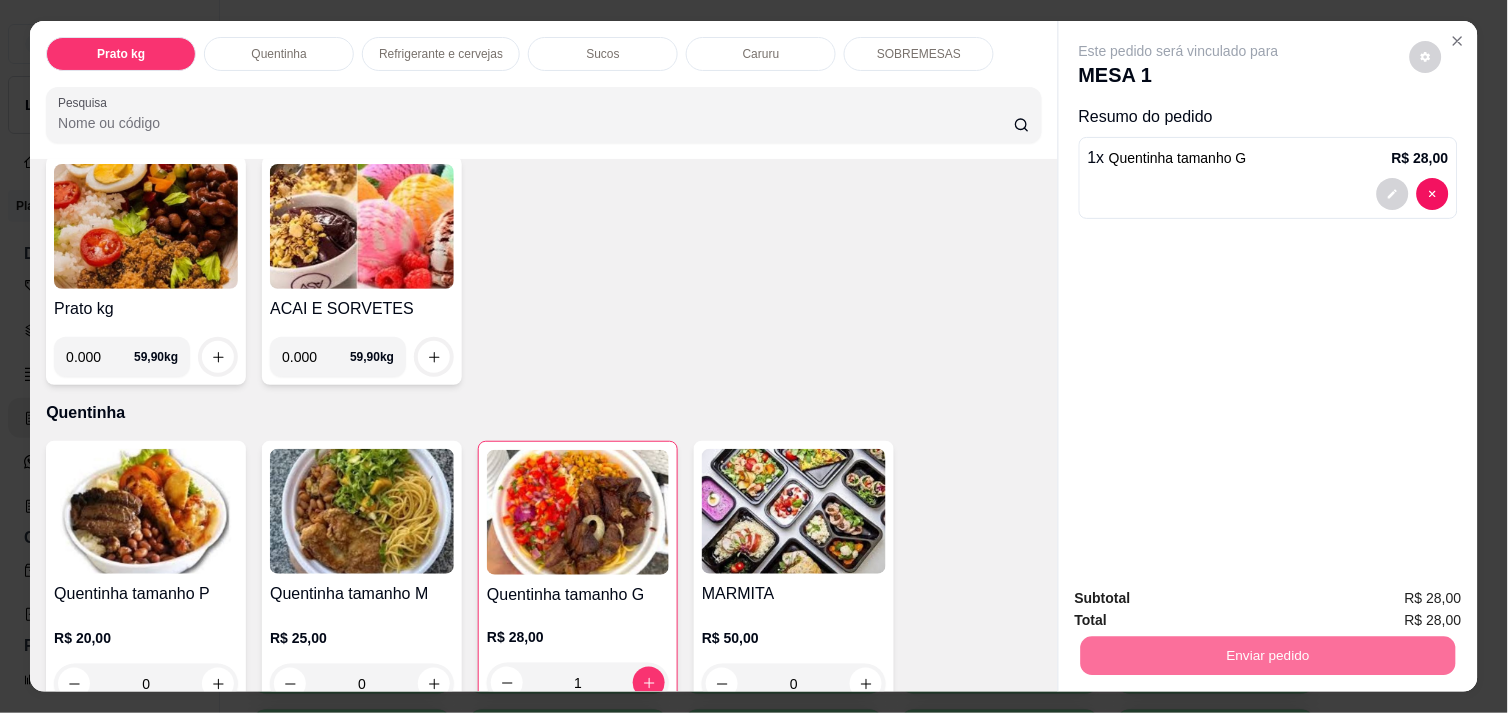 click on "Não registrar e enviar pedido" at bounding box center [1202, 598] 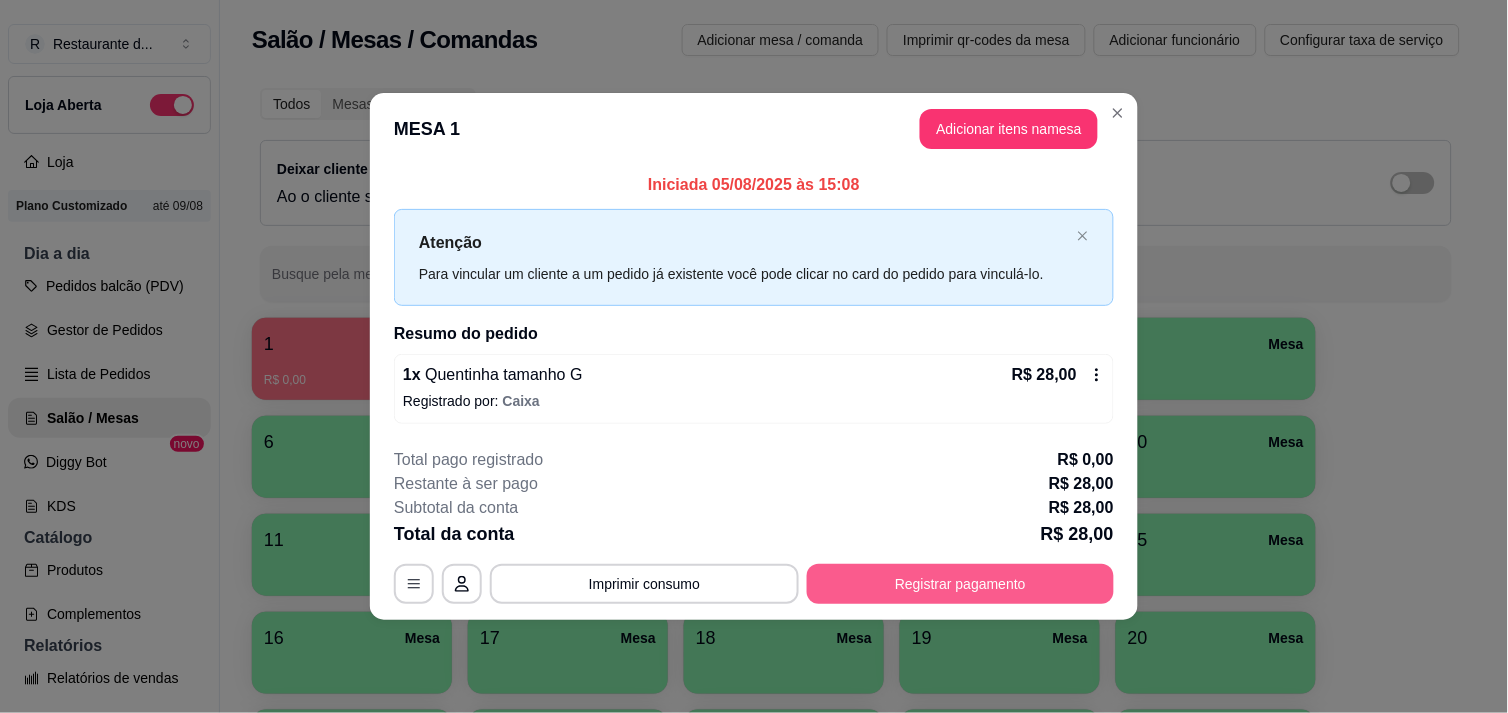 click on "Registrar pagamento" at bounding box center (960, 584) 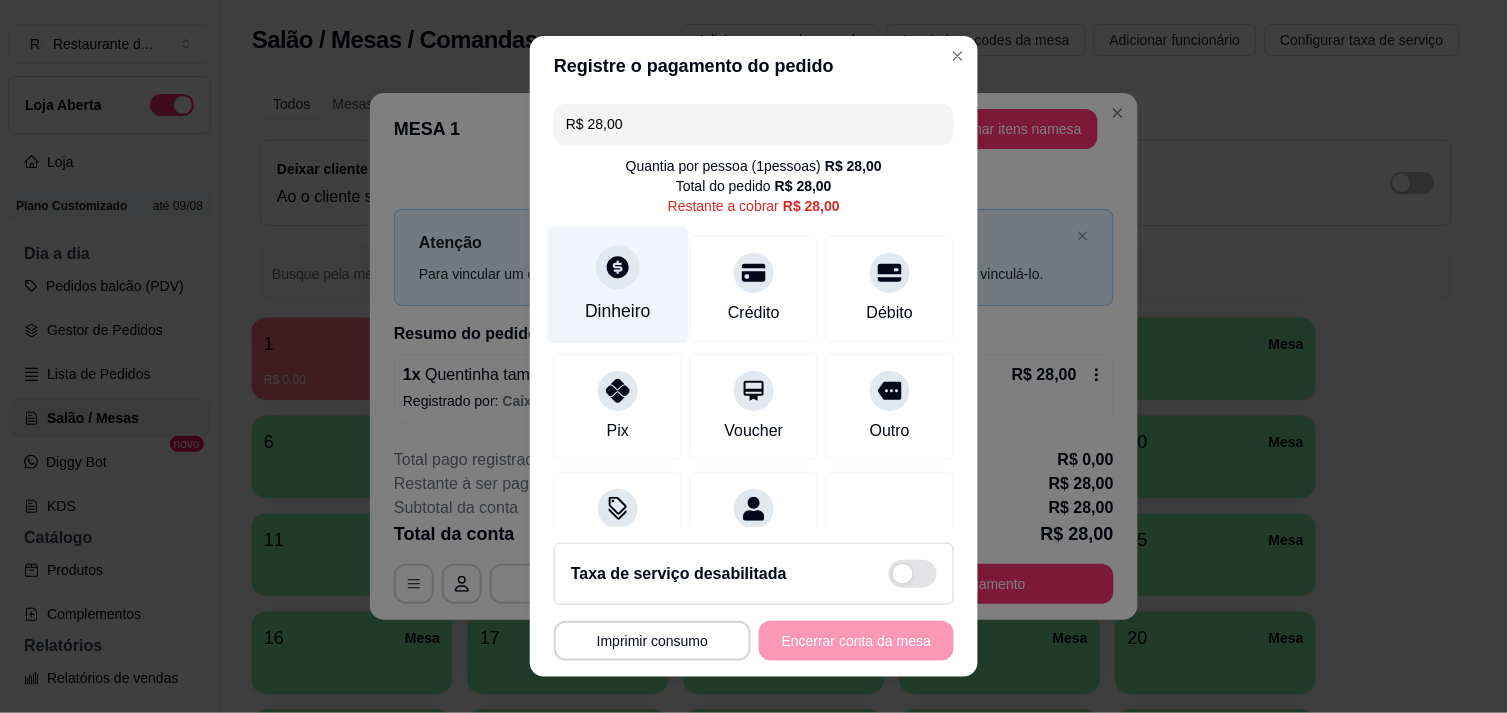 click on "Dinheiro" at bounding box center (618, 311) 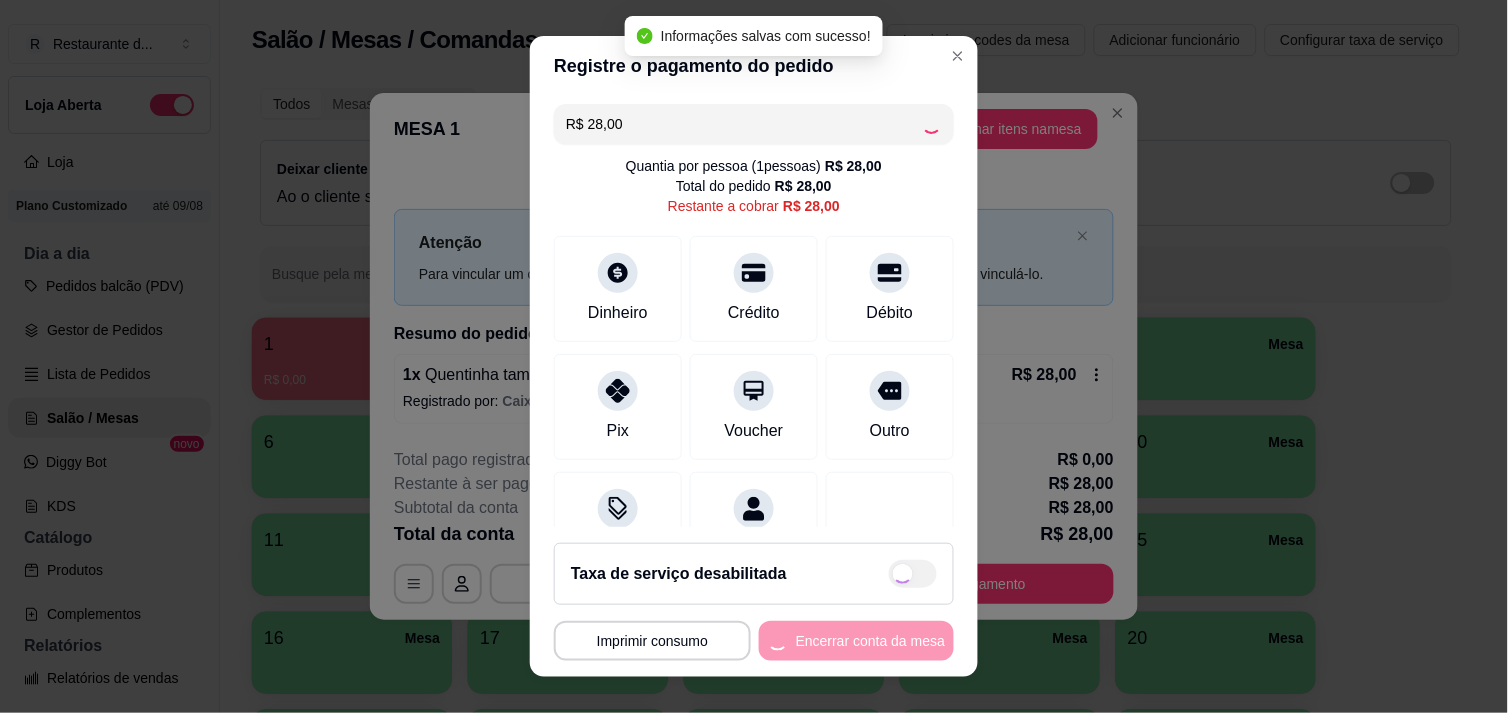 type on "R$ 0,00" 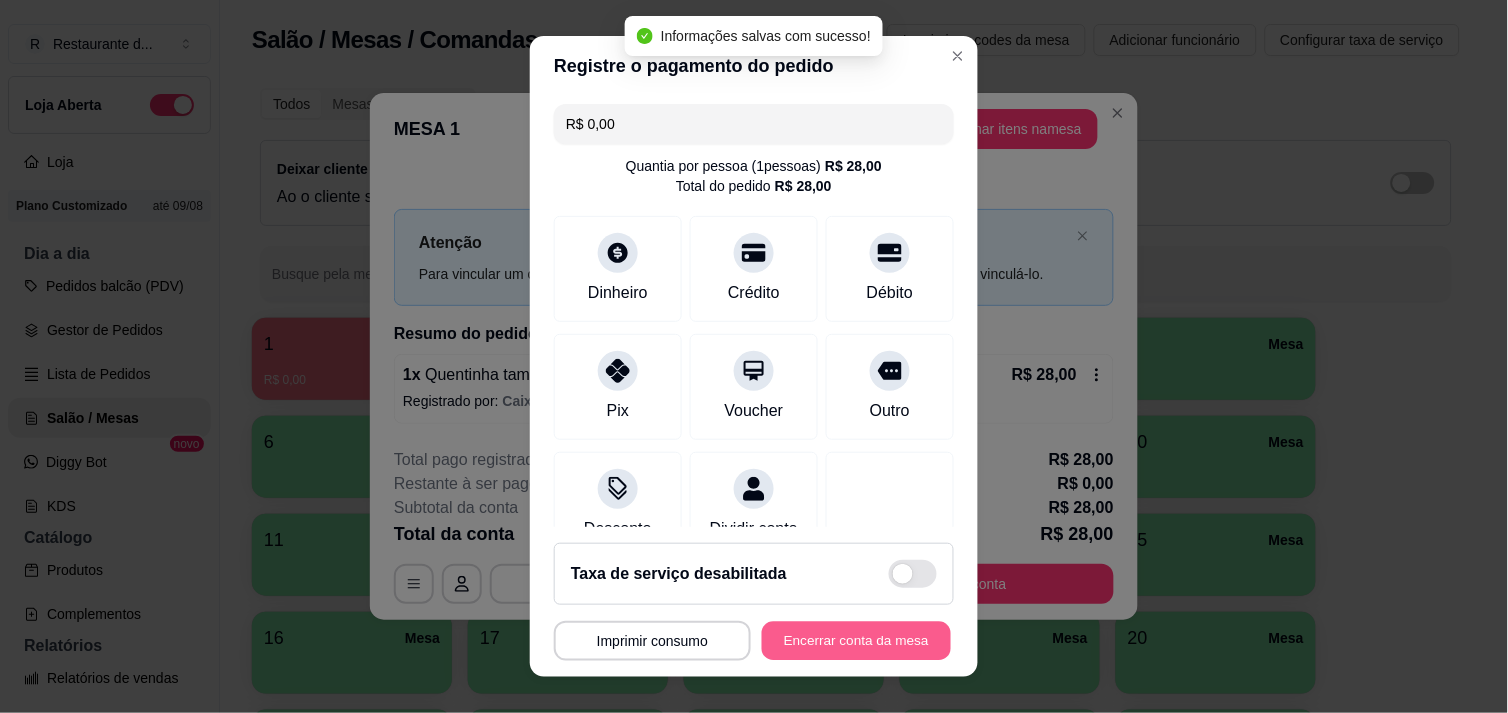 click on "Encerrar conta da mesa" at bounding box center [856, 641] 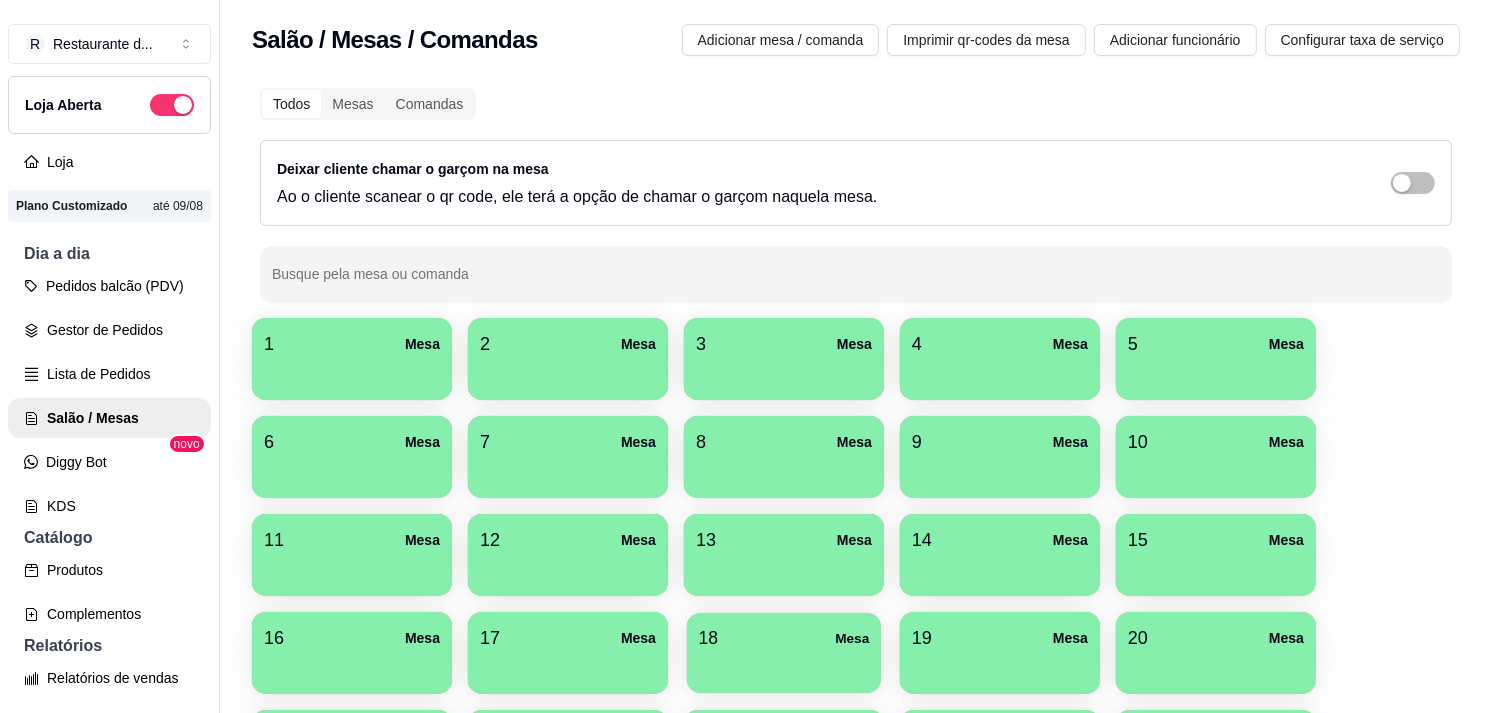 click on "18 Mesa" at bounding box center [784, 638] 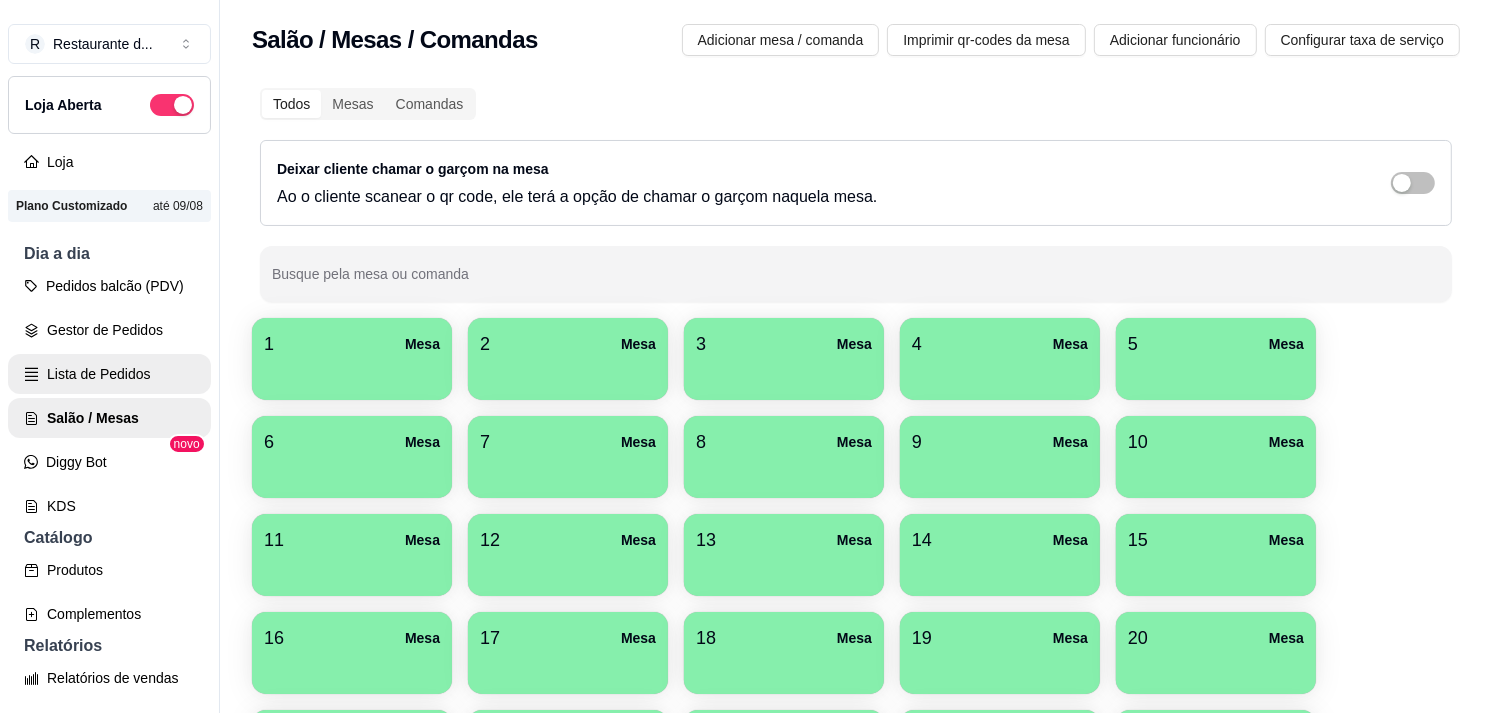 click on "Lista de Pedidos" at bounding box center [109, 374] 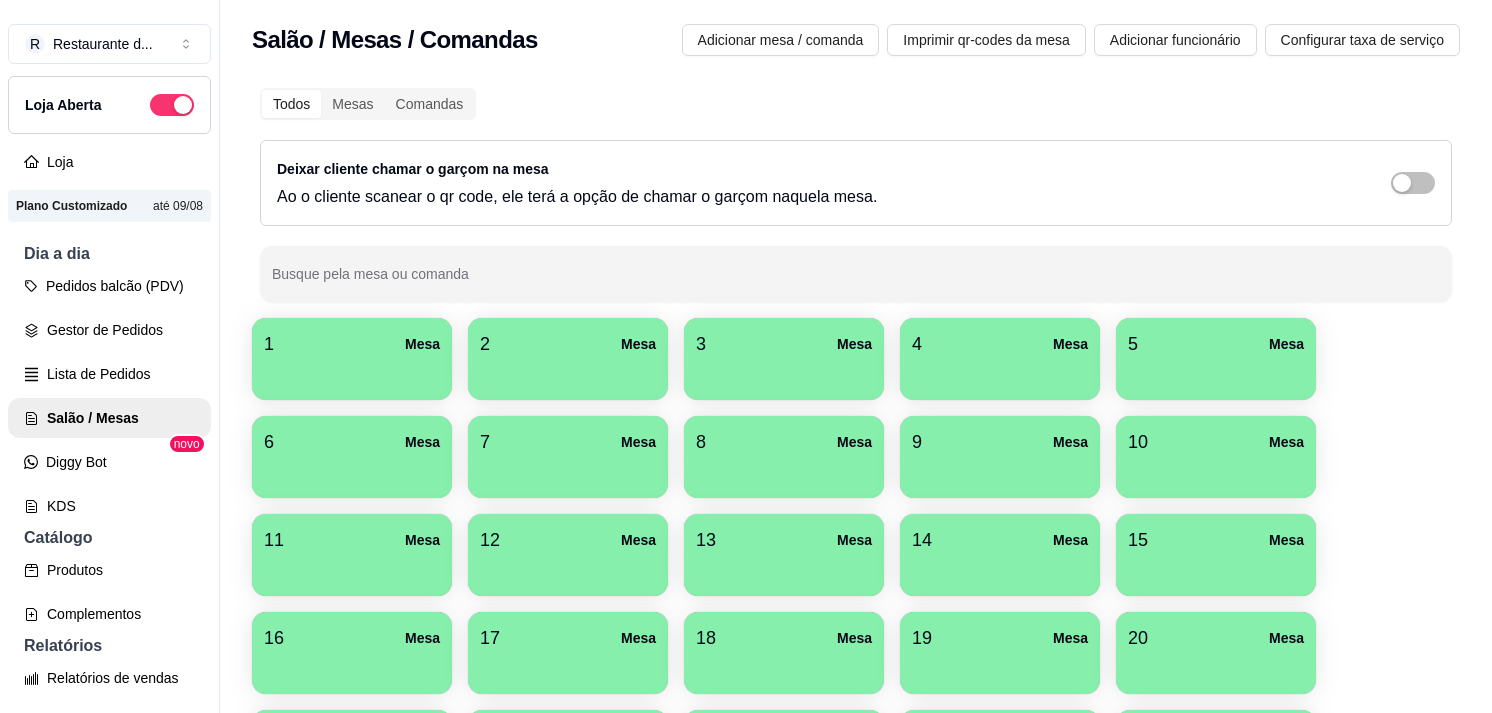 scroll, scrollTop: 0, scrollLeft: 0, axis: both 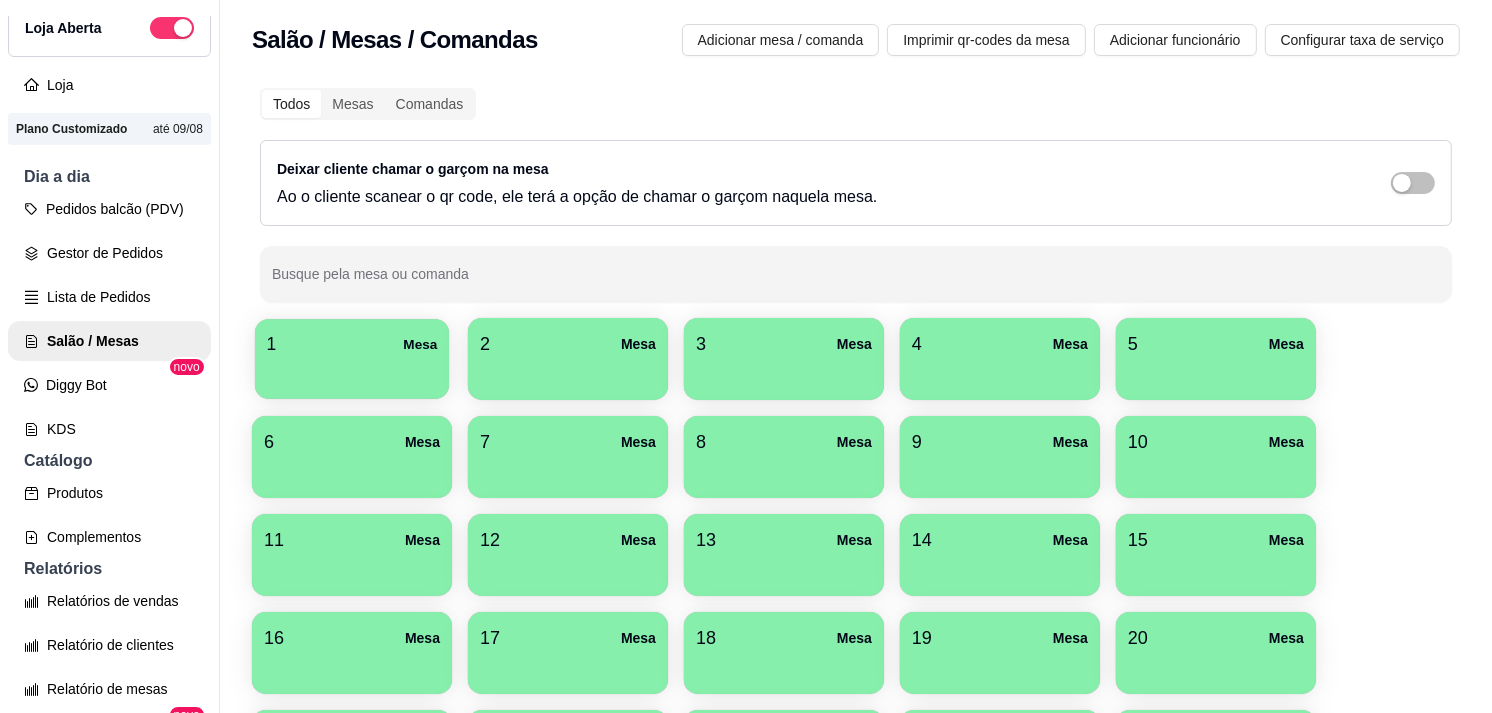click on "1 Mesa" at bounding box center (352, 344) 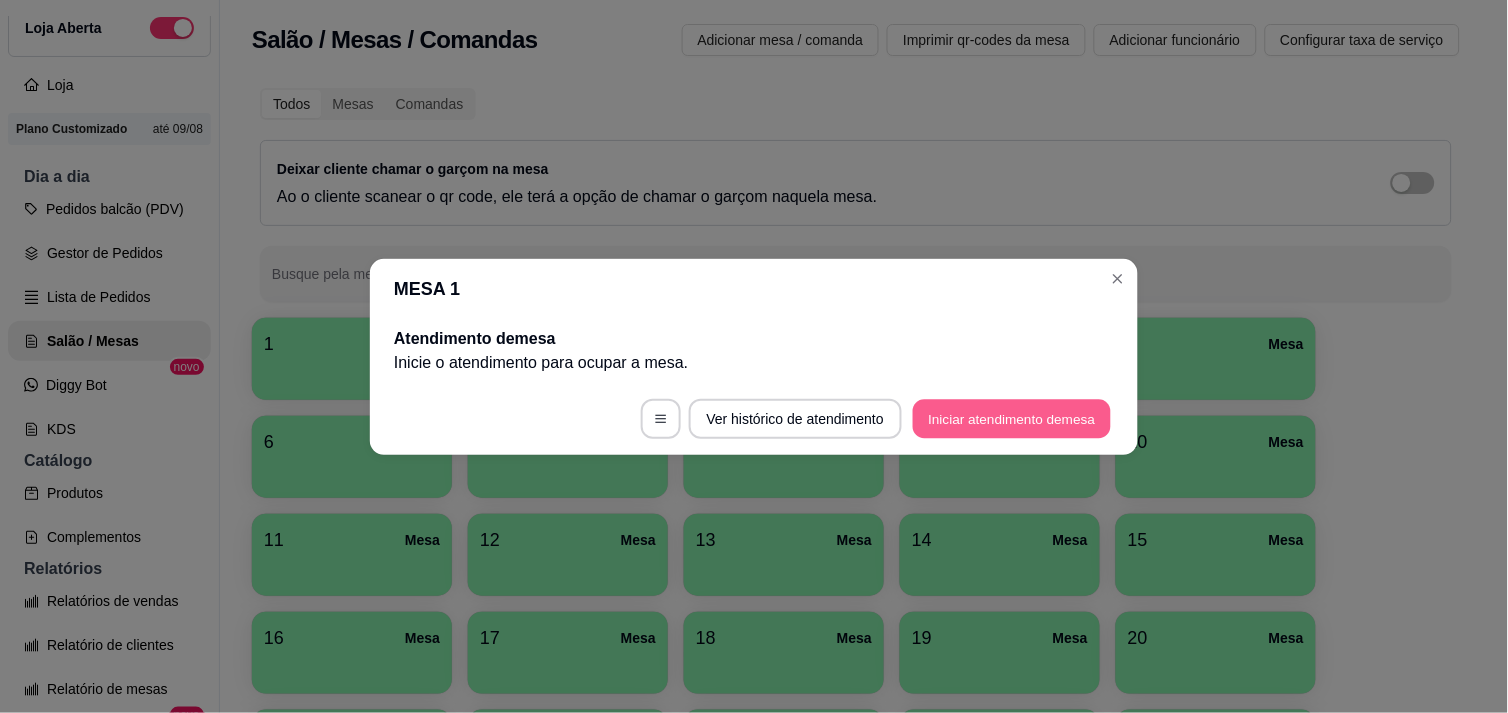 click on "Iniciar atendimento de  mesa" at bounding box center (1012, 418) 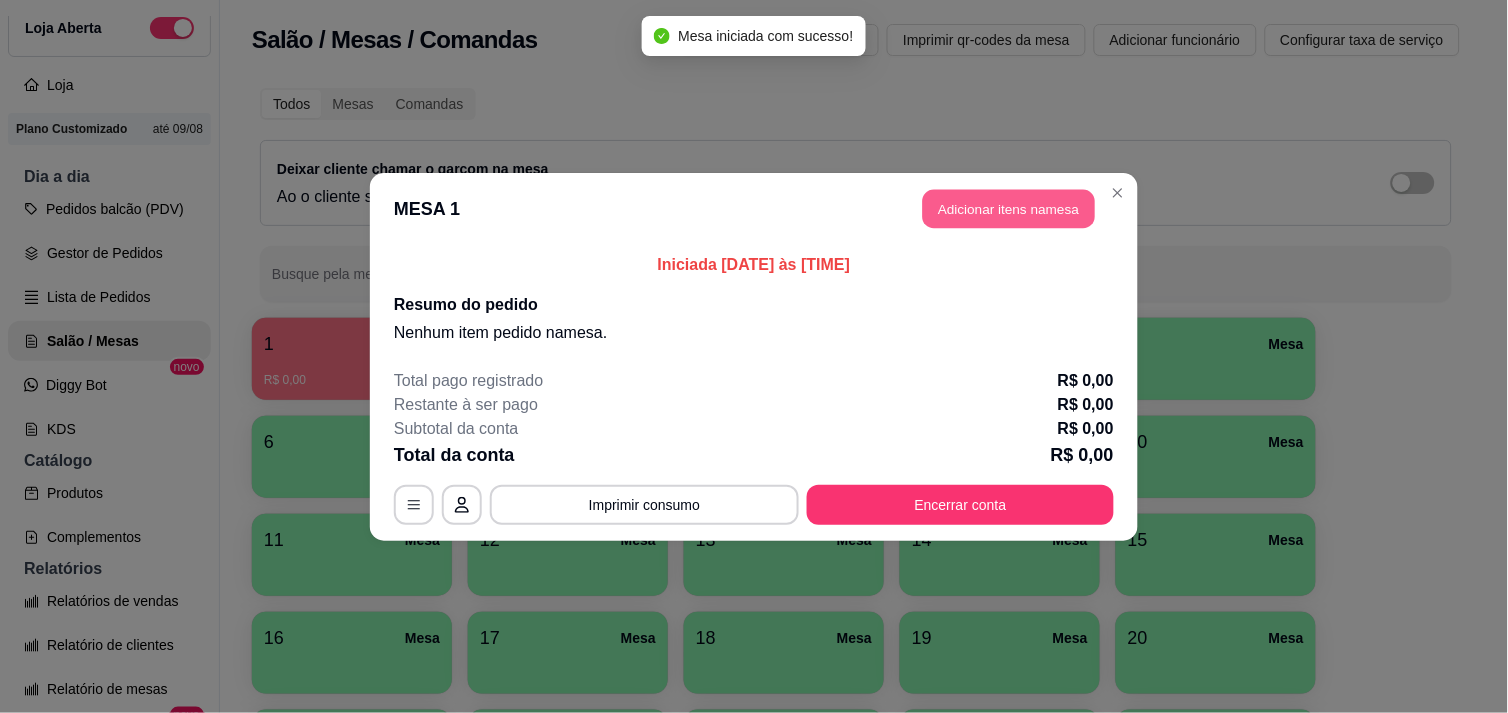 click on "Adicionar itens na  mesa" at bounding box center (1009, 208) 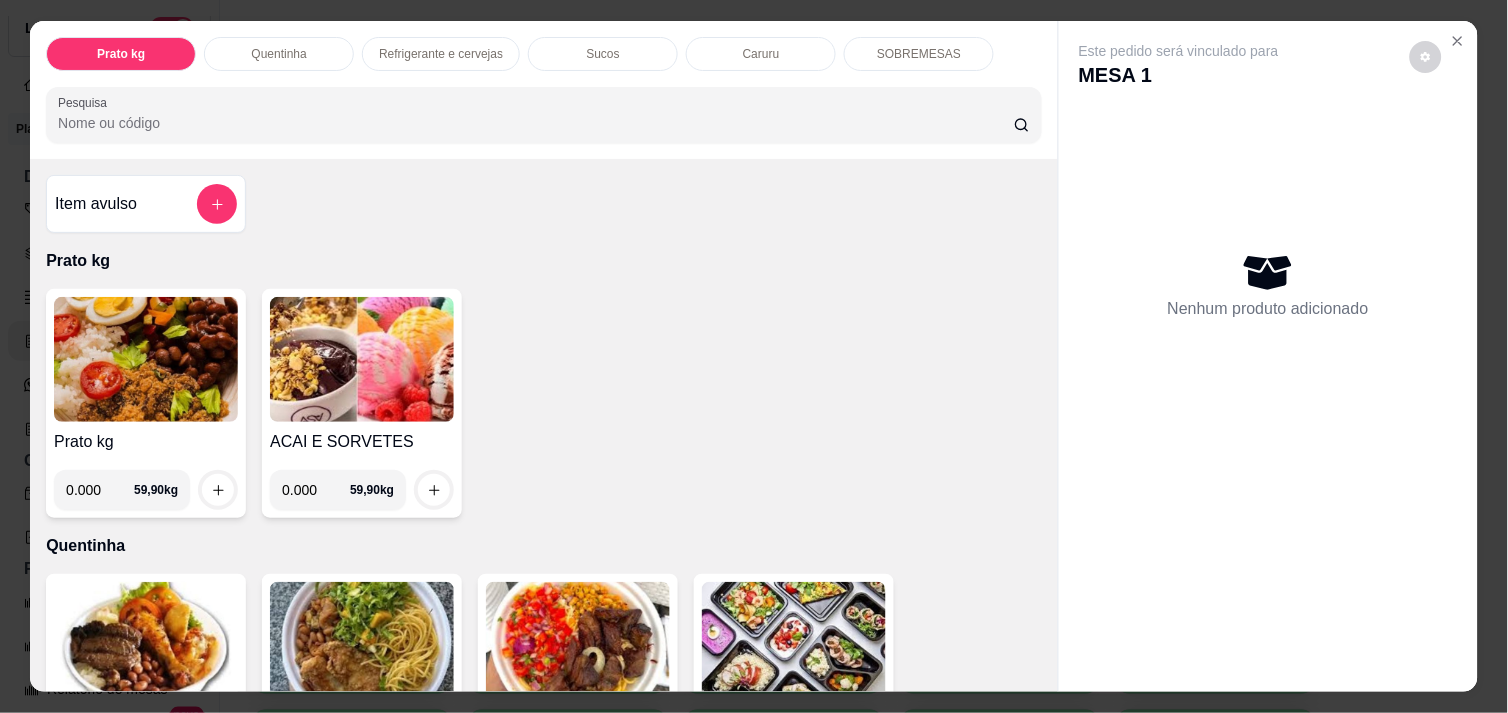 scroll, scrollTop: 465, scrollLeft: 0, axis: vertical 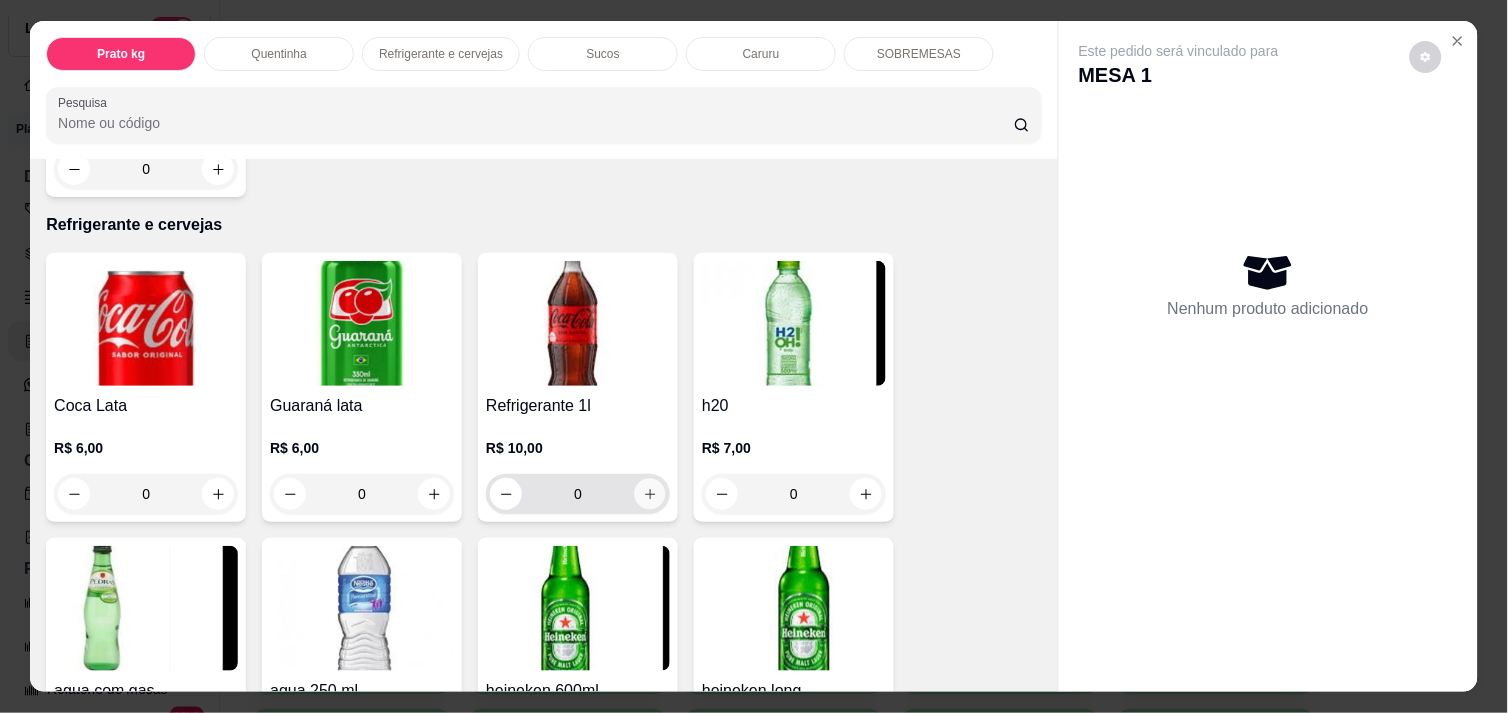 click 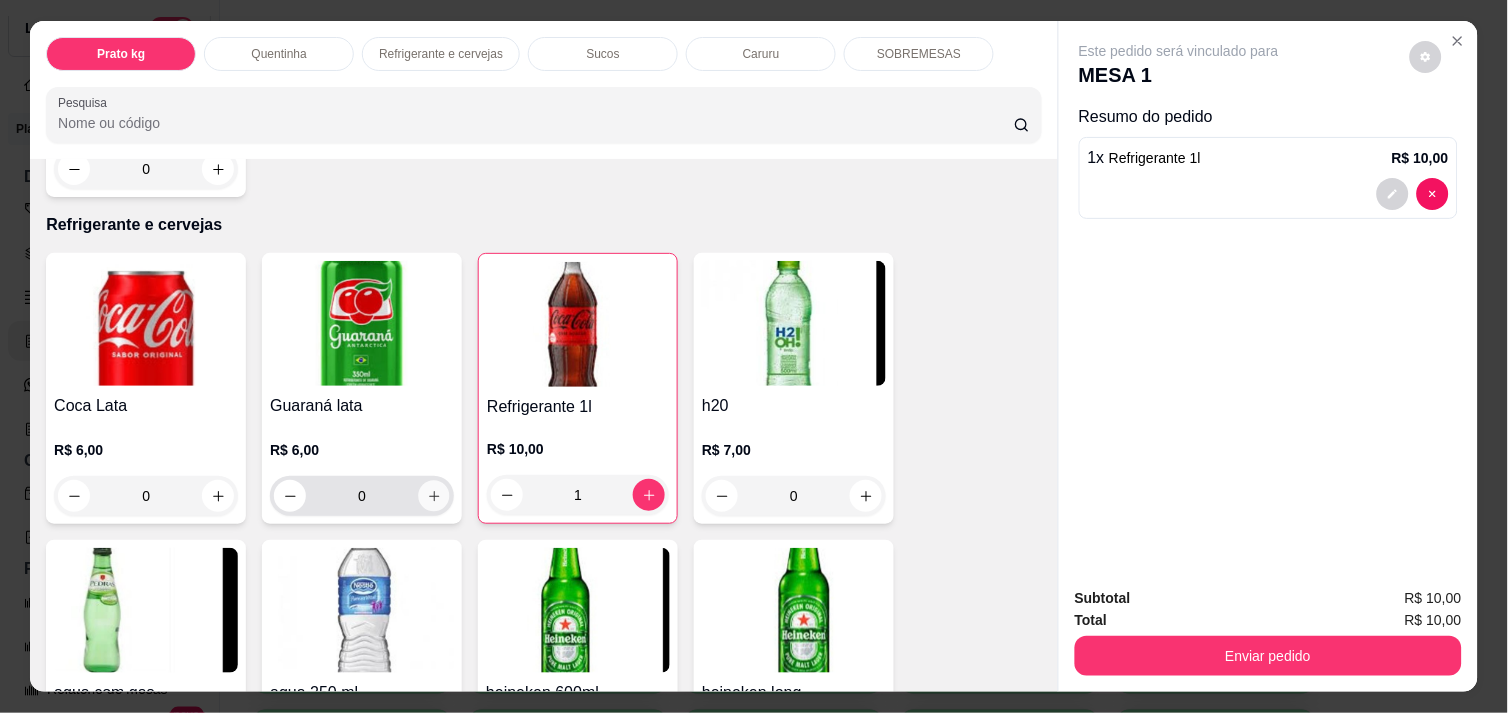 click 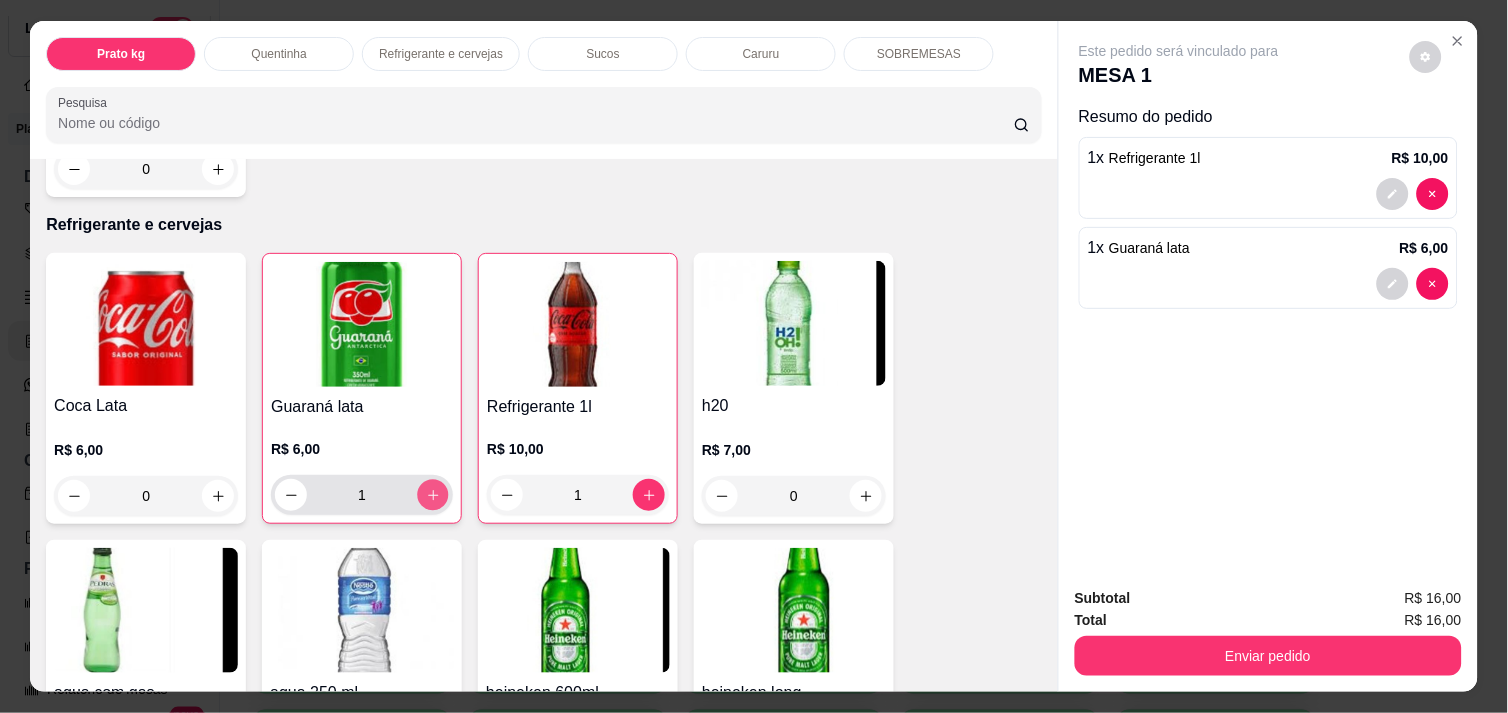 click 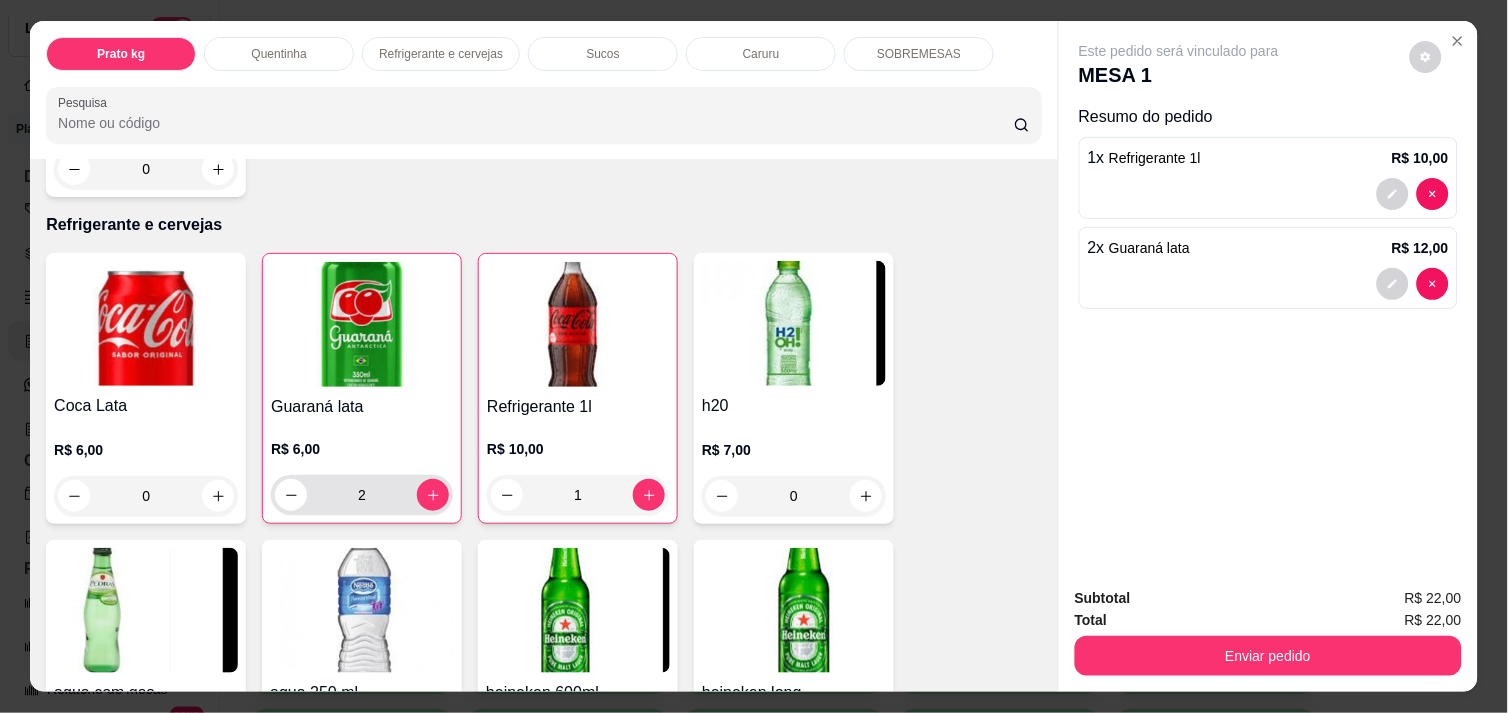 click on "2" at bounding box center [362, 495] 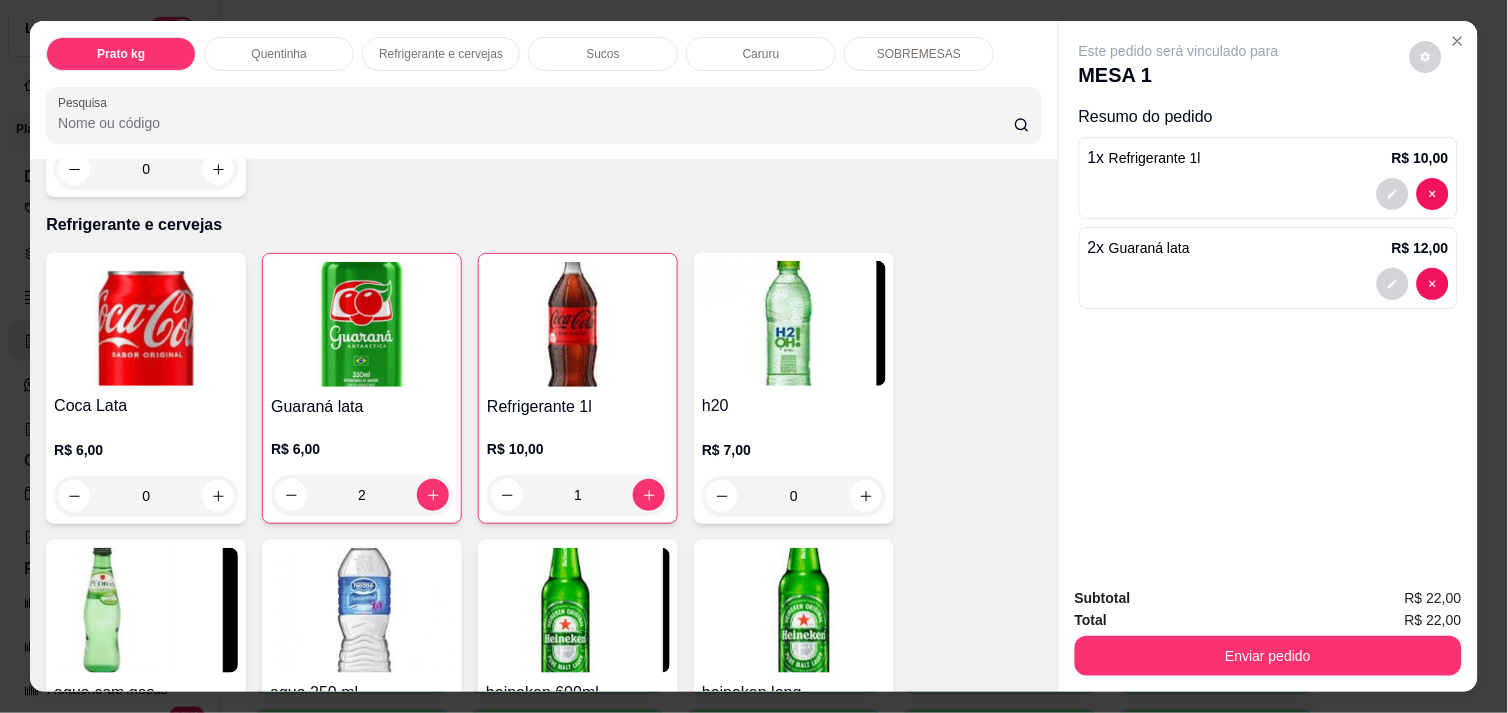 click on "2" at bounding box center [362, 495] 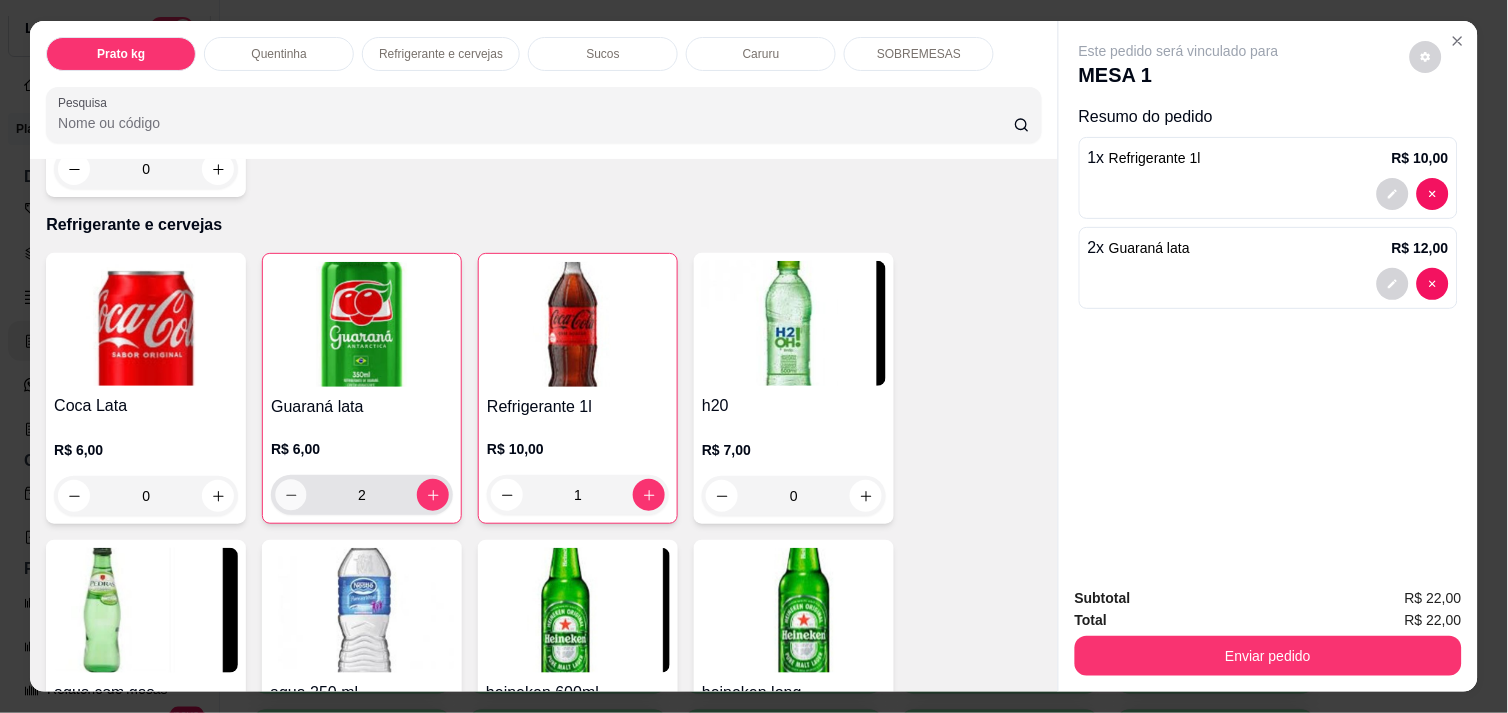 click 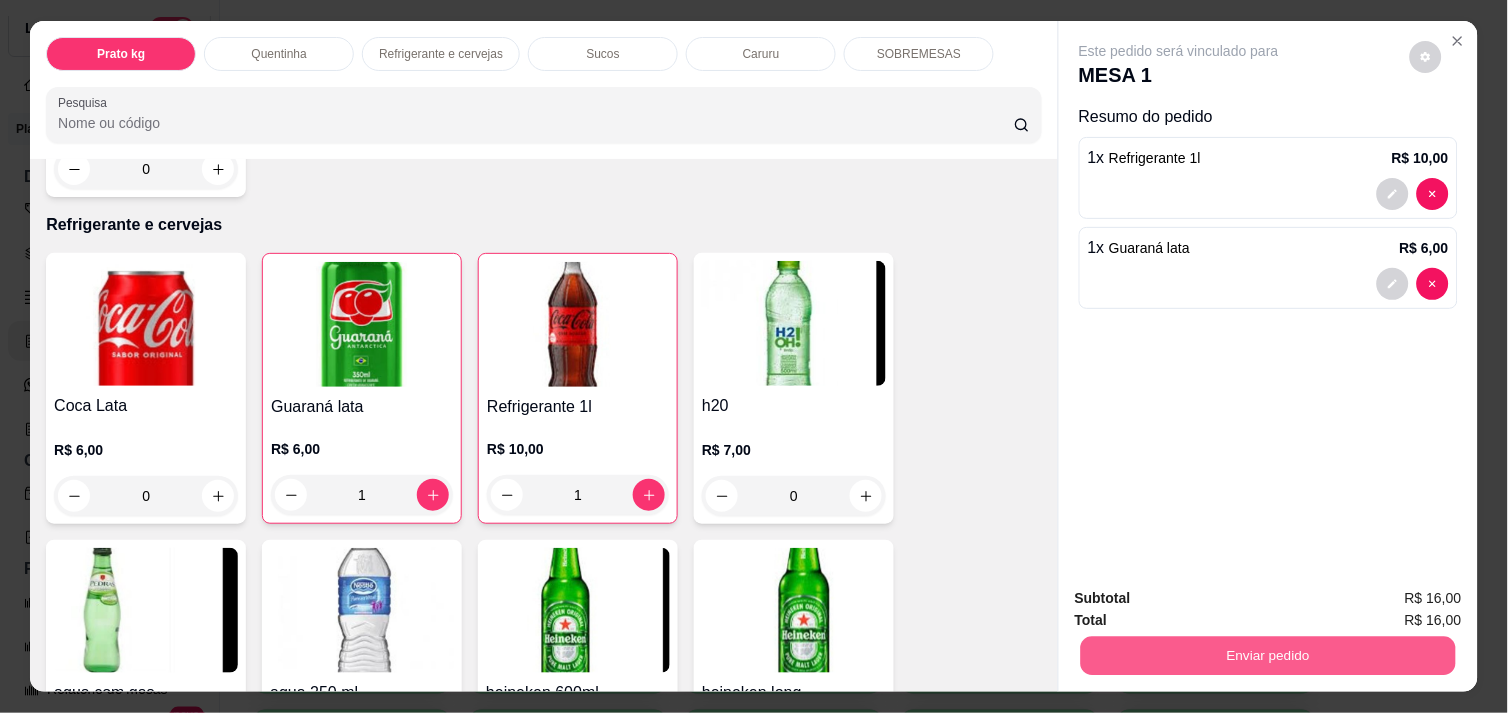 click on "Enviar pedido" at bounding box center [1268, 655] 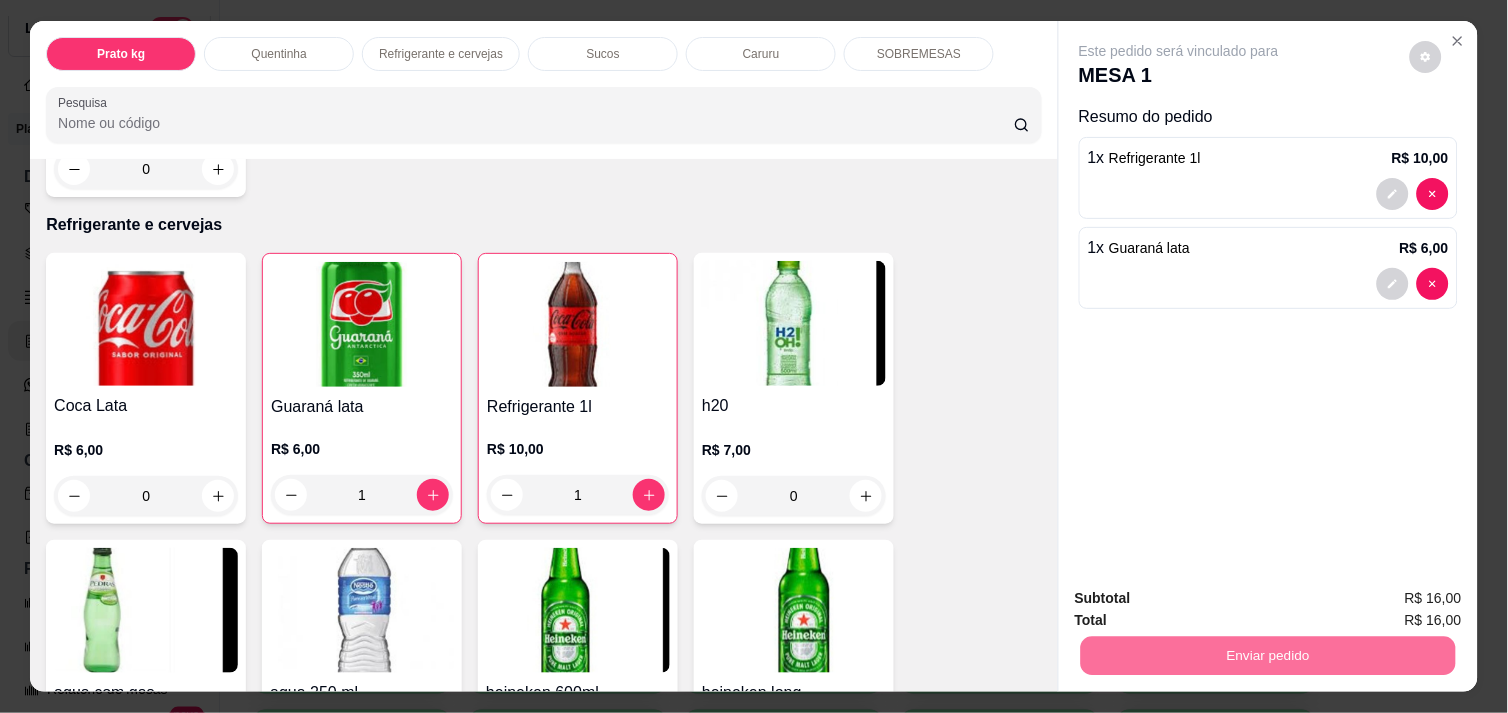 click on "Não registrar e enviar pedido" at bounding box center (1202, 598) 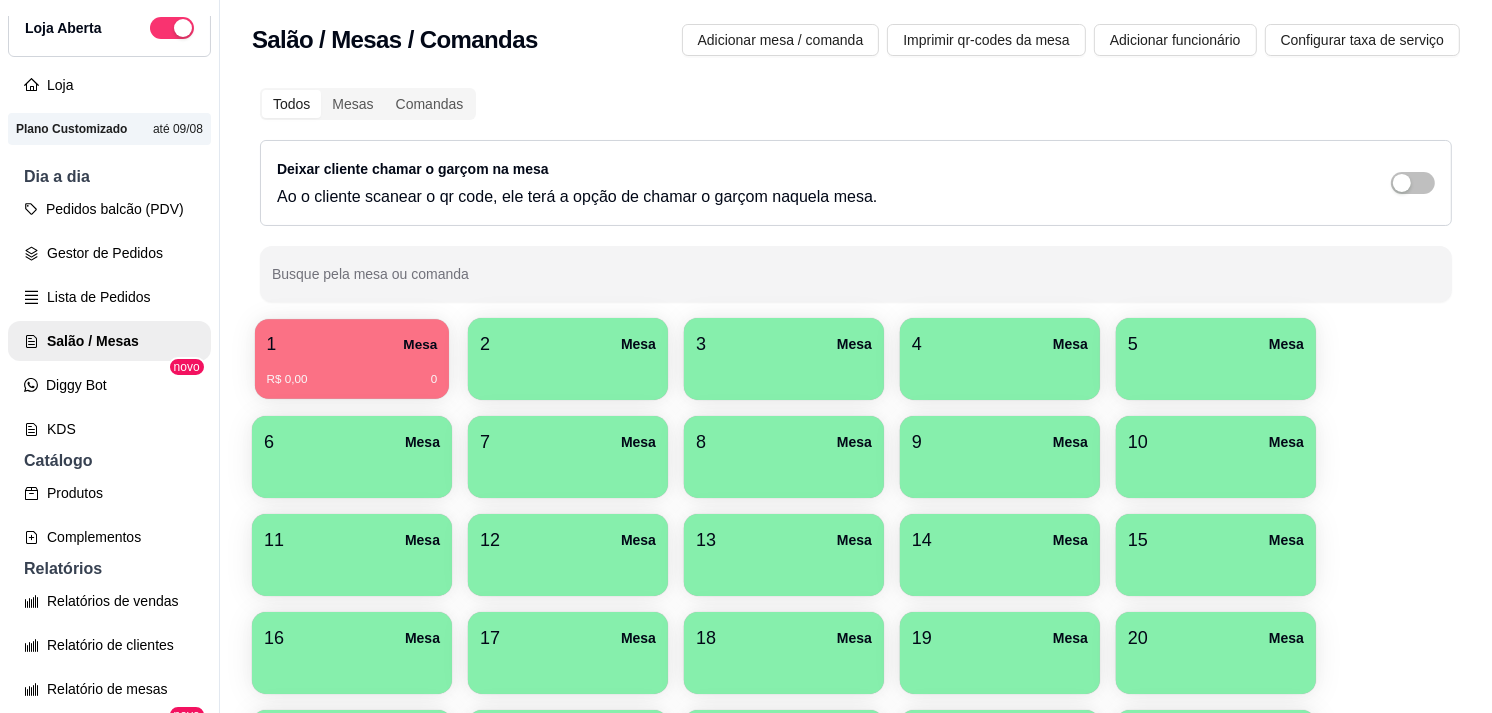 click on "R$ 0,00 0" at bounding box center (352, 372) 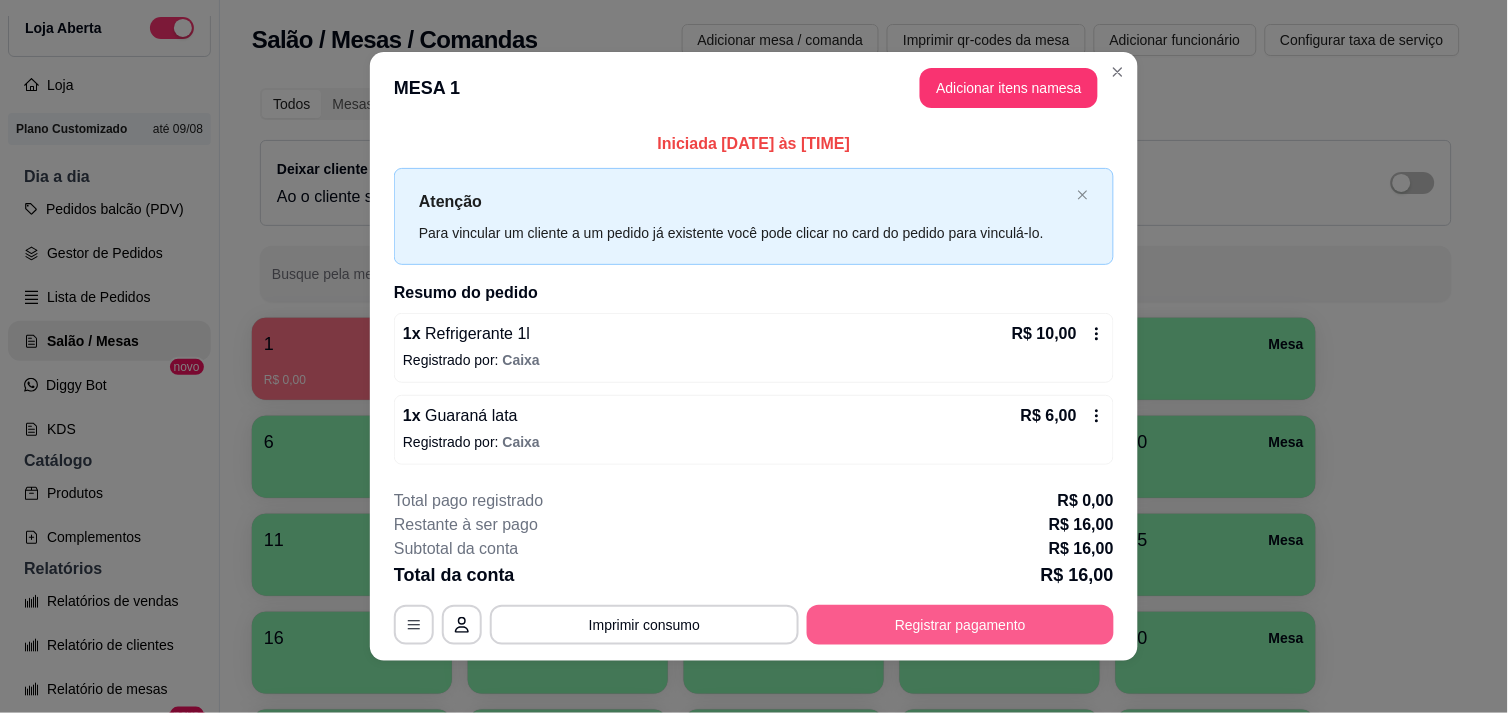 click on "Registrar pagamento" at bounding box center (960, 625) 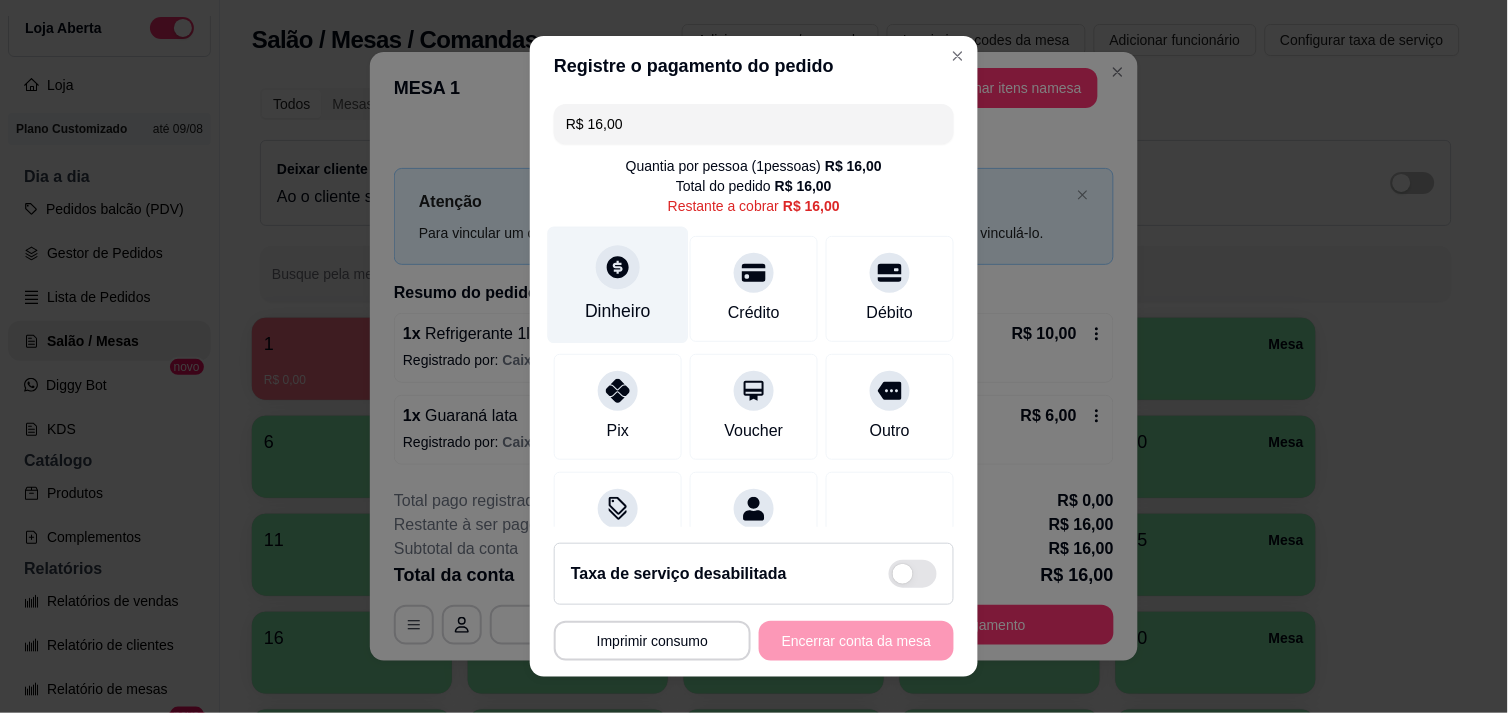 click on "Dinheiro" at bounding box center (618, 284) 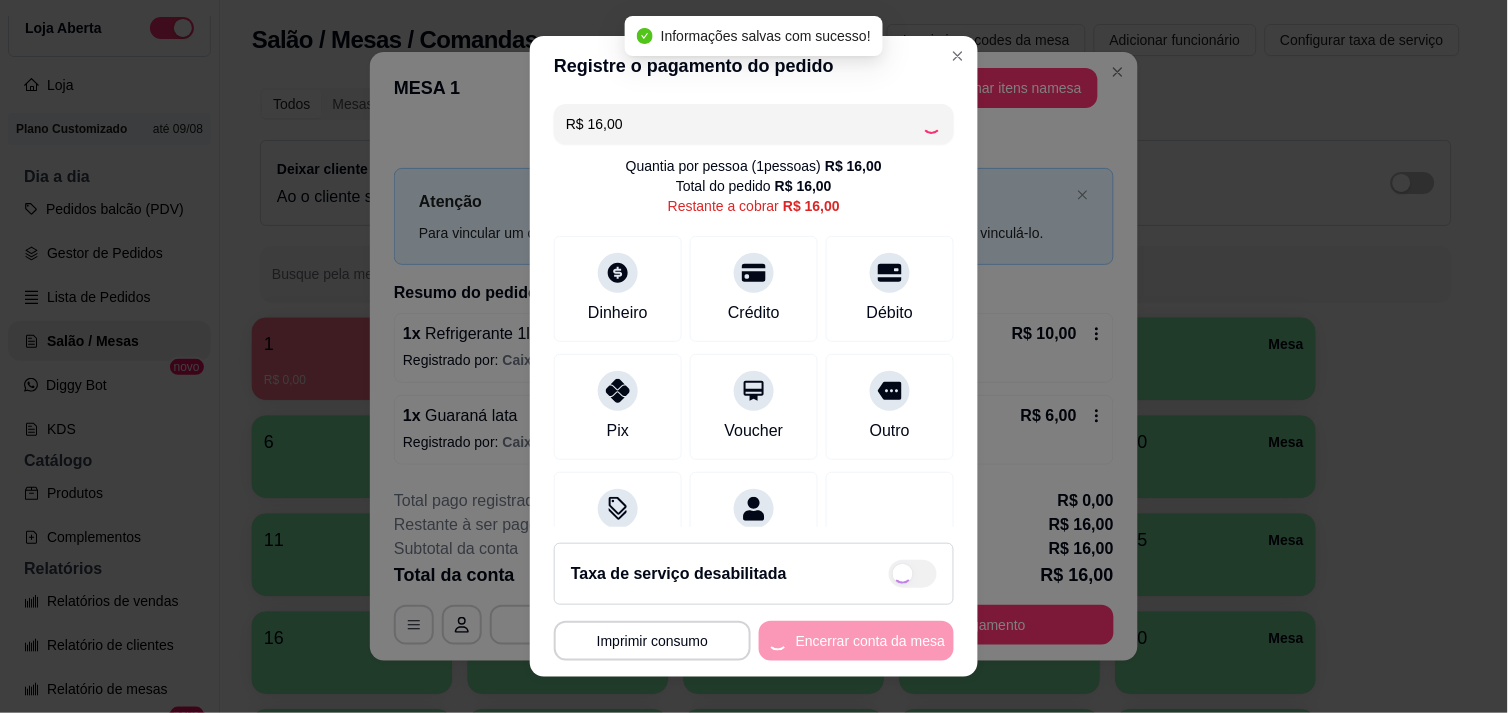 type on "R$ 0,00" 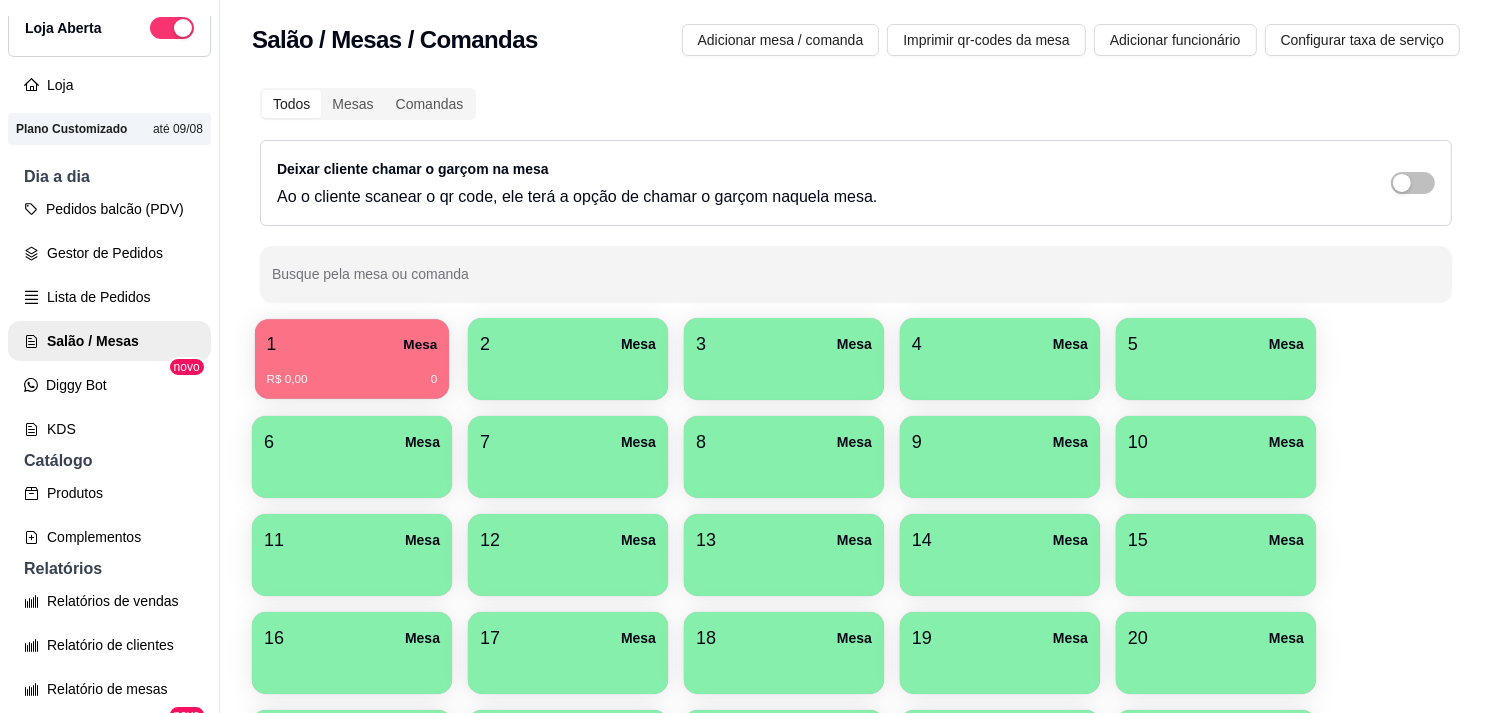 click on "1 Mesa R$ 0,00 0" at bounding box center [352, 359] 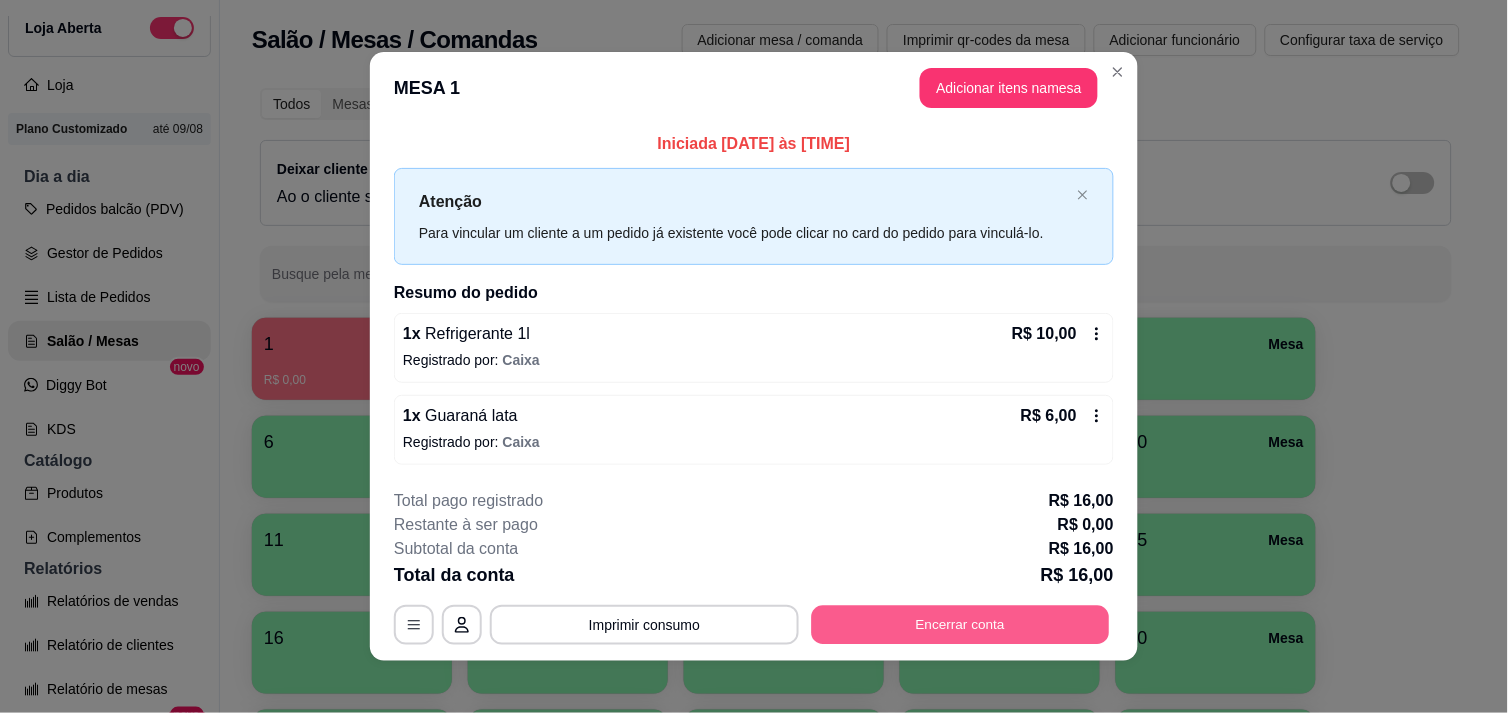 click on "Encerrar conta" at bounding box center (961, 625) 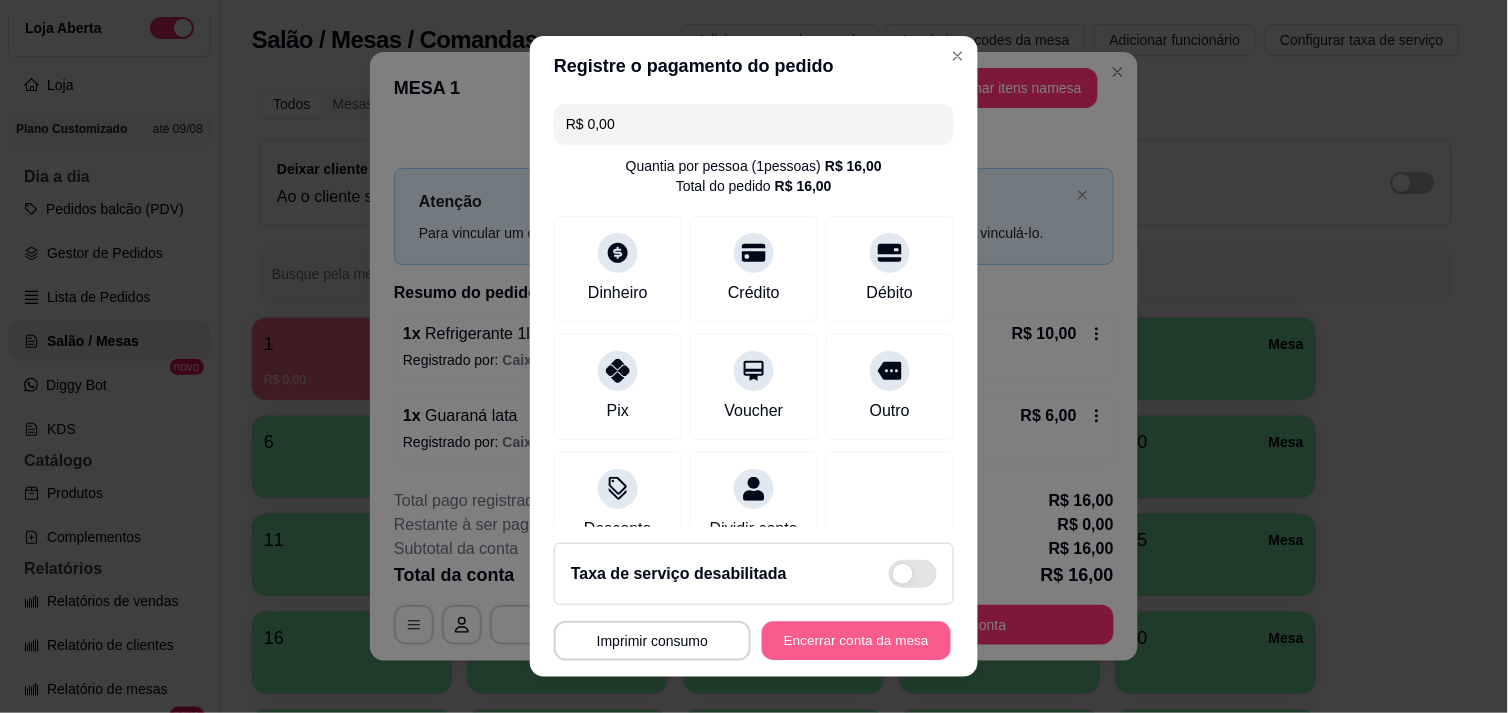 click on "Encerrar conta da mesa" at bounding box center (856, 641) 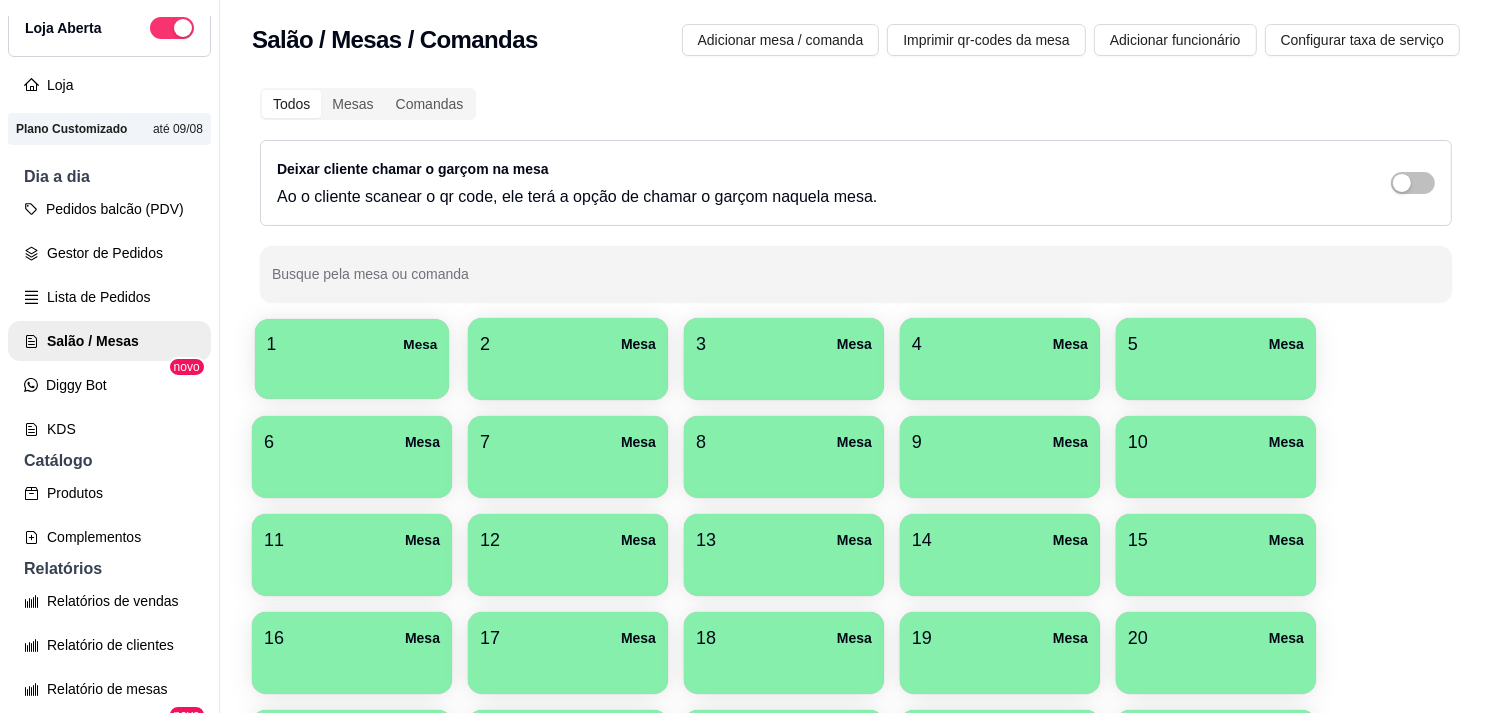click on "Mesa" at bounding box center (420, 344) 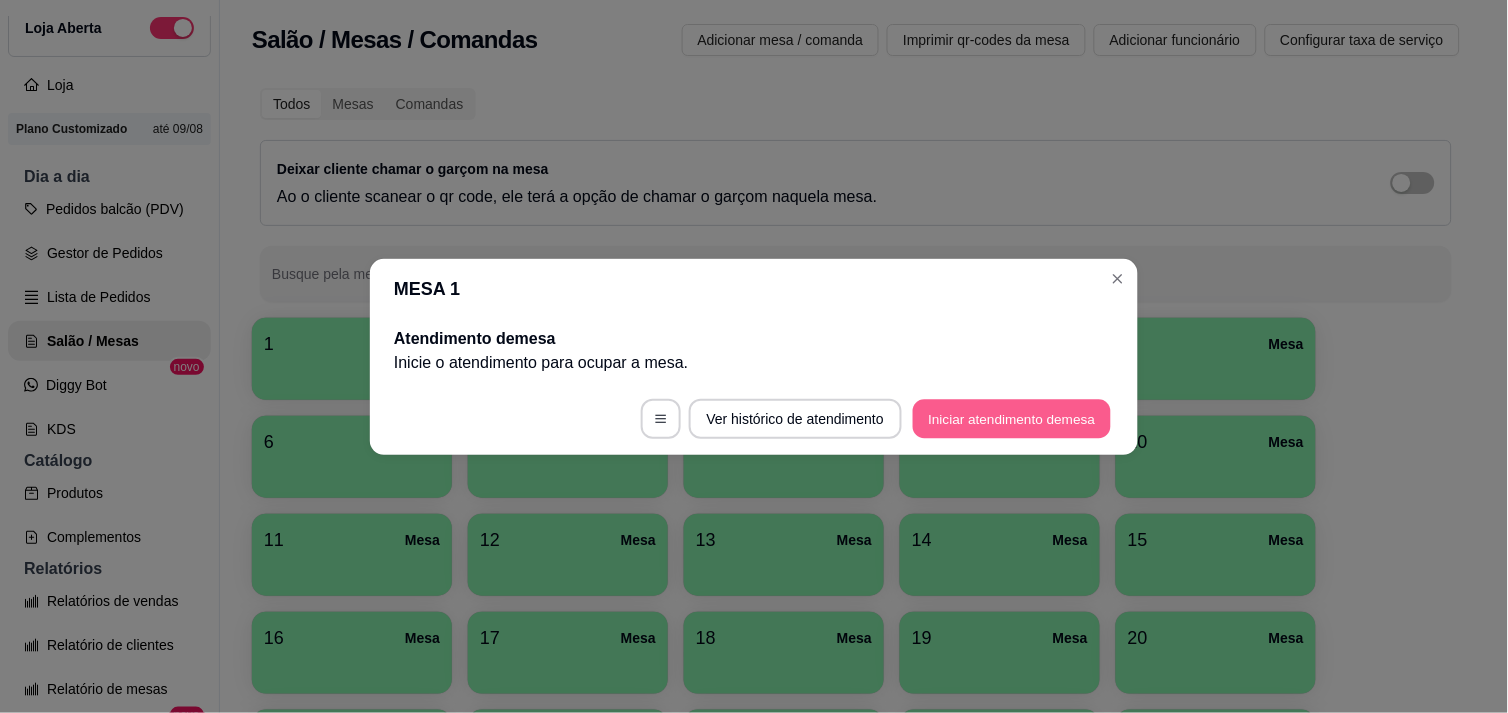 click on "Iniciar atendimento de  mesa" at bounding box center (1012, 418) 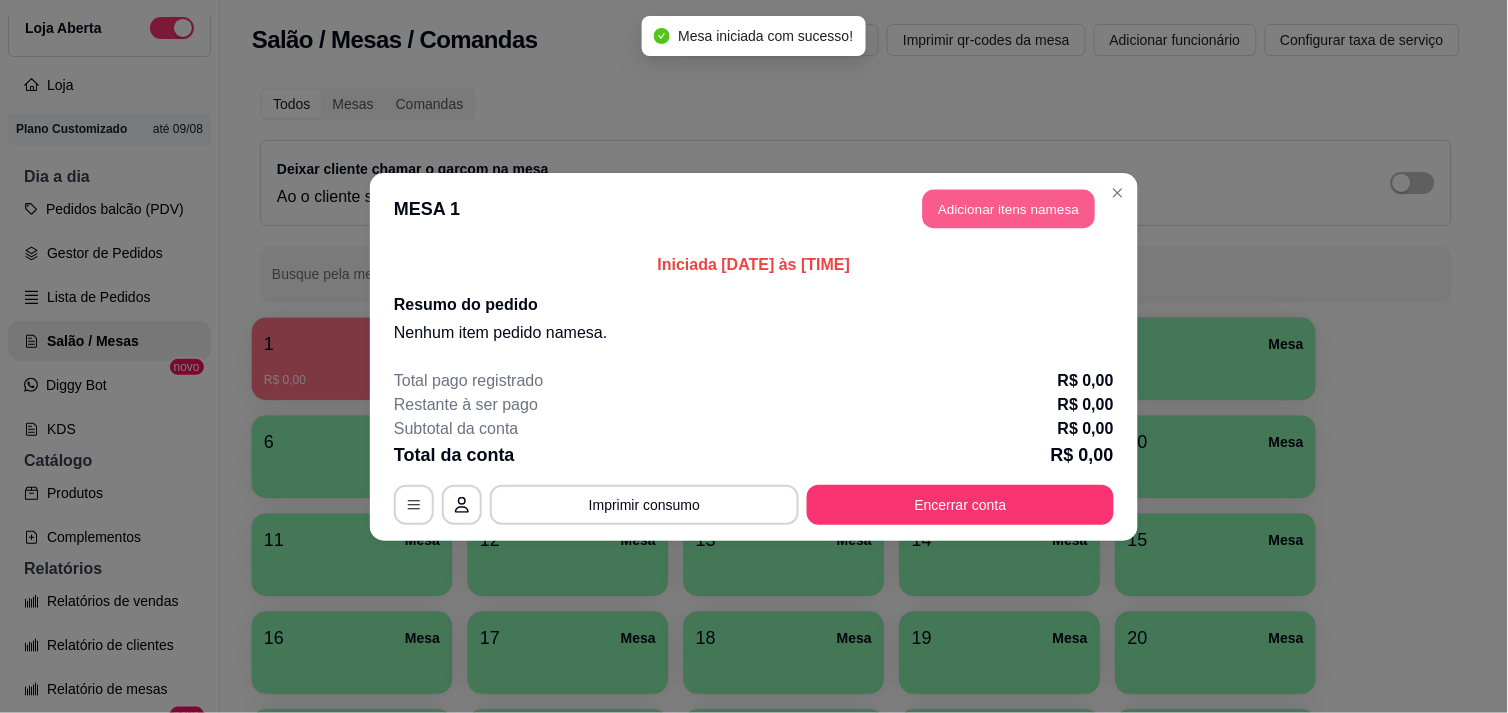 click on "Adicionar itens na  mesa" at bounding box center (1009, 208) 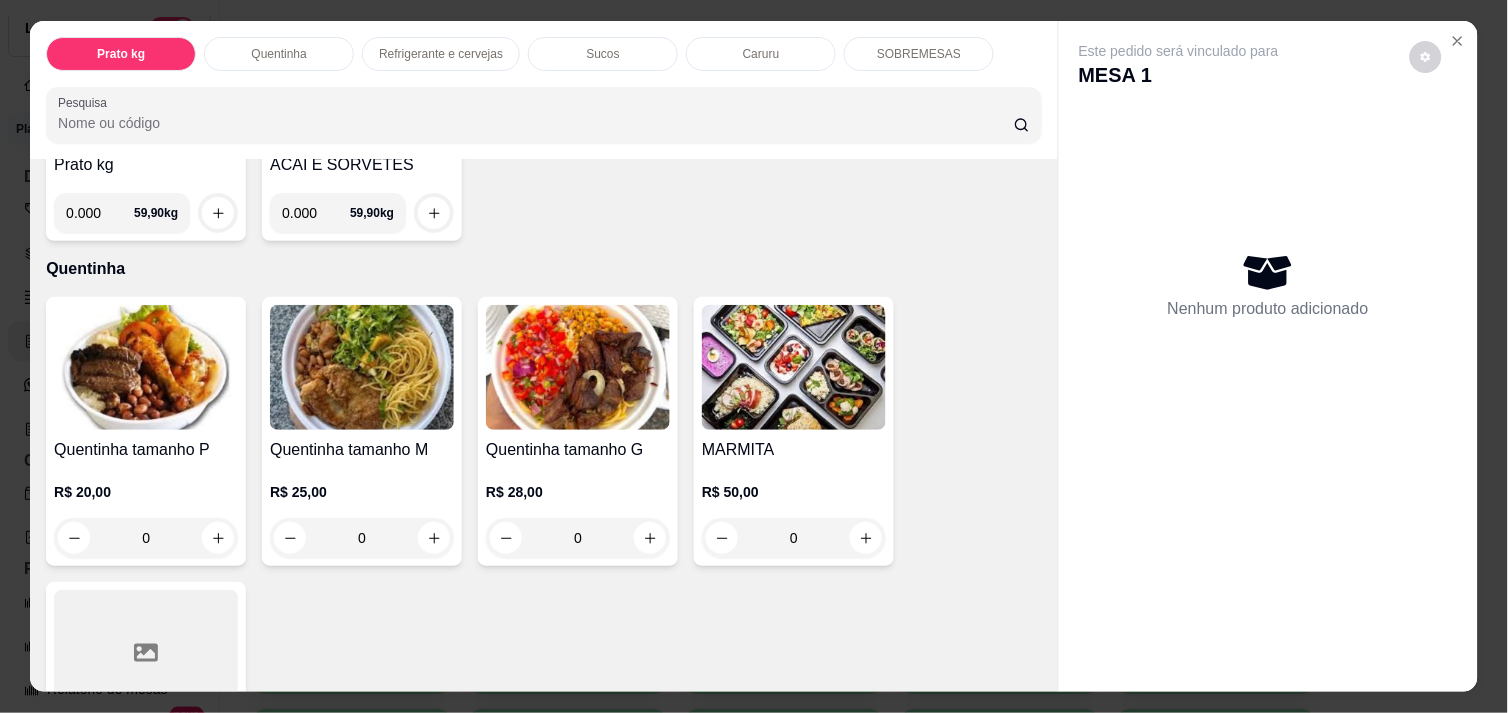 scroll, scrollTop: 311, scrollLeft: 0, axis: vertical 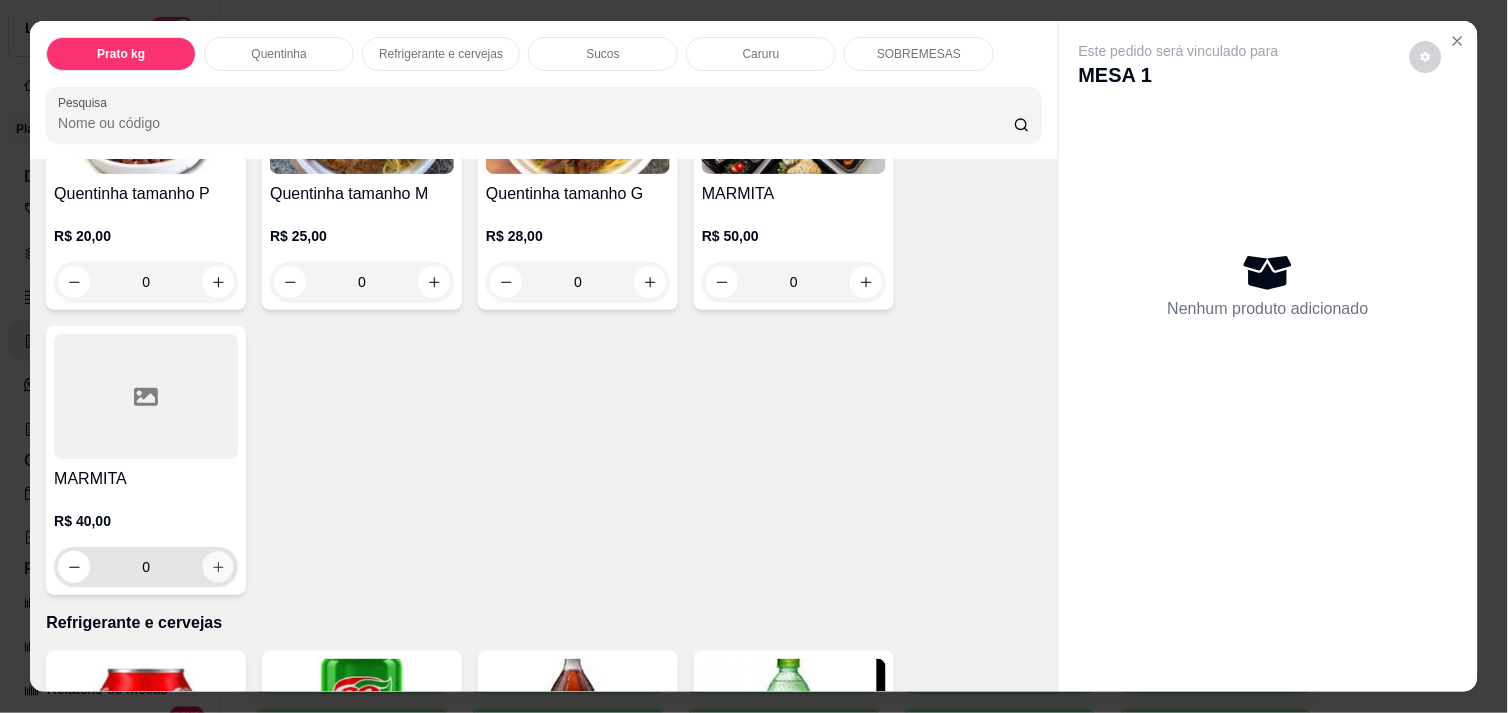 click 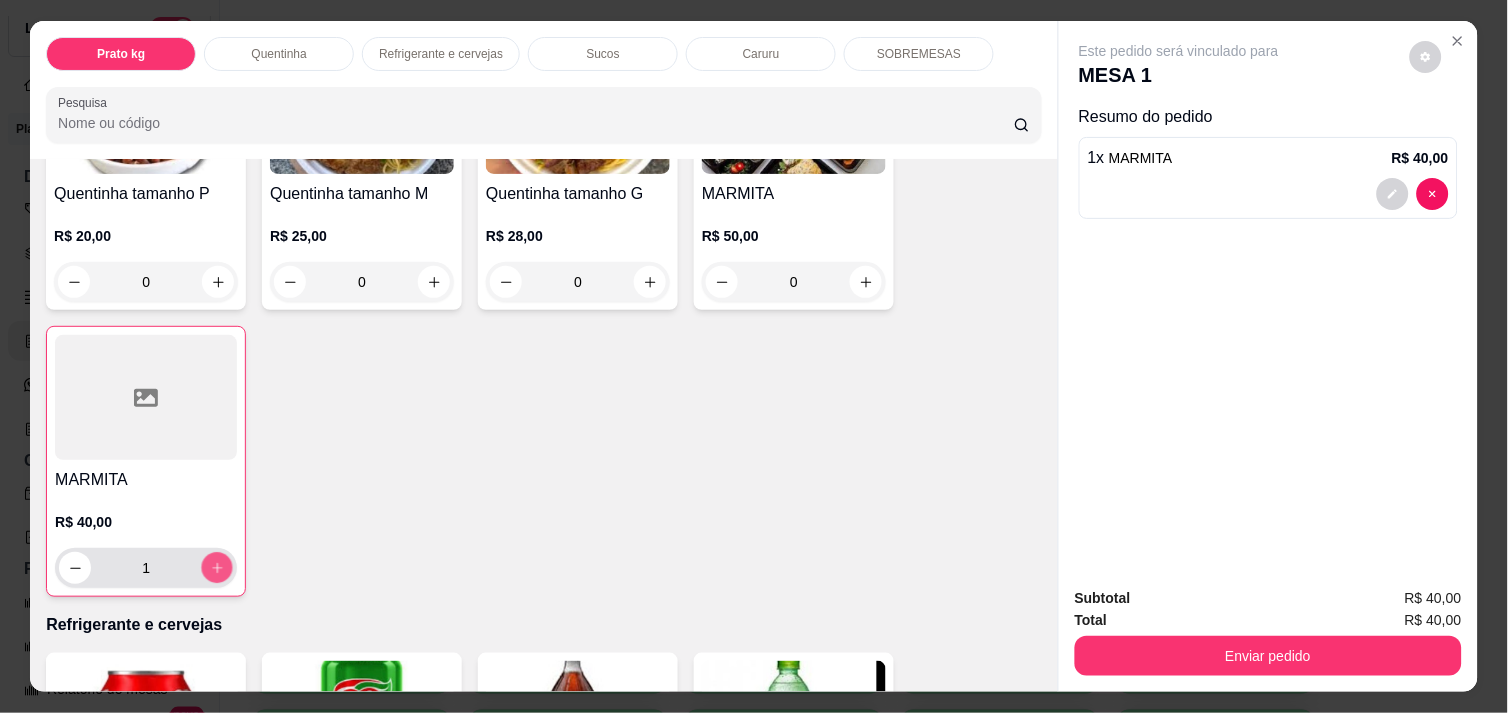 click 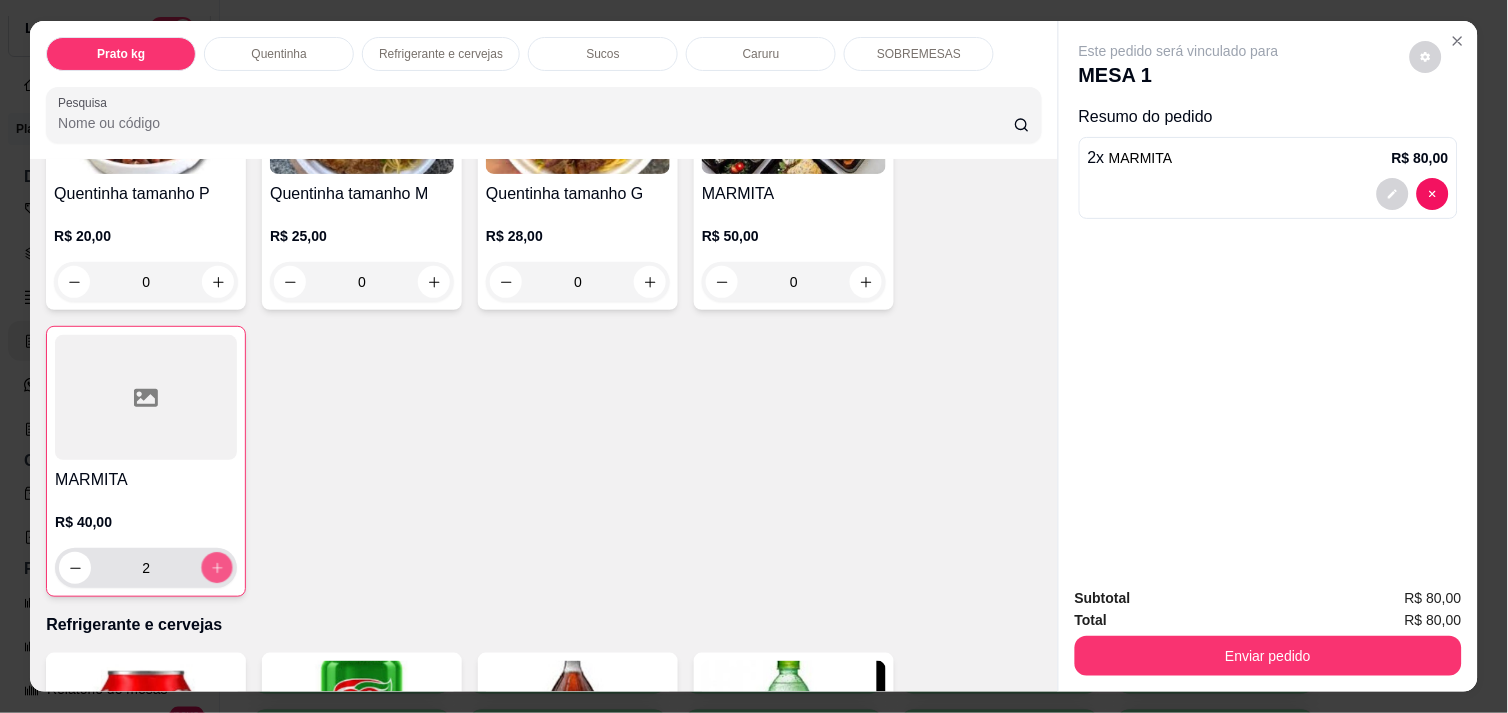 click 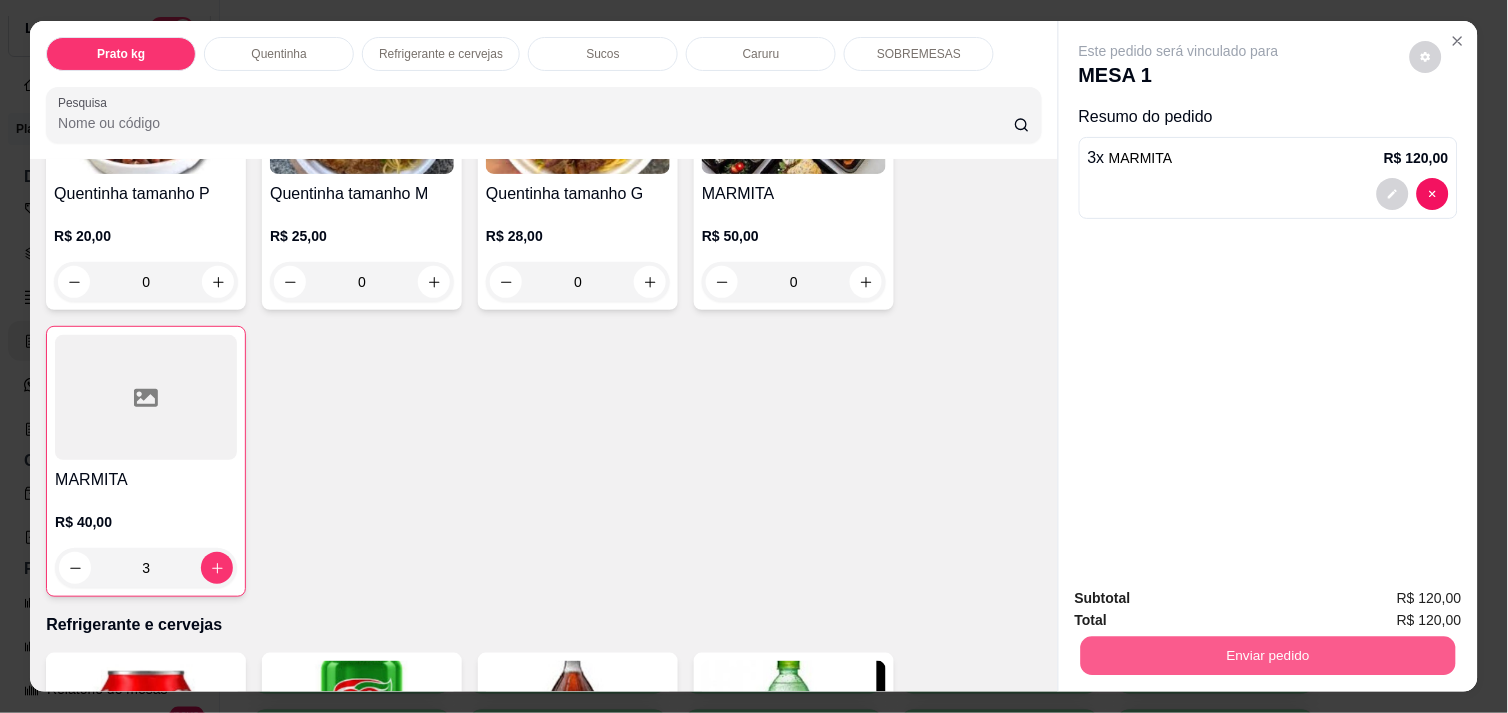 click on "Enviar pedido" at bounding box center (1268, 655) 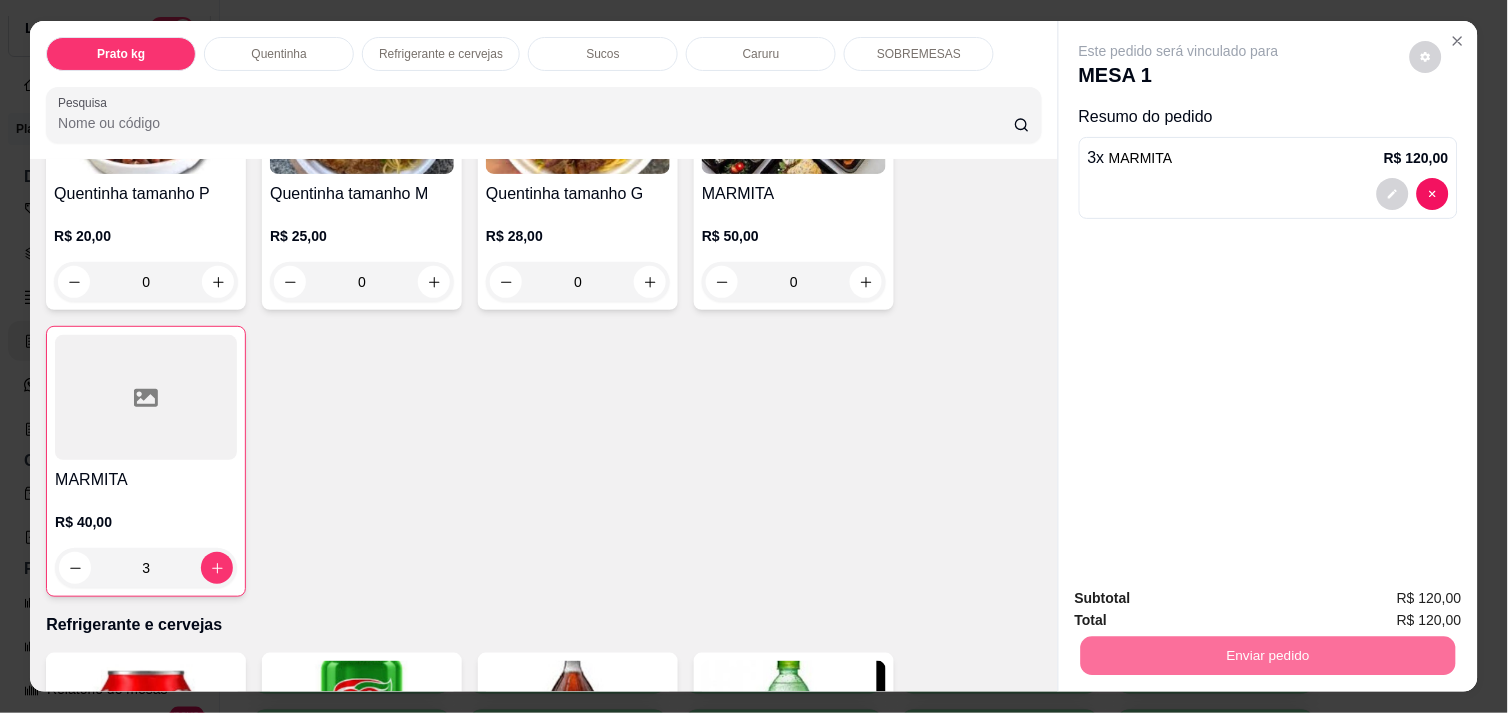 click on "Não registrar e enviar pedido" at bounding box center (1202, 599) 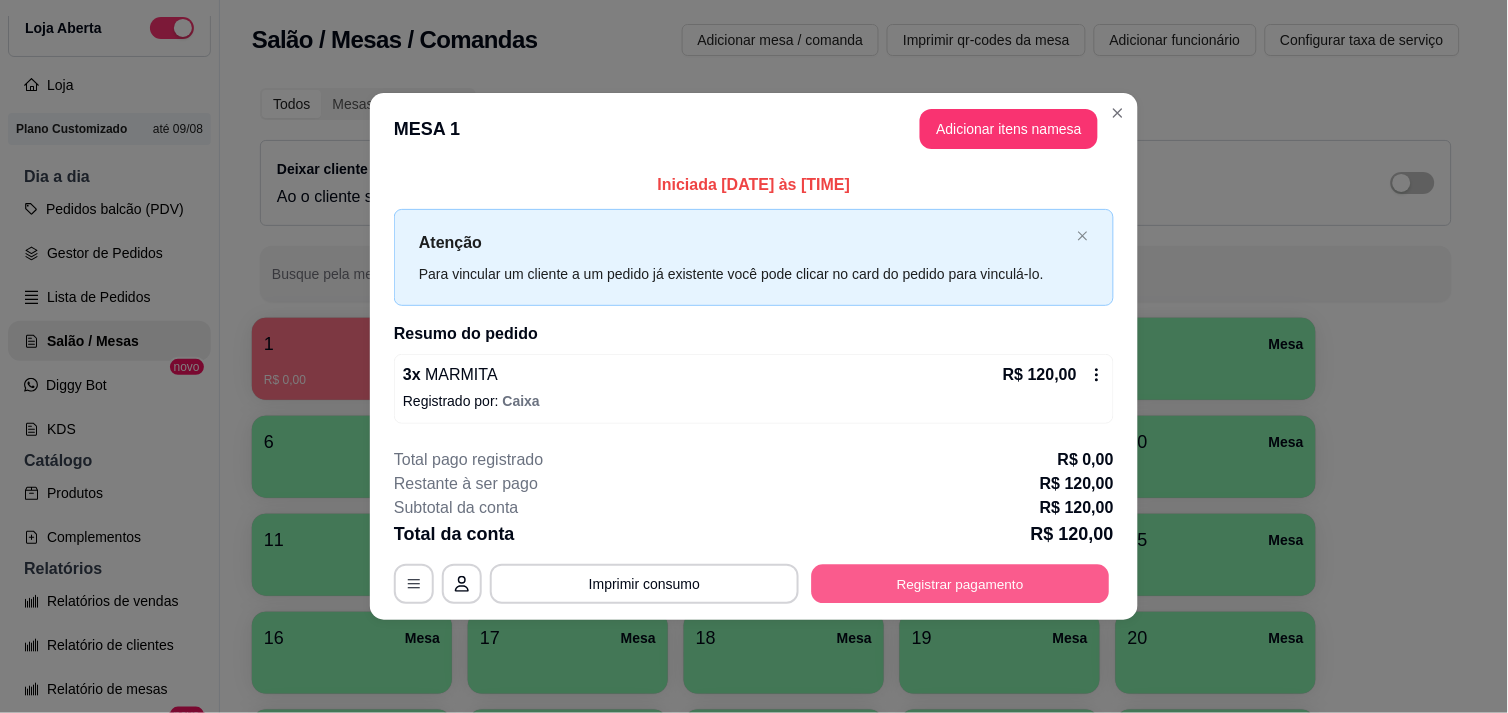 click on "Registrar pagamento" at bounding box center [961, 584] 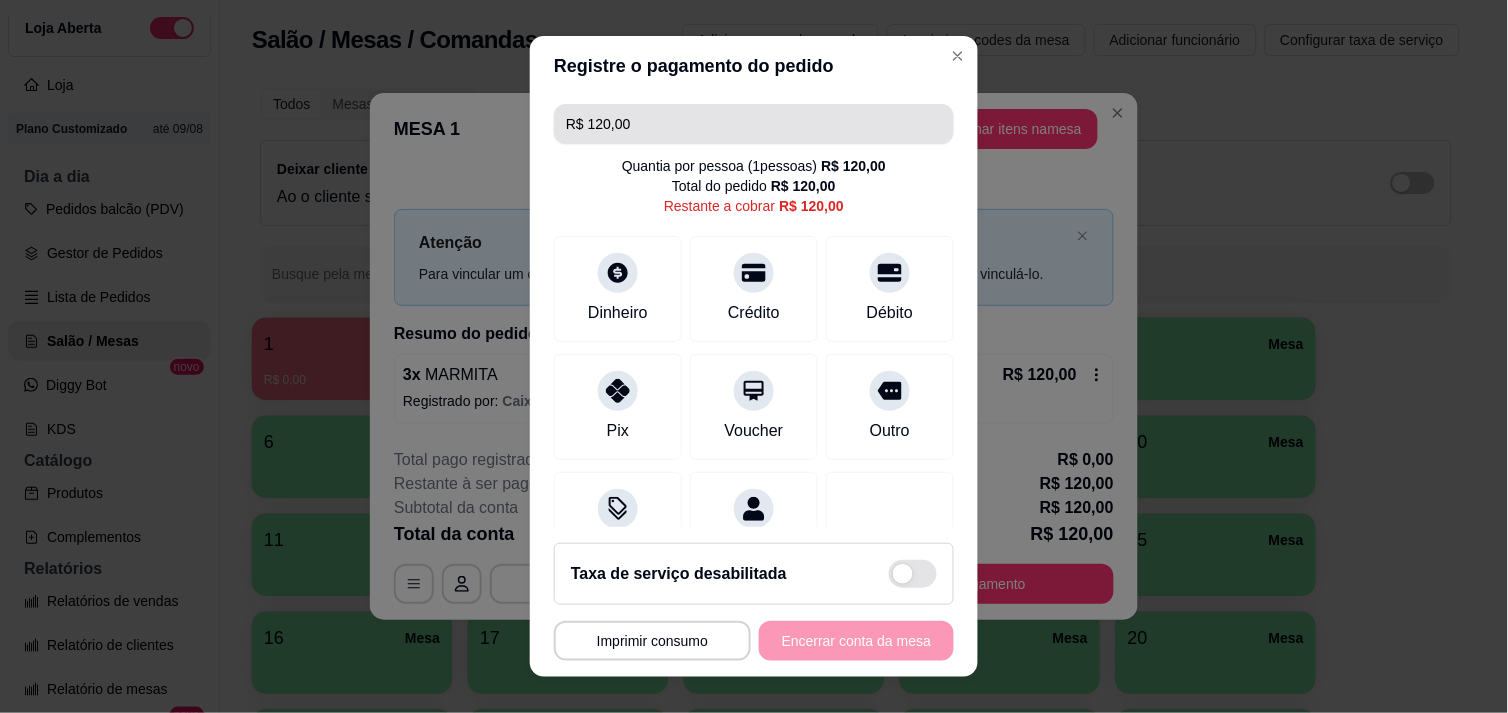 click on "R$ 120,00" at bounding box center [754, 124] 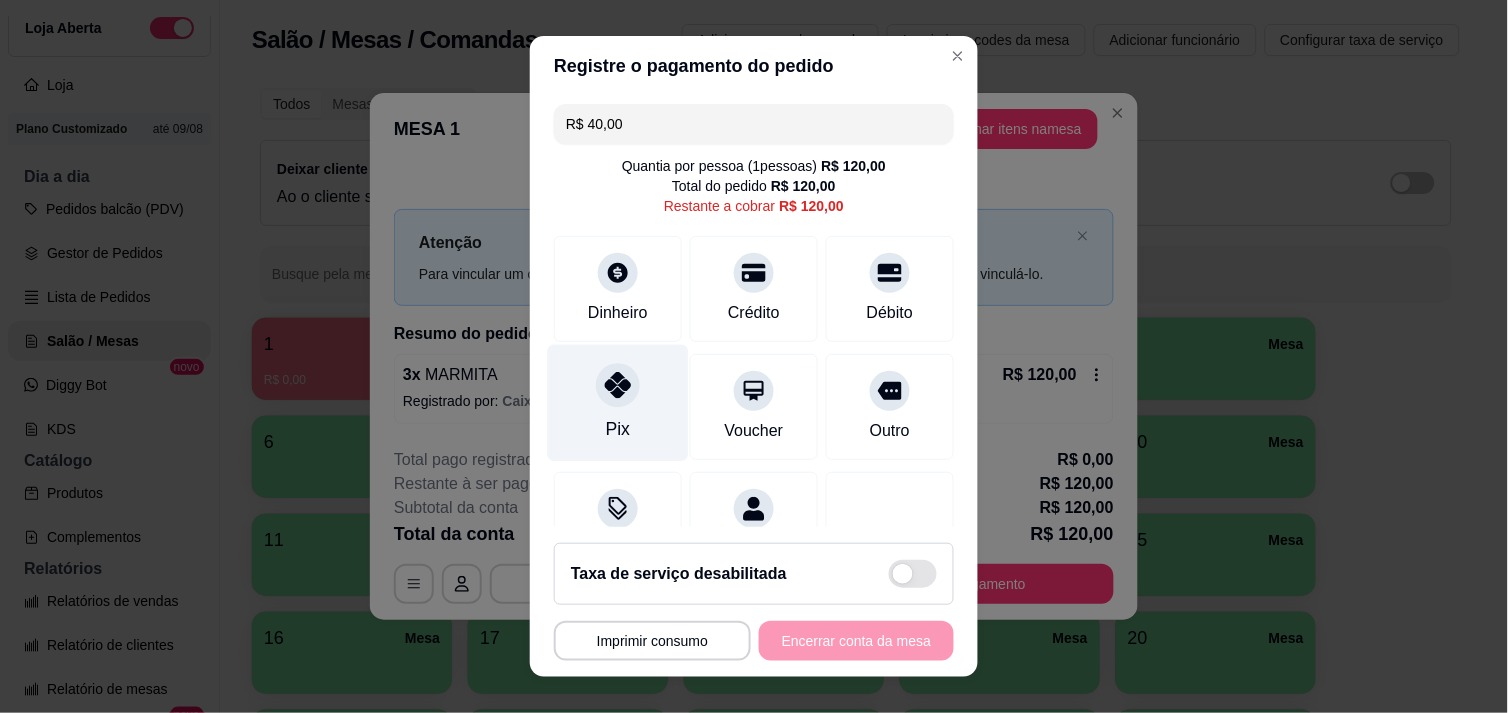 click on "Pix" at bounding box center (618, 429) 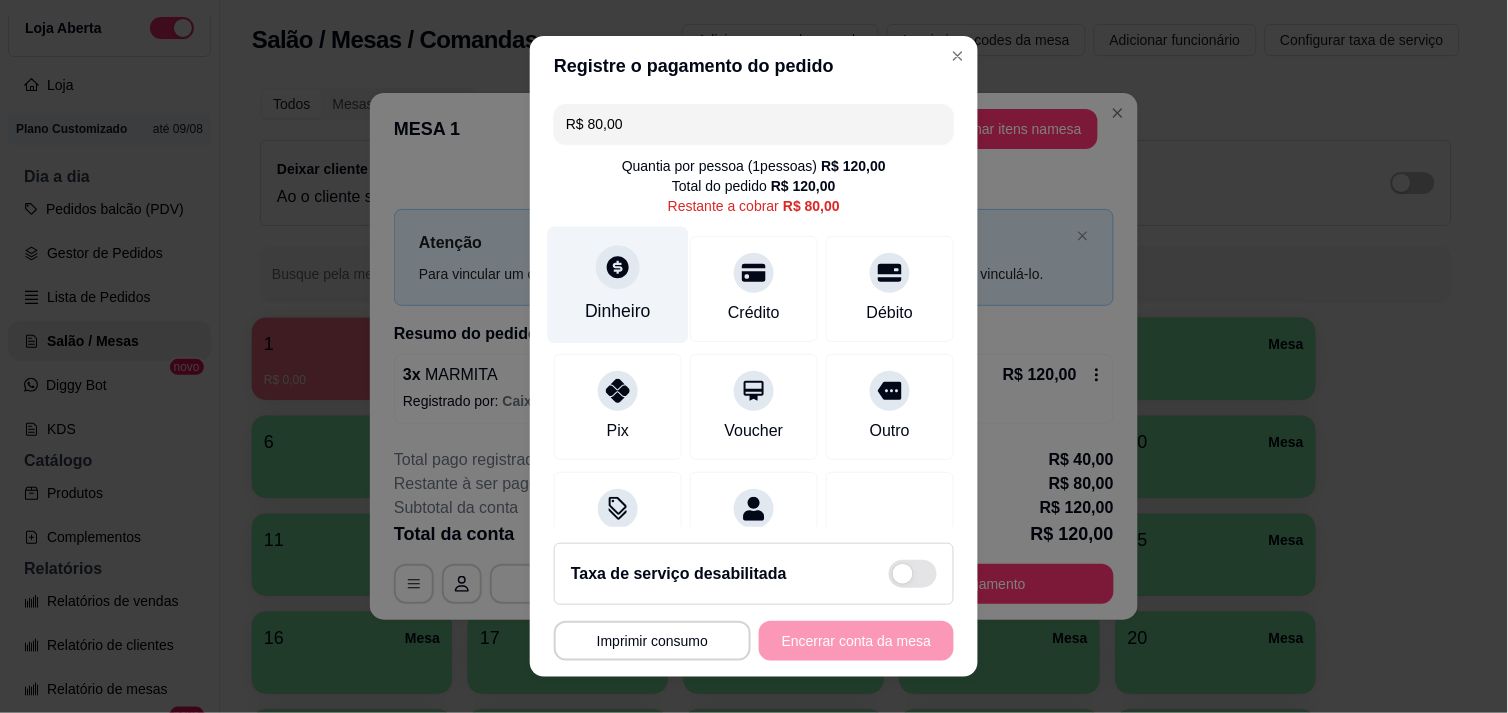 click on "Dinheiro" at bounding box center (618, 284) 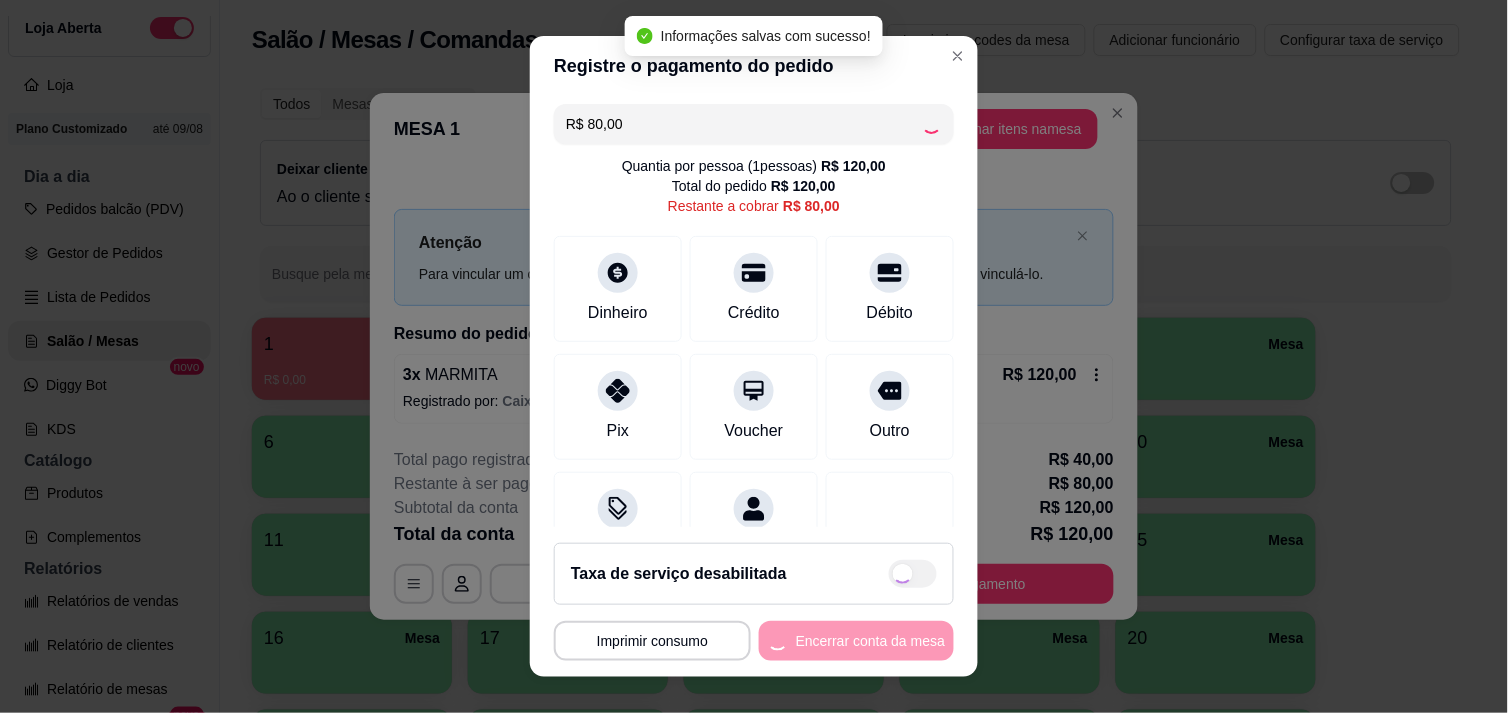 type on "R$ 0,00" 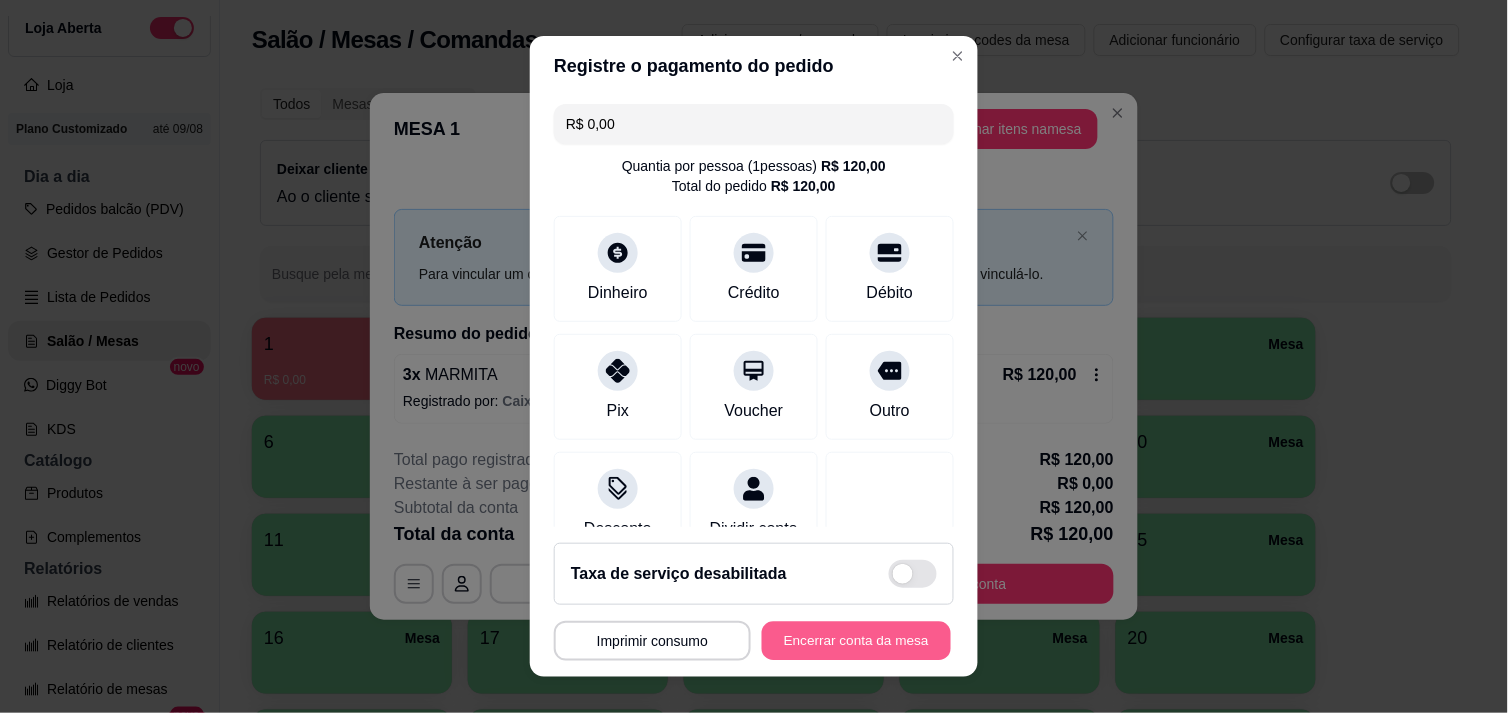 click on "Encerrar conta da mesa" at bounding box center (856, 641) 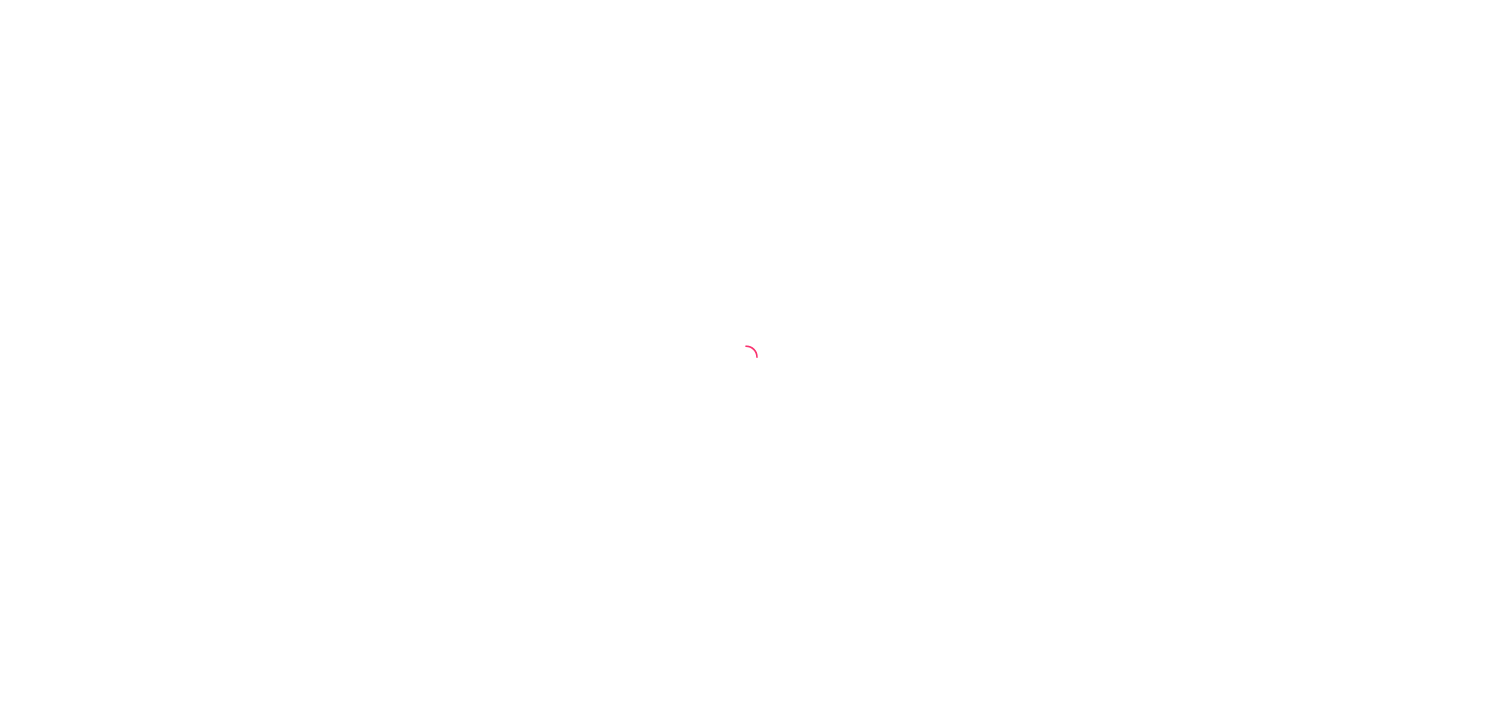 scroll, scrollTop: 0, scrollLeft: 0, axis: both 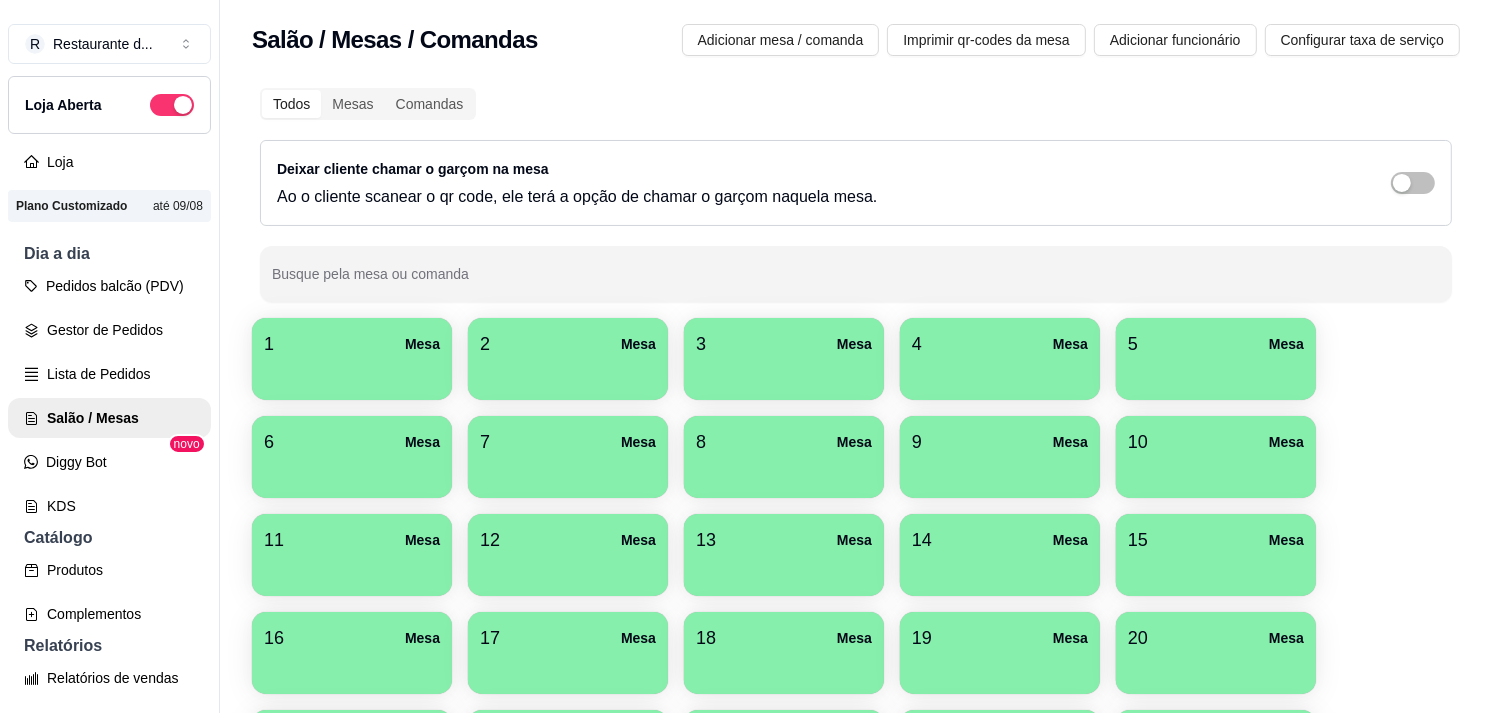 click on "R Restaurante d ... Loja Aberta Loja Plano Customizado até 09/08   Dia a dia Pedidos balcão (PDV) Gestor de Pedidos Lista de Pedidos Salão / Mesas Diggy Bot novo KDS Catálogo Produtos Complementos Relatórios Relatórios de vendas Relatório de clientes Relatório de mesas Relatório de fidelidade novo Gerenciar Entregadores novo Nota Fiscal (NFC-e) Controle de caixa Controle de fiado Cupons Clientes Estoque Configurações Diggy Planos Precisa de ajuda? Sair" at bounding box center [110, 372] 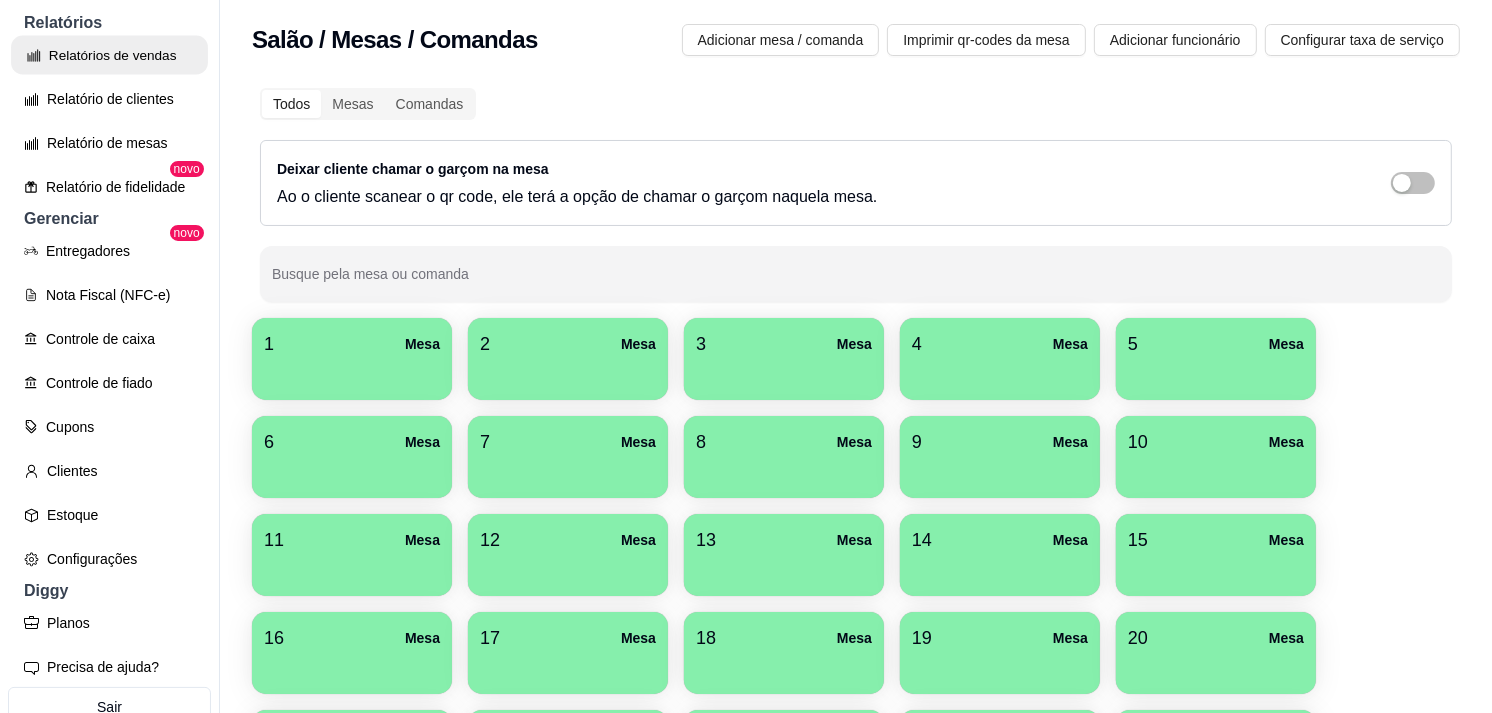 click on "Relatórios de vendas" at bounding box center [109, 55] 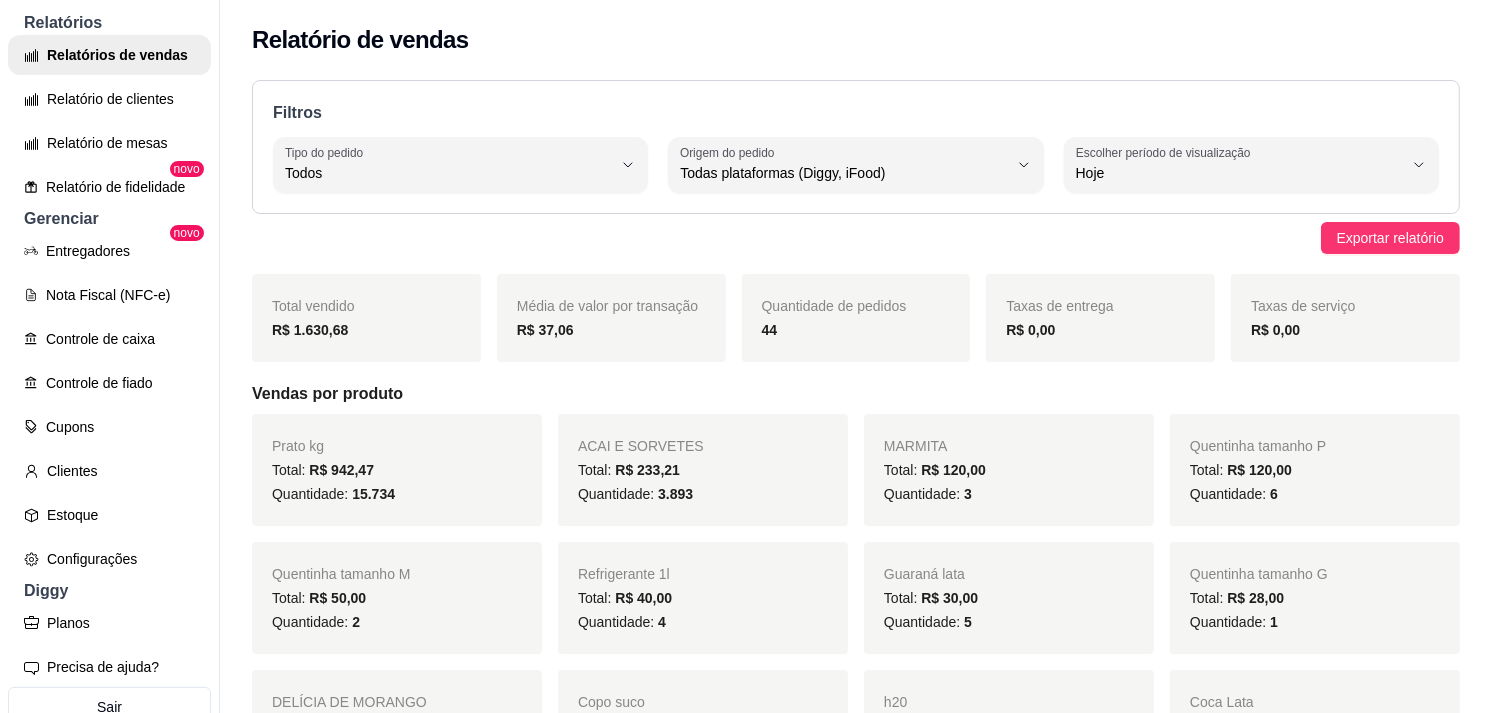 scroll, scrollTop: 44, scrollLeft: 0, axis: vertical 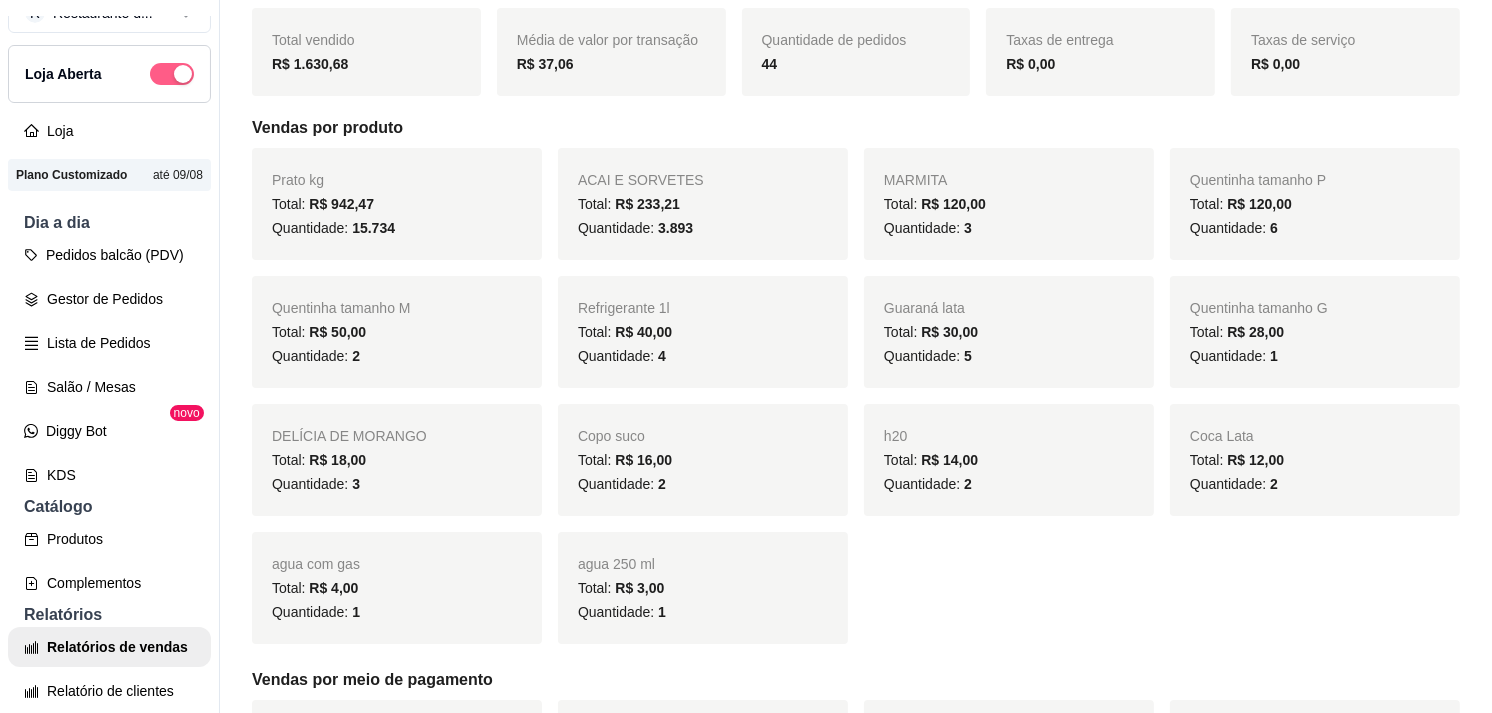 click at bounding box center (183, 74) 